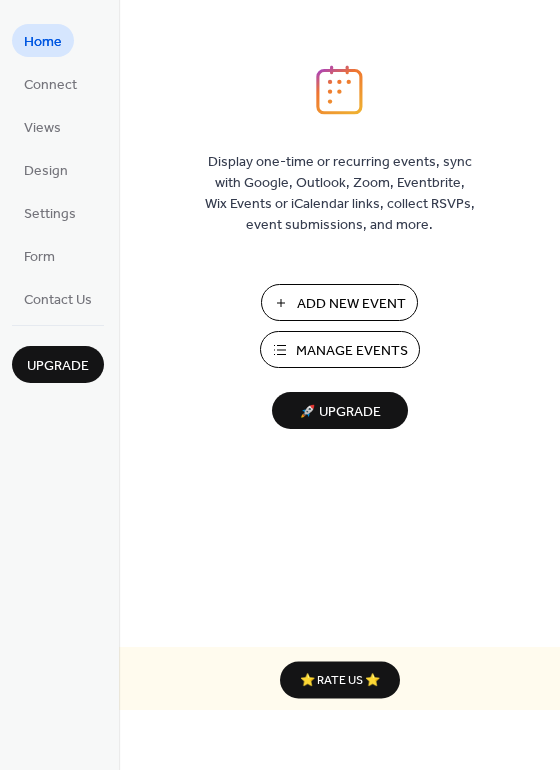 scroll, scrollTop: 0, scrollLeft: 0, axis: both 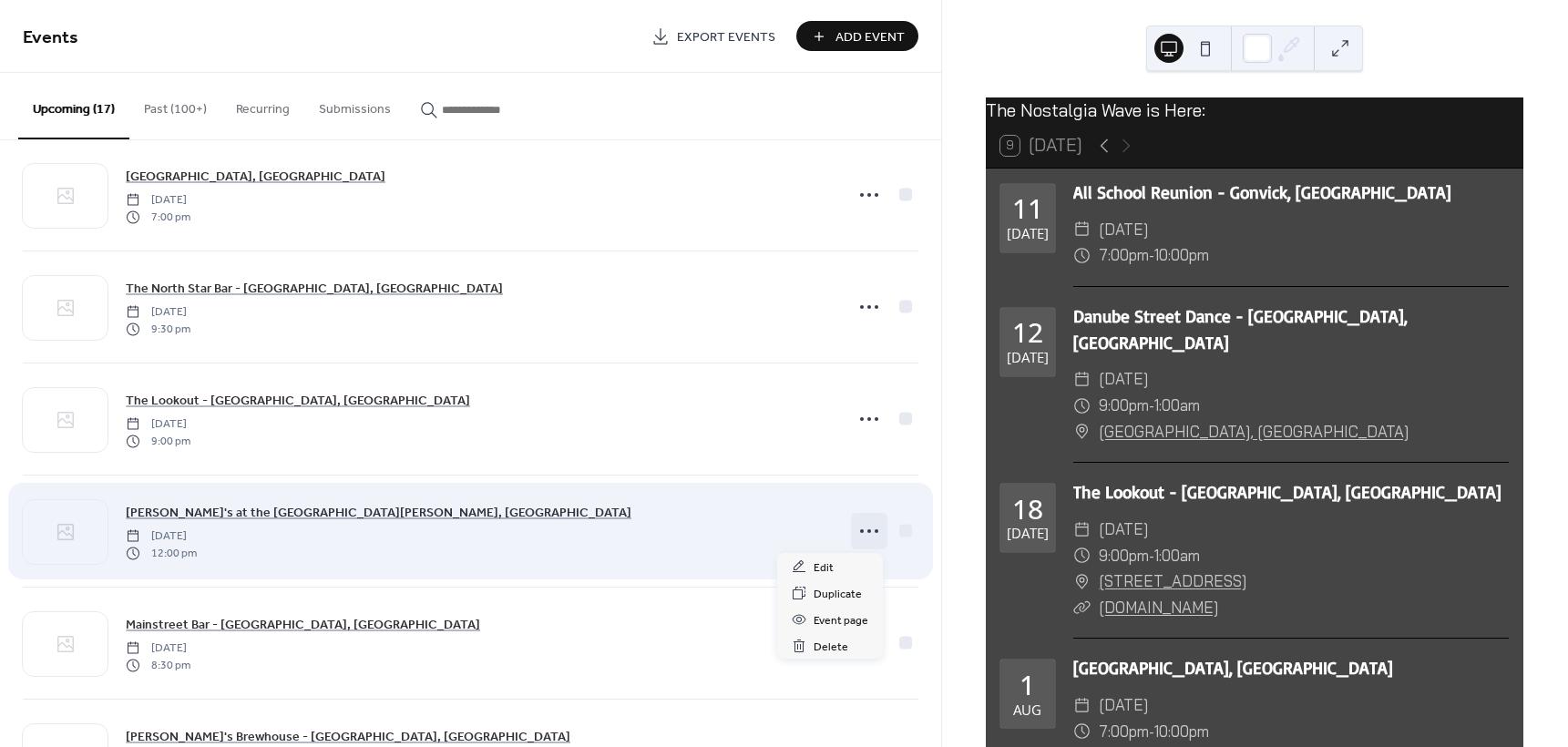 click 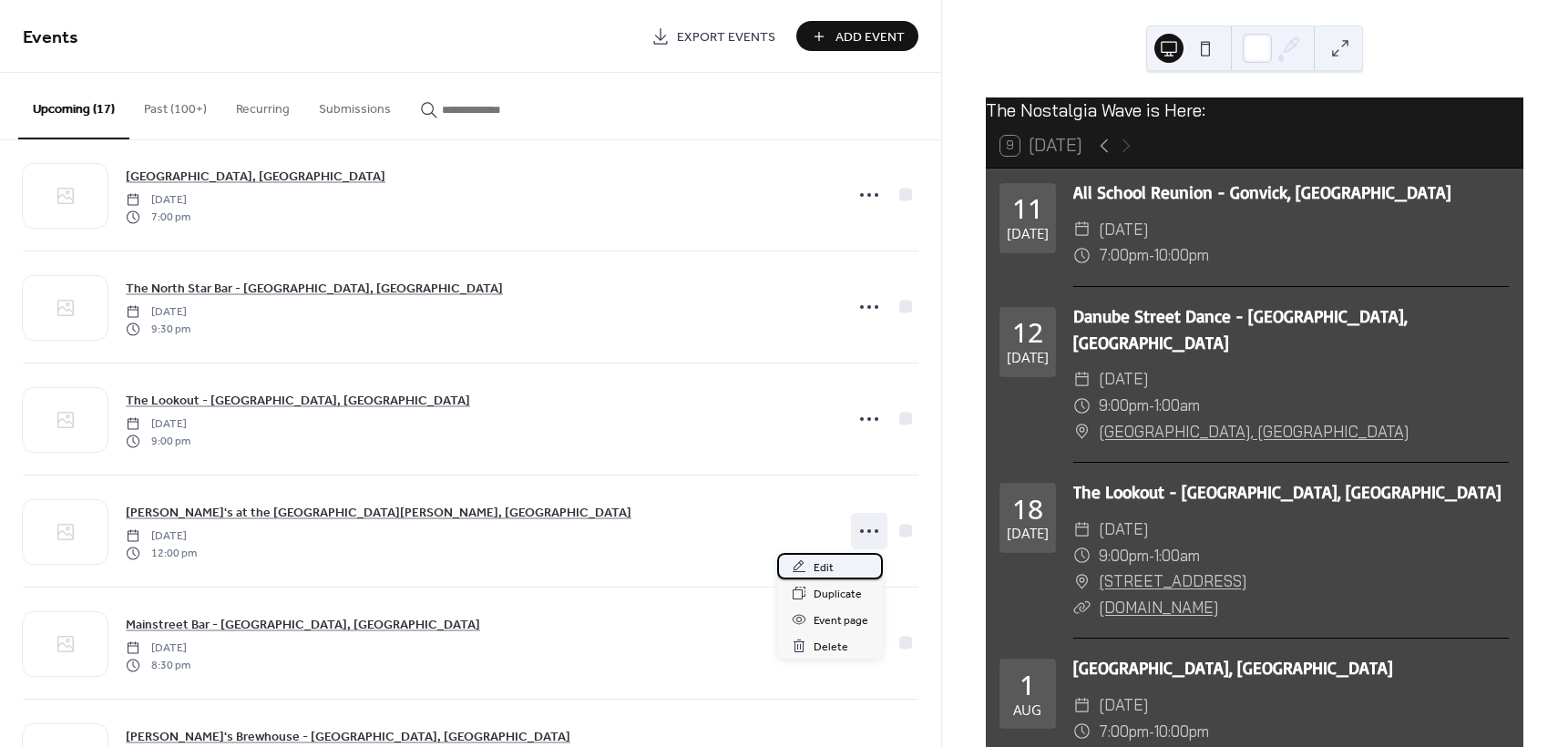 click on "Edit" at bounding box center (830, 566) 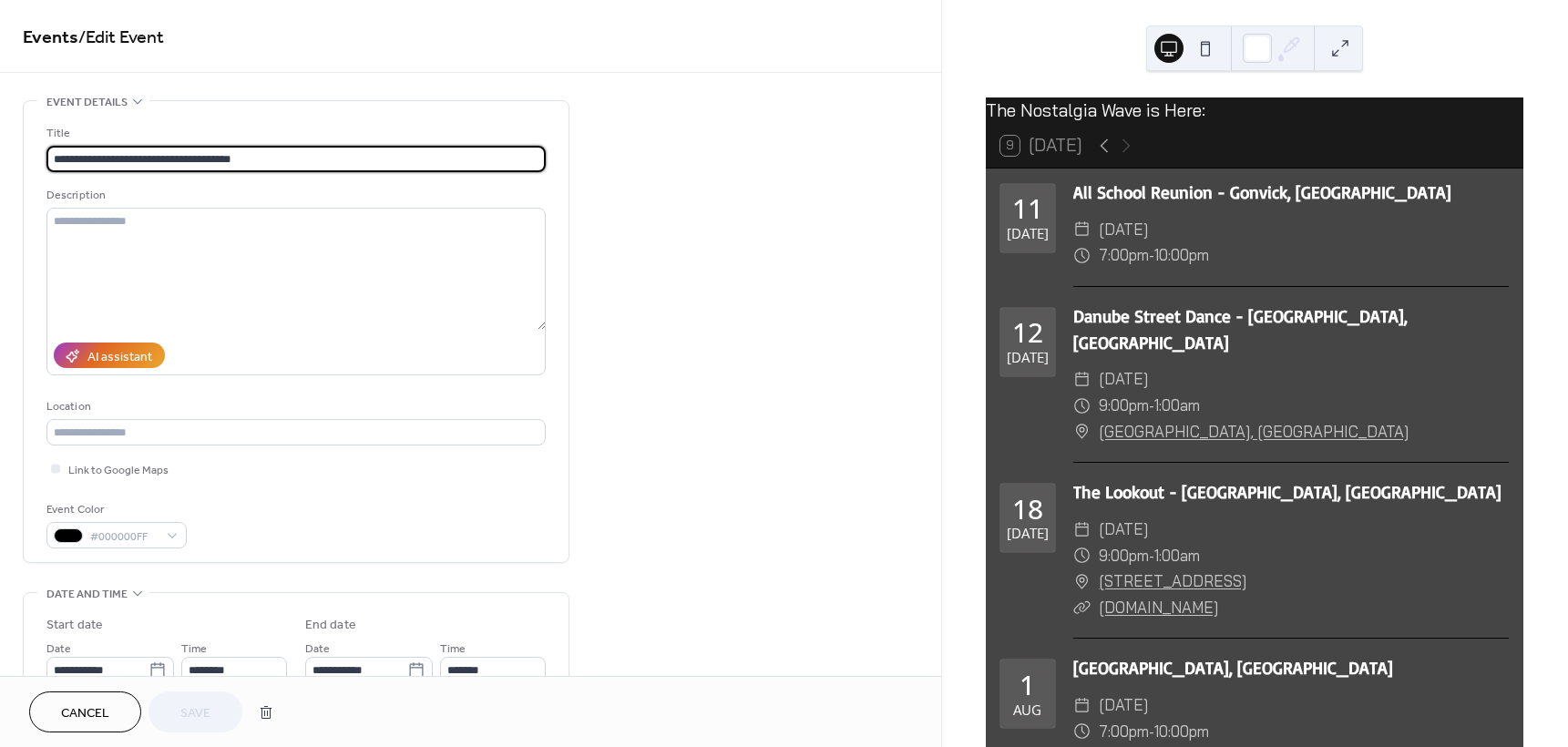 scroll, scrollTop: 182, scrollLeft: 0, axis: vertical 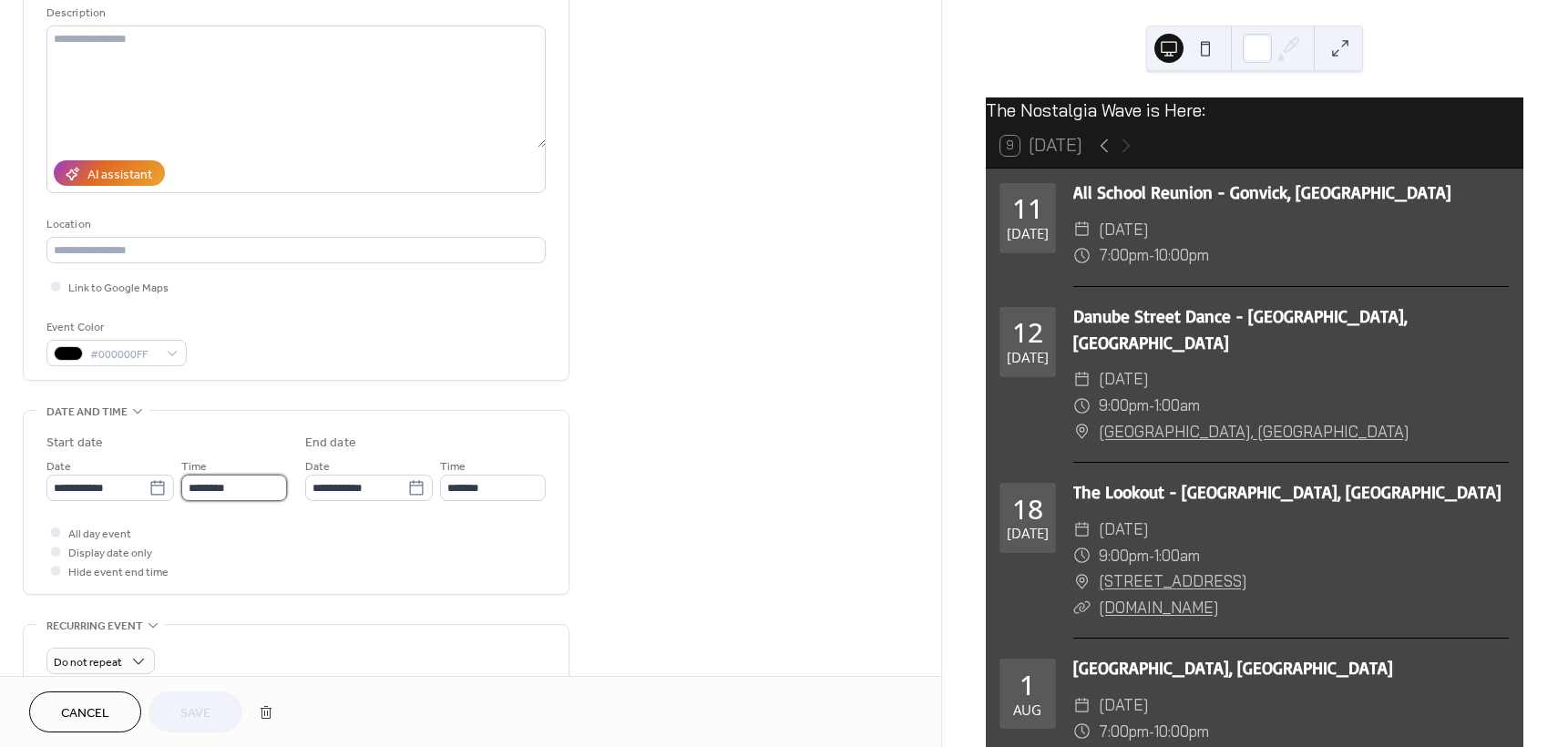 click on "********" at bounding box center [234, 487] 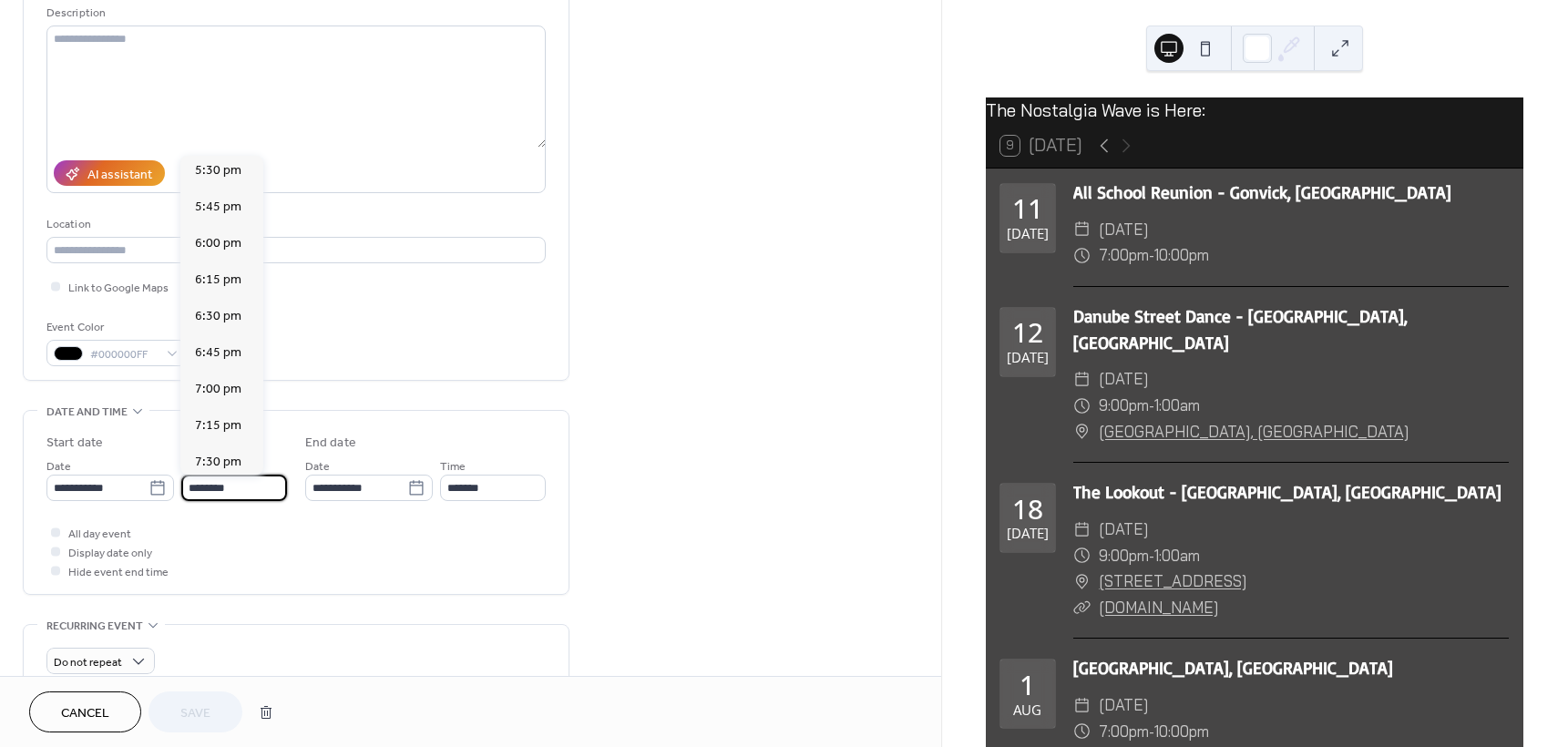 scroll, scrollTop: 2795, scrollLeft: 0, axis: vertical 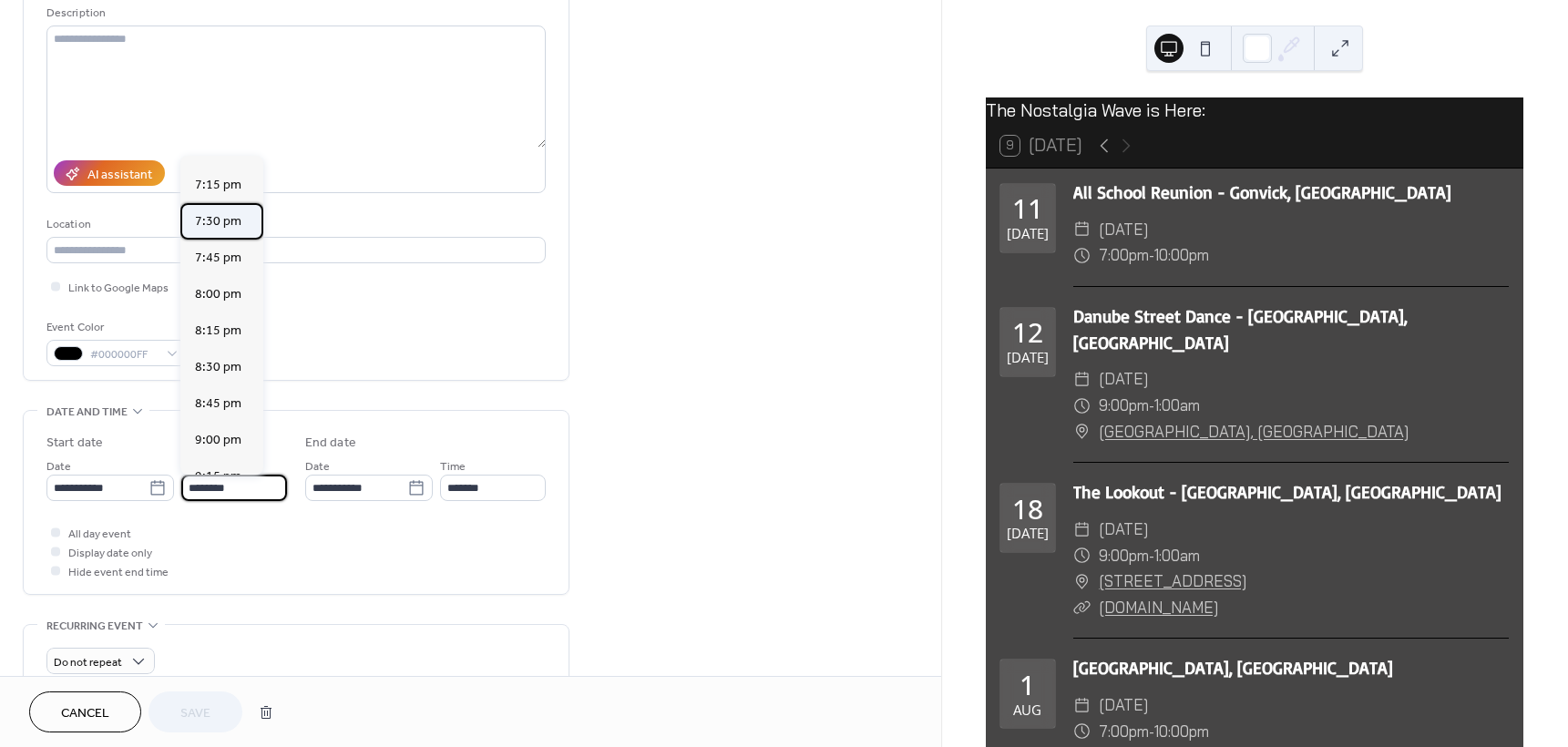 click on "7:30 pm" at bounding box center [221, 221] 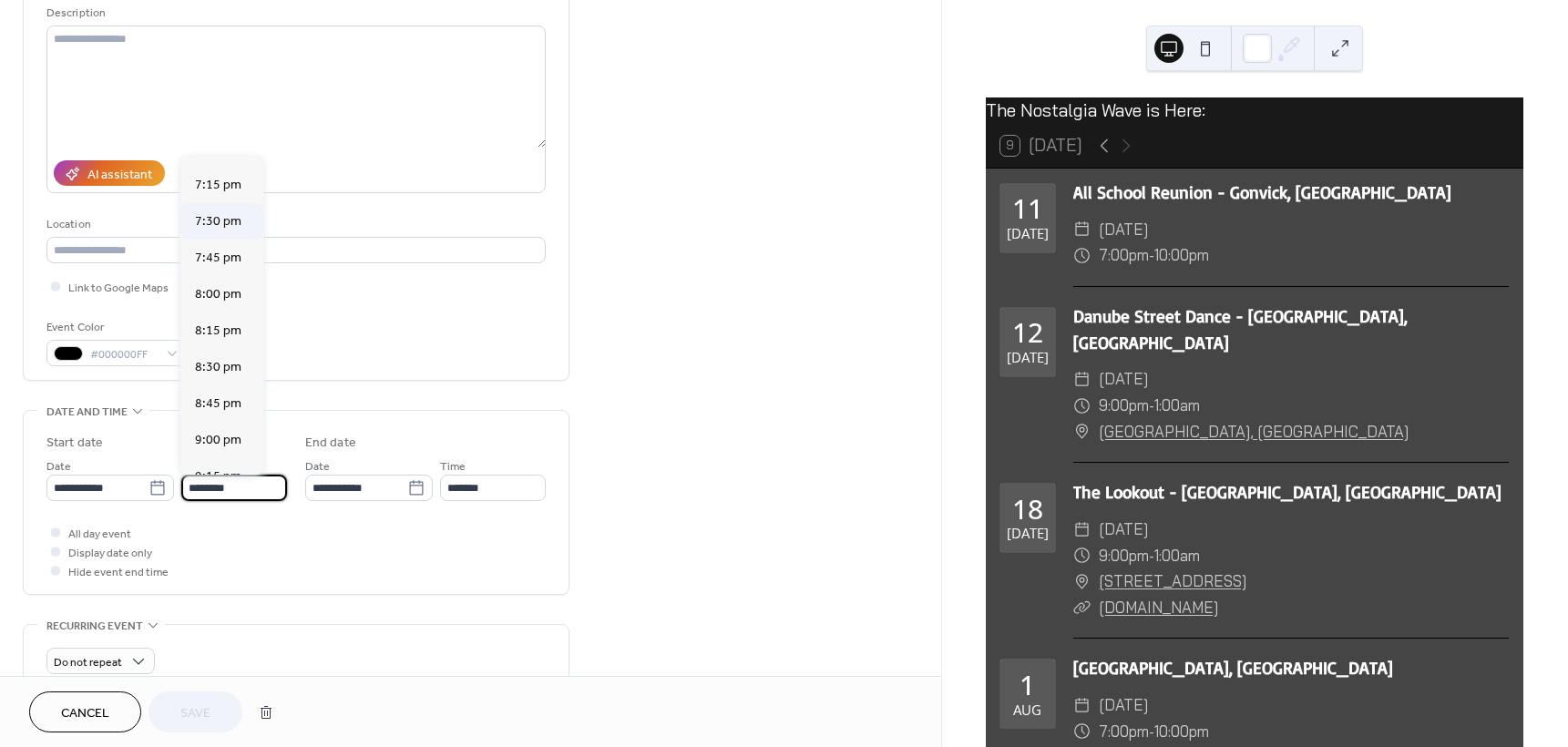 type on "*******" 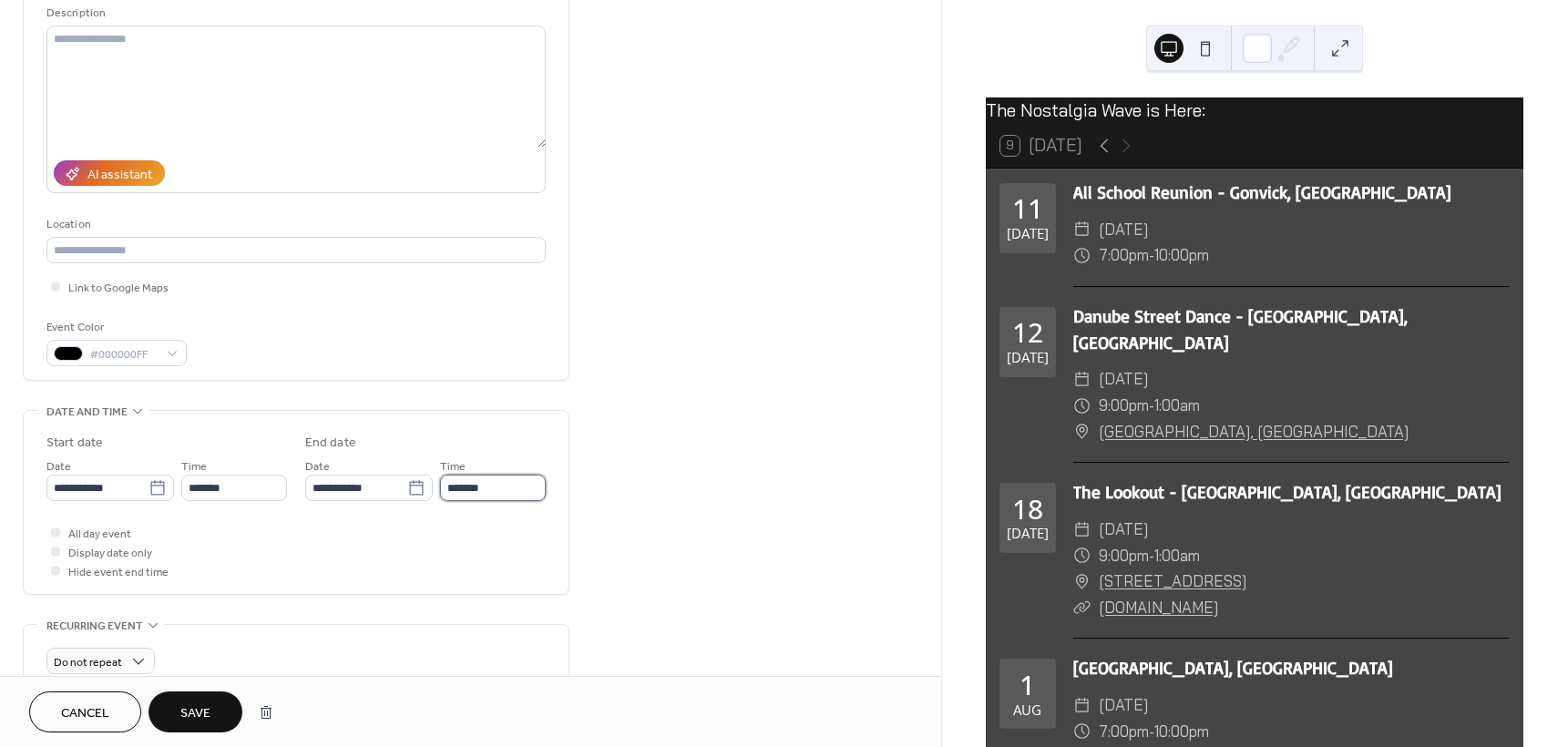 click on "*******" at bounding box center (493, 487) 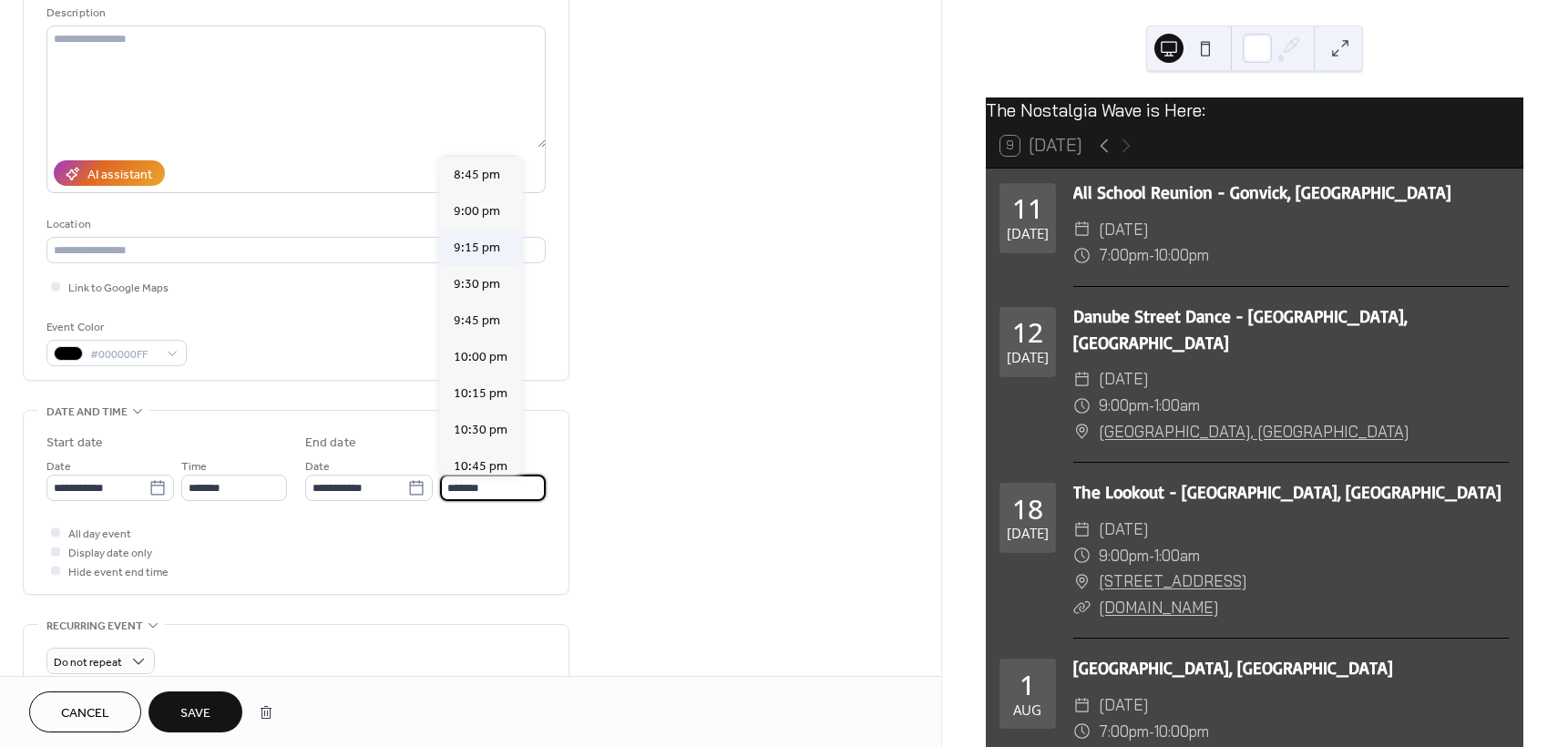 scroll, scrollTop: 316, scrollLeft: 0, axis: vertical 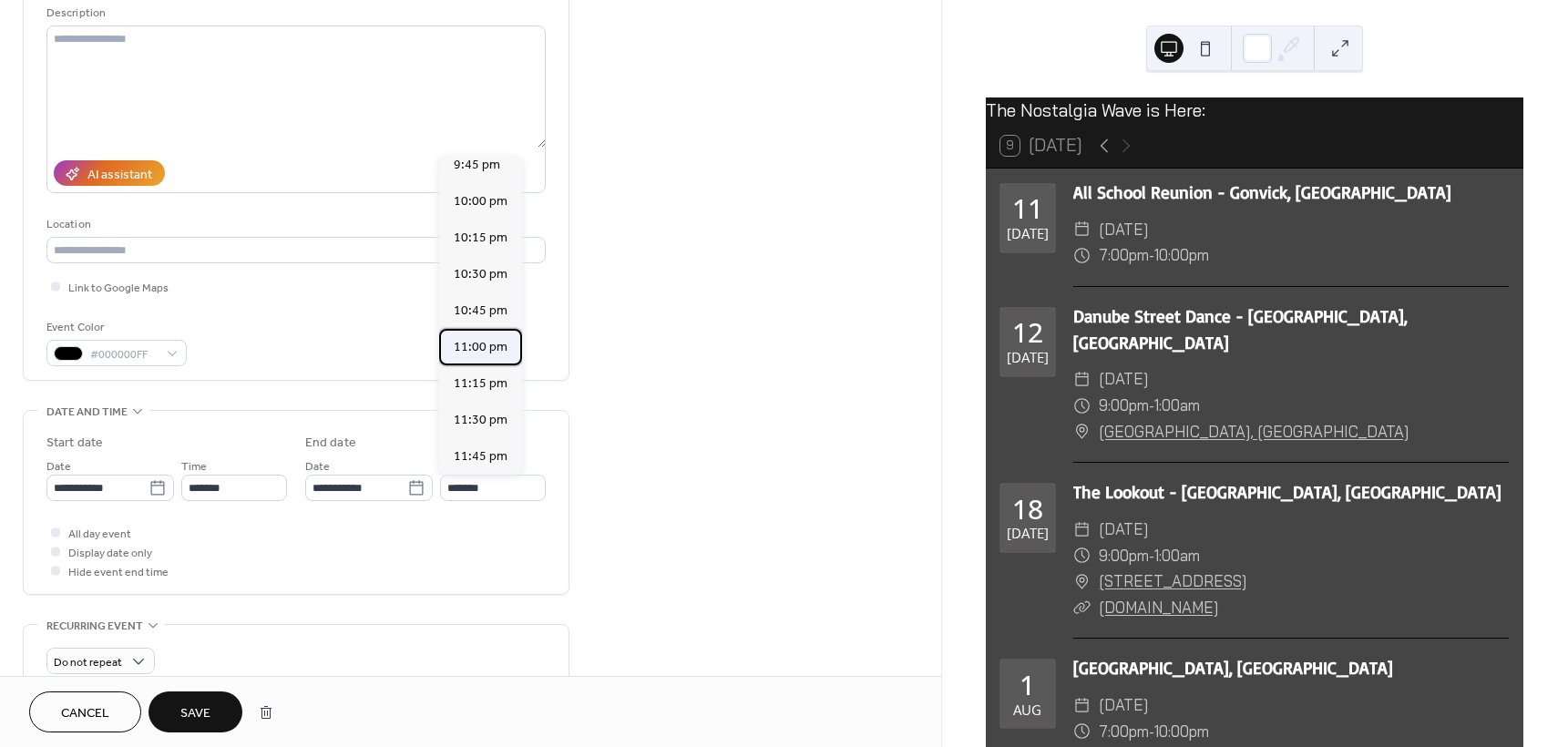 click on "11:00 pm" at bounding box center [480, 347] 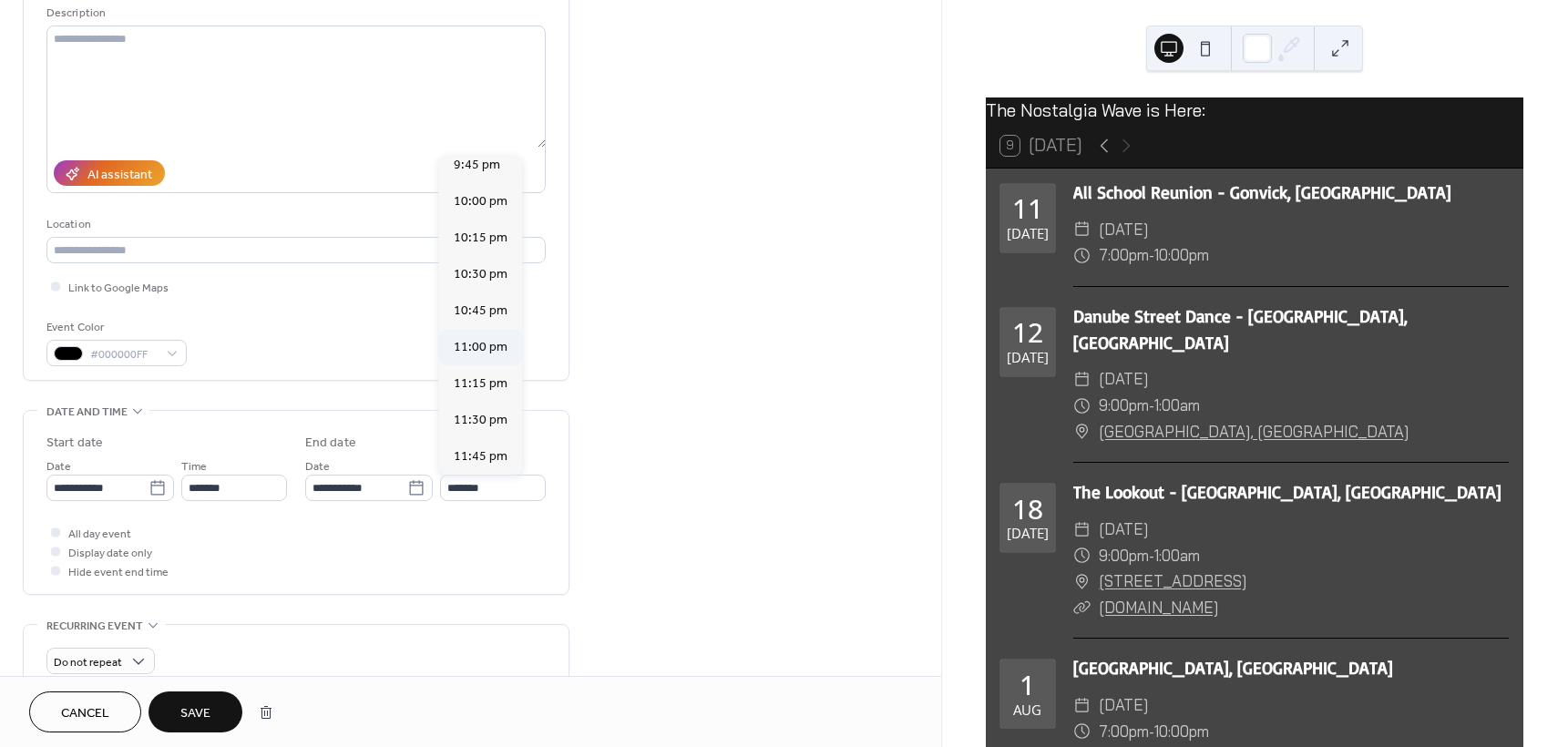 type on "********" 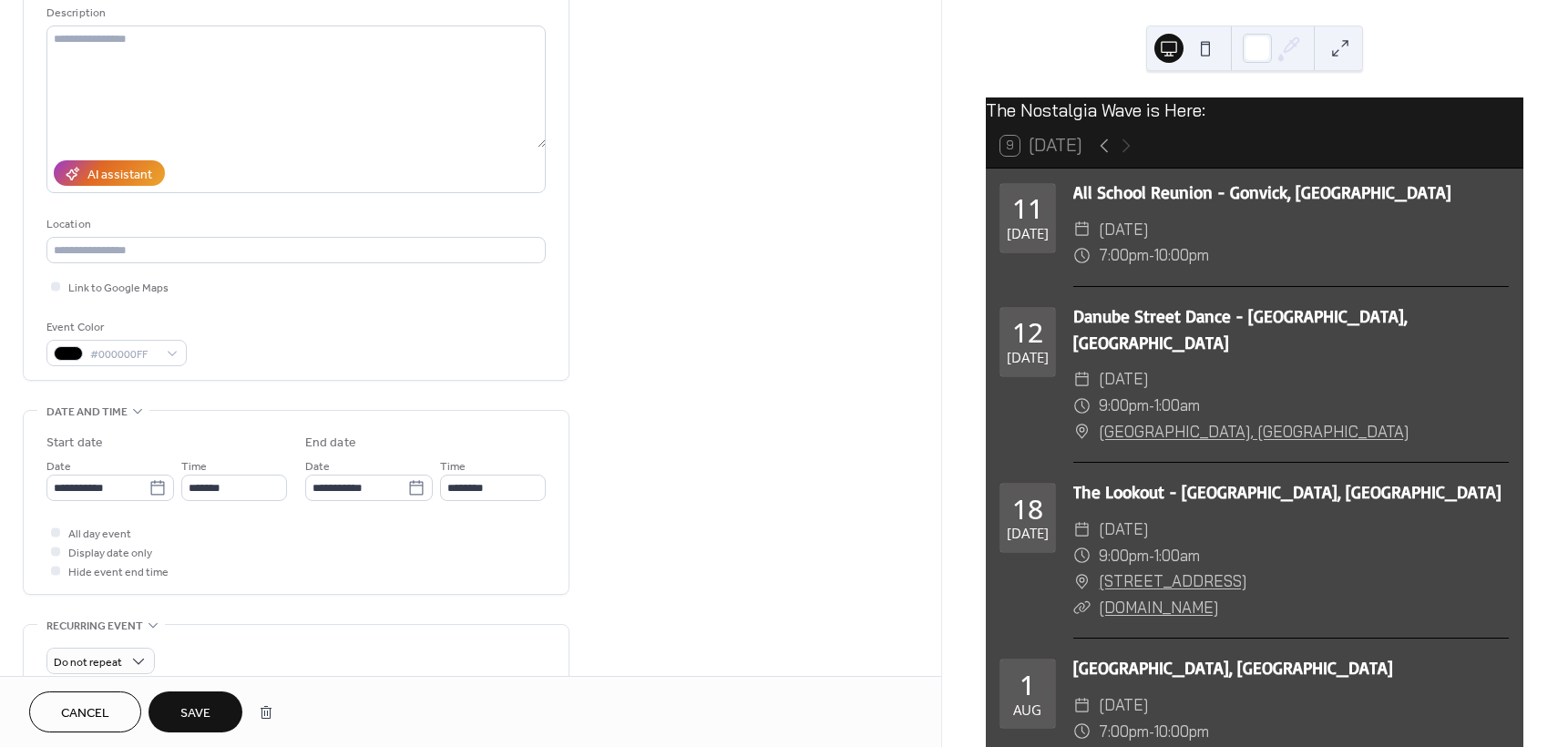 click on "Save" at bounding box center [195, 713] 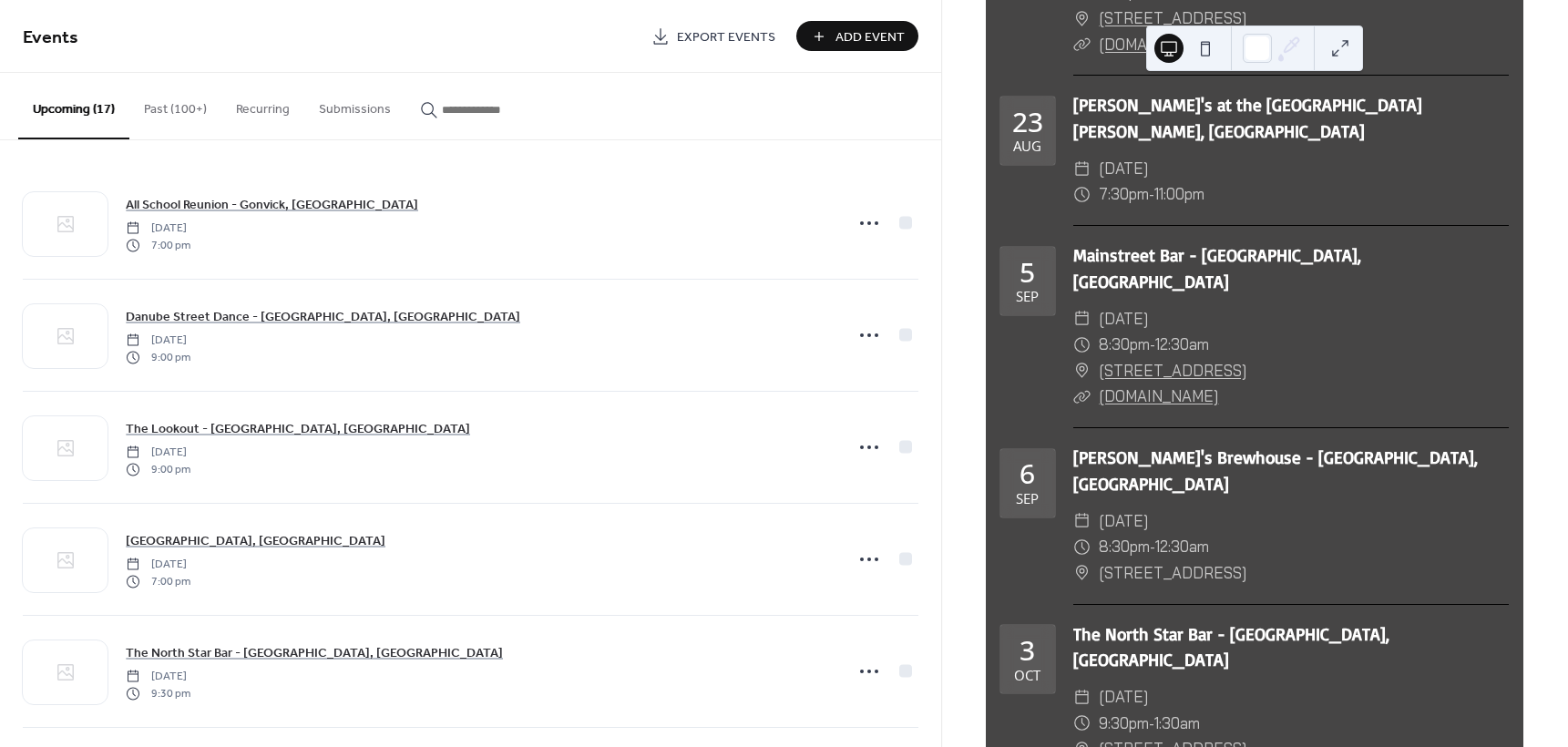 scroll, scrollTop: 1093, scrollLeft: 0, axis: vertical 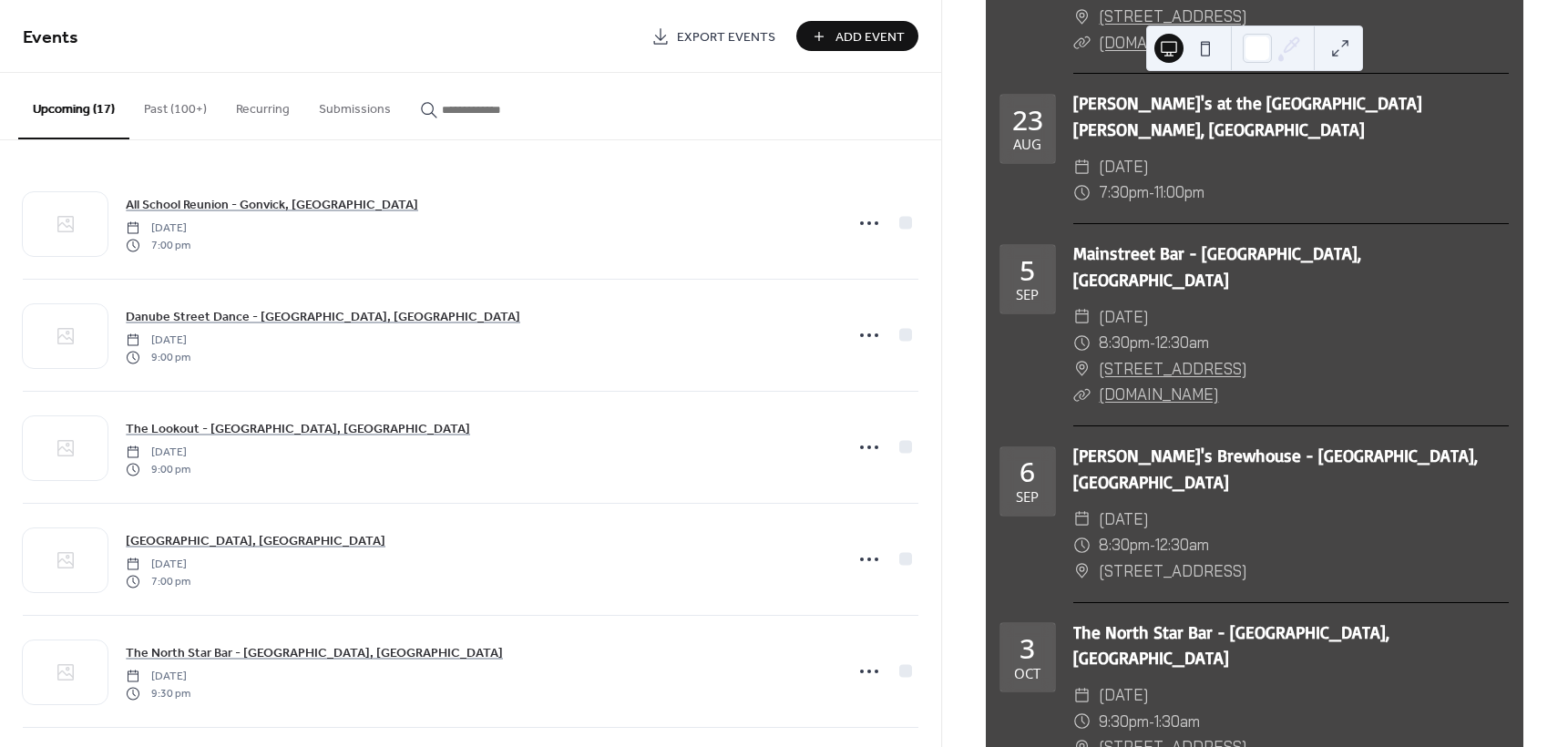 click on "Add Event" at bounding box center [870, 37] 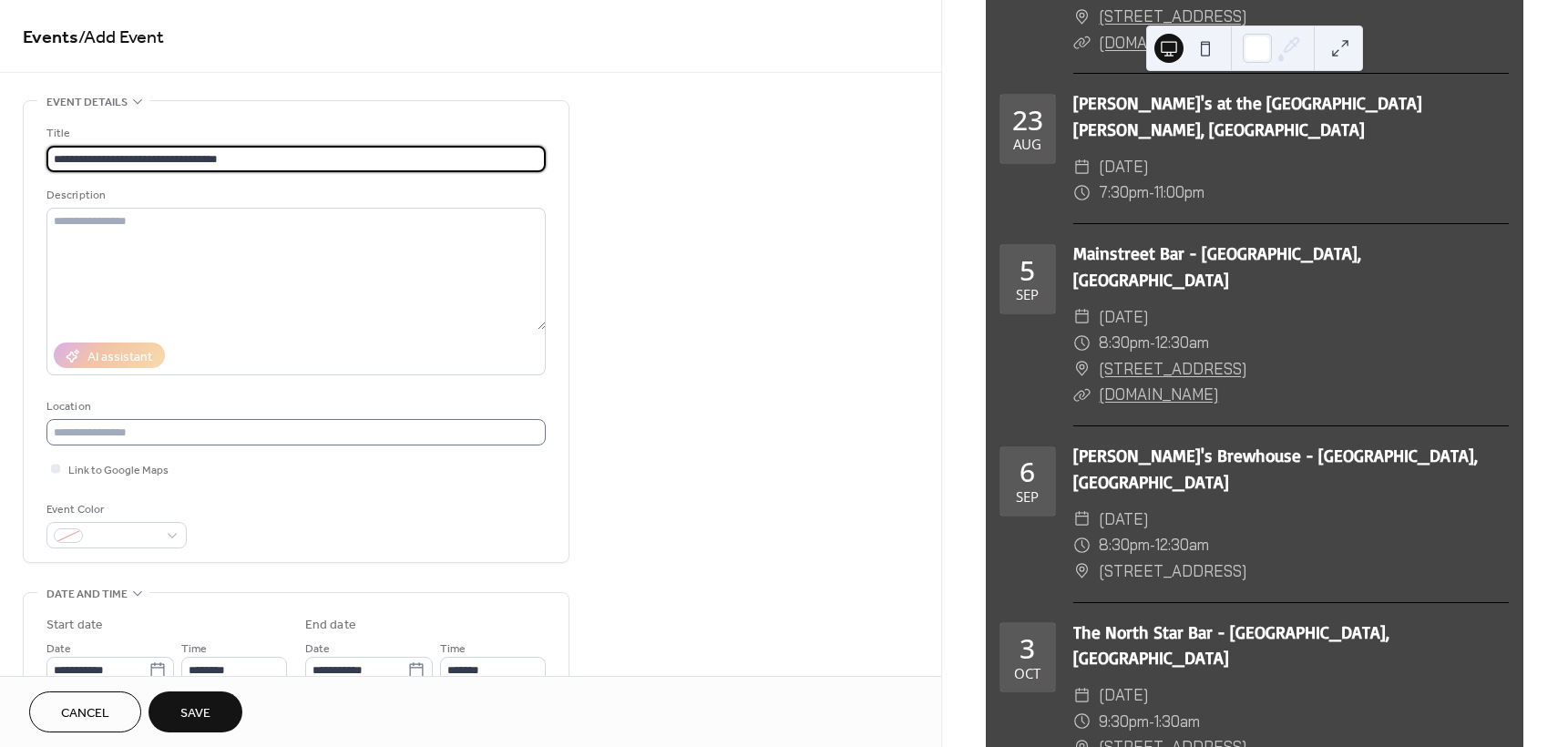 type on "**********" 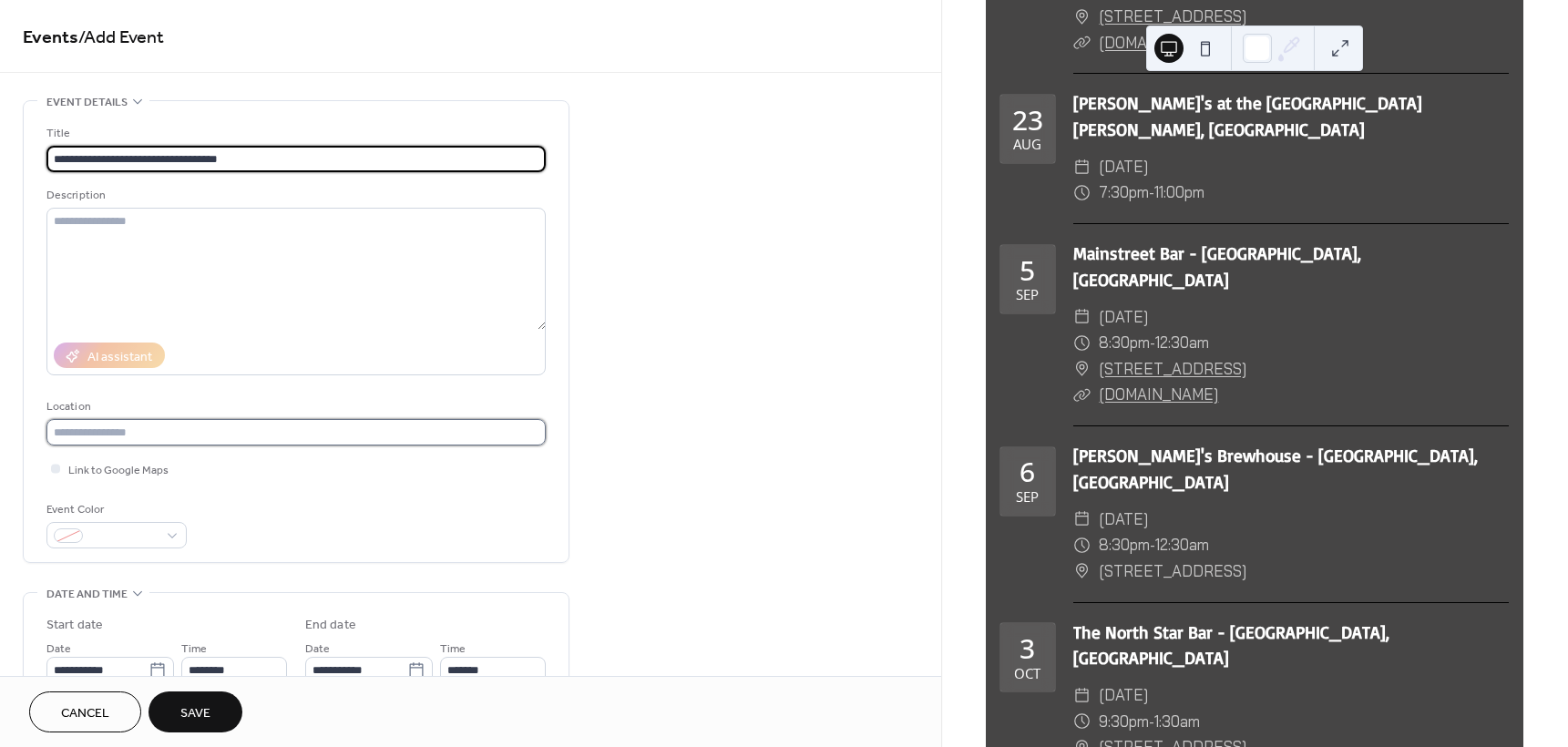 click at bounding box center (296, 432) 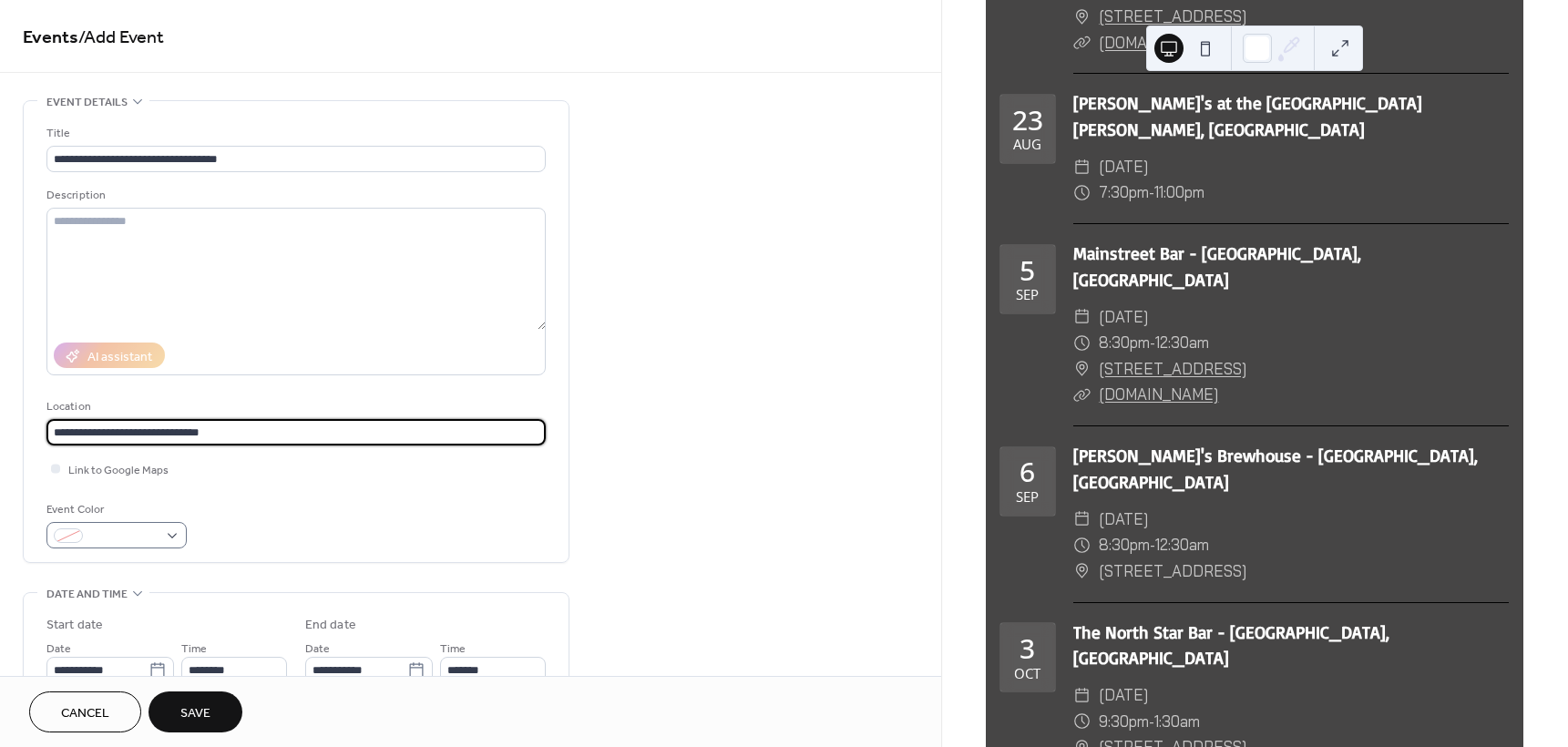 type on "**********" 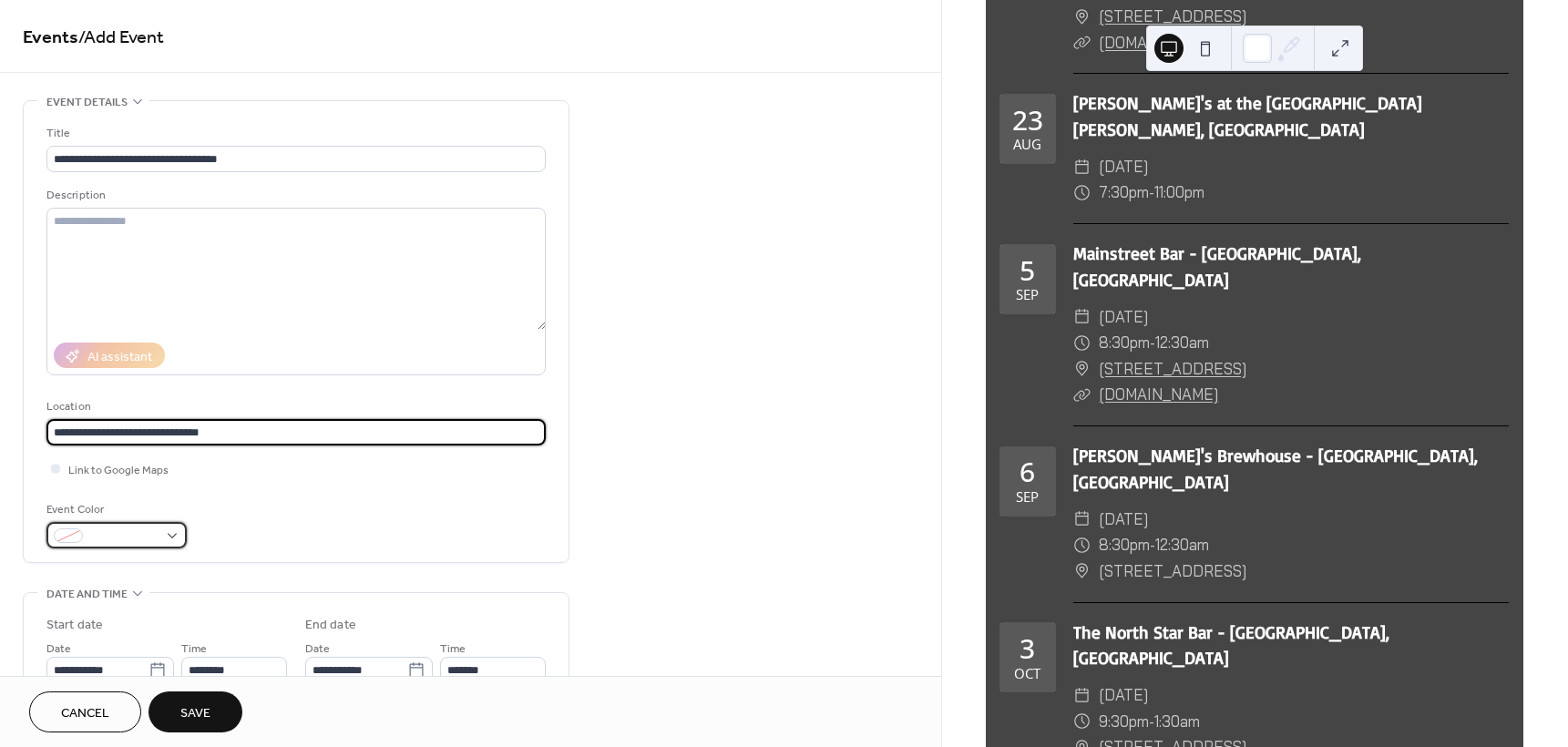 click at bounding box center (117, 535) 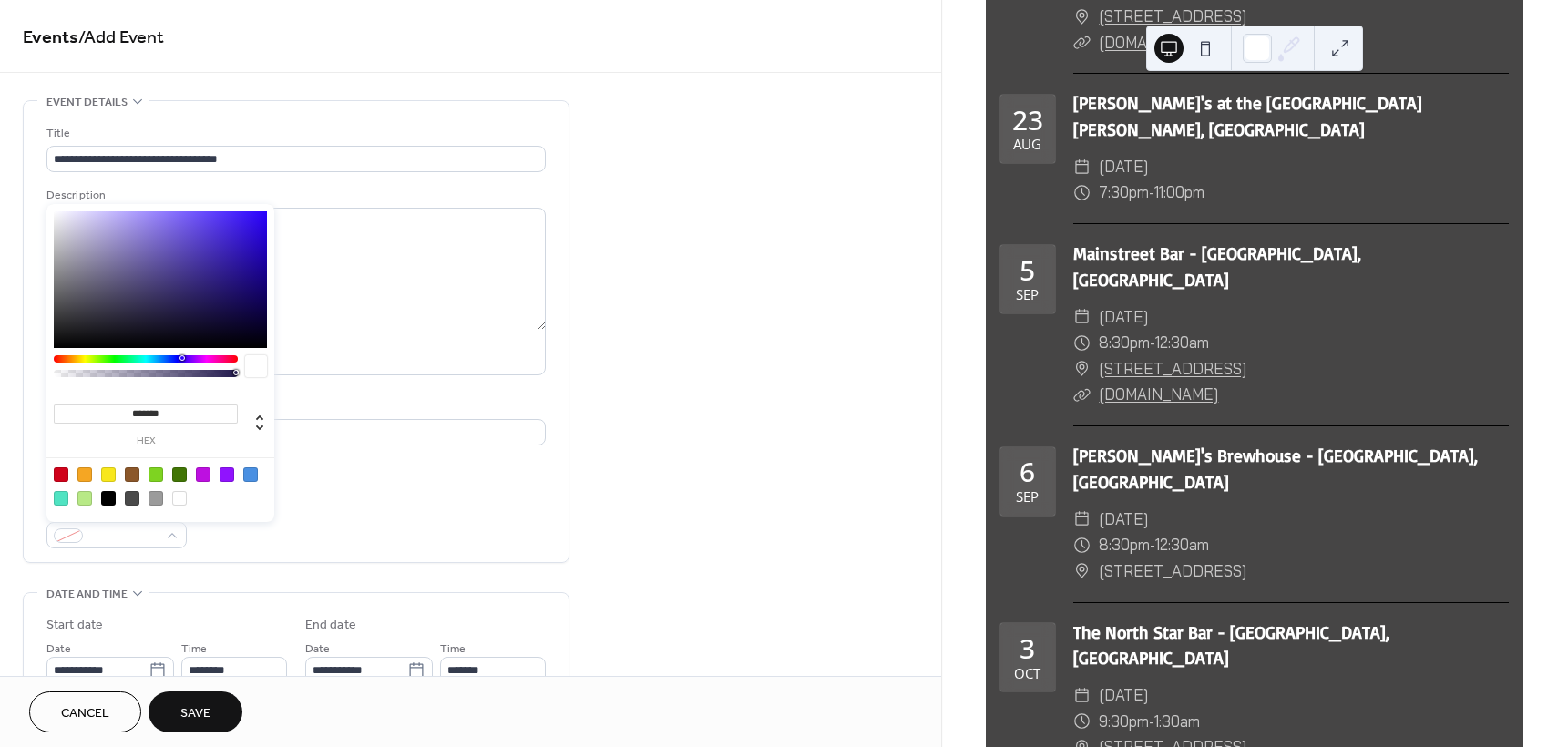 click at bounding box center [108, 498] 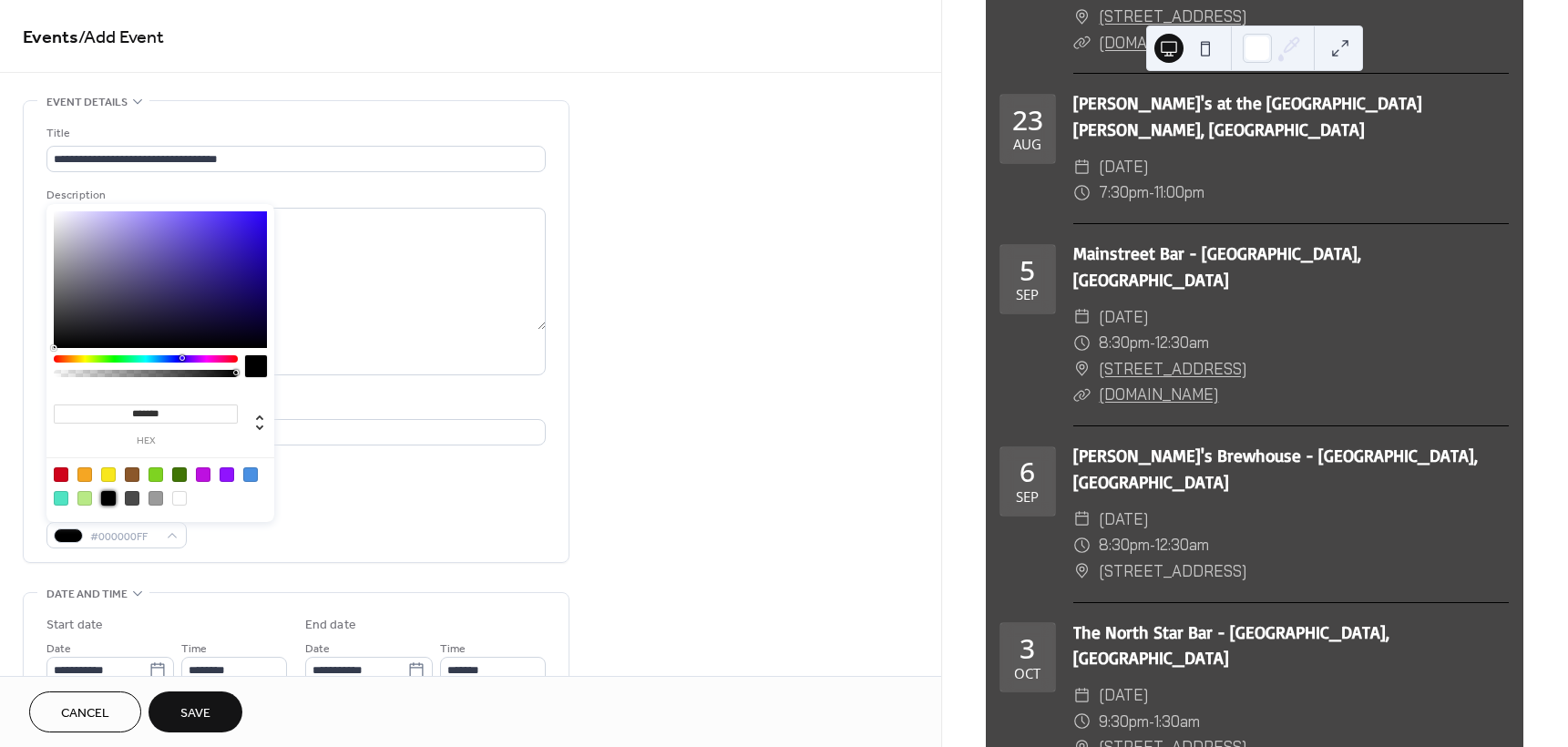 click on "Event Color #000000FF" at bounding box center [296, 524] 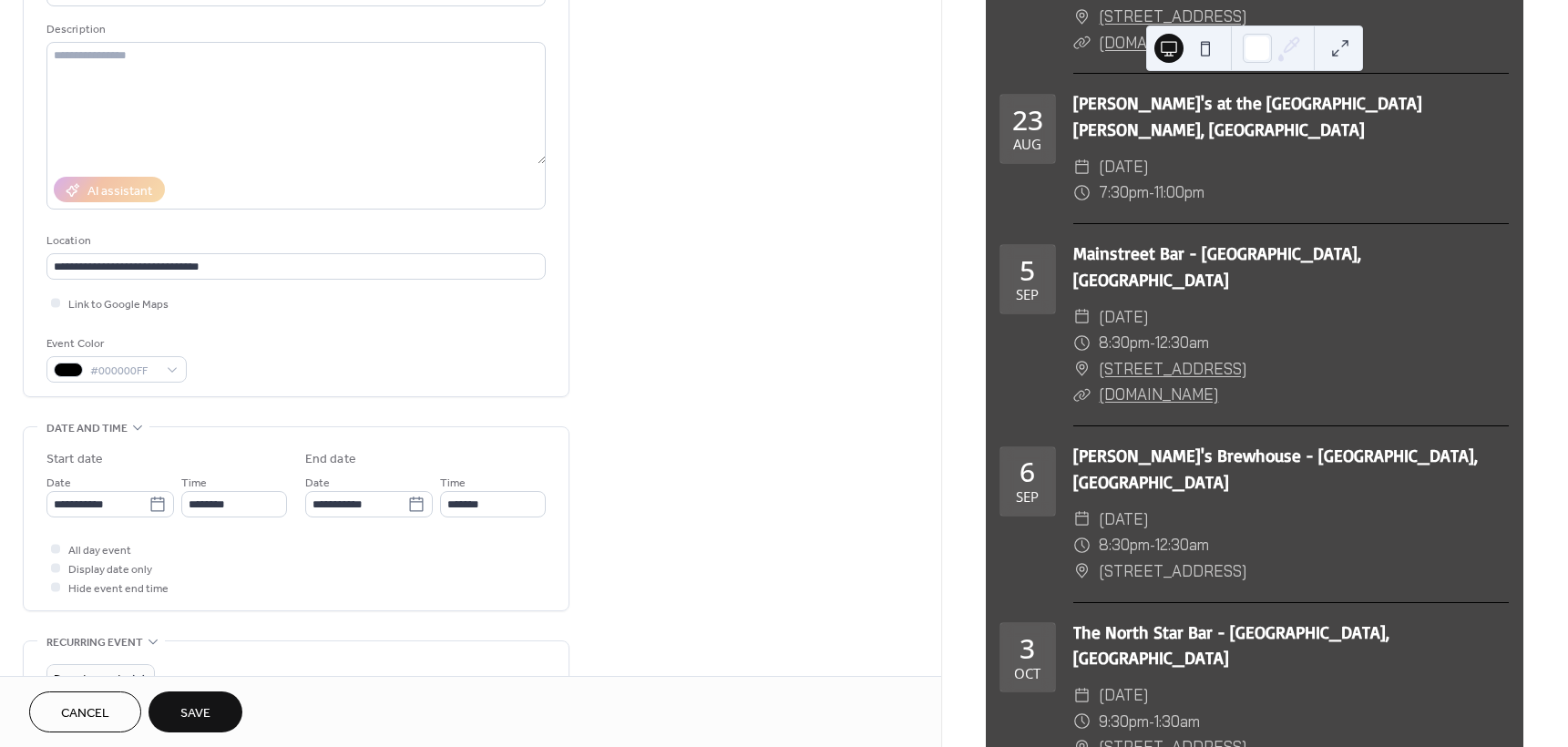 scroll, scrollTop: 182, scrollLeft: 0, axis: vertical 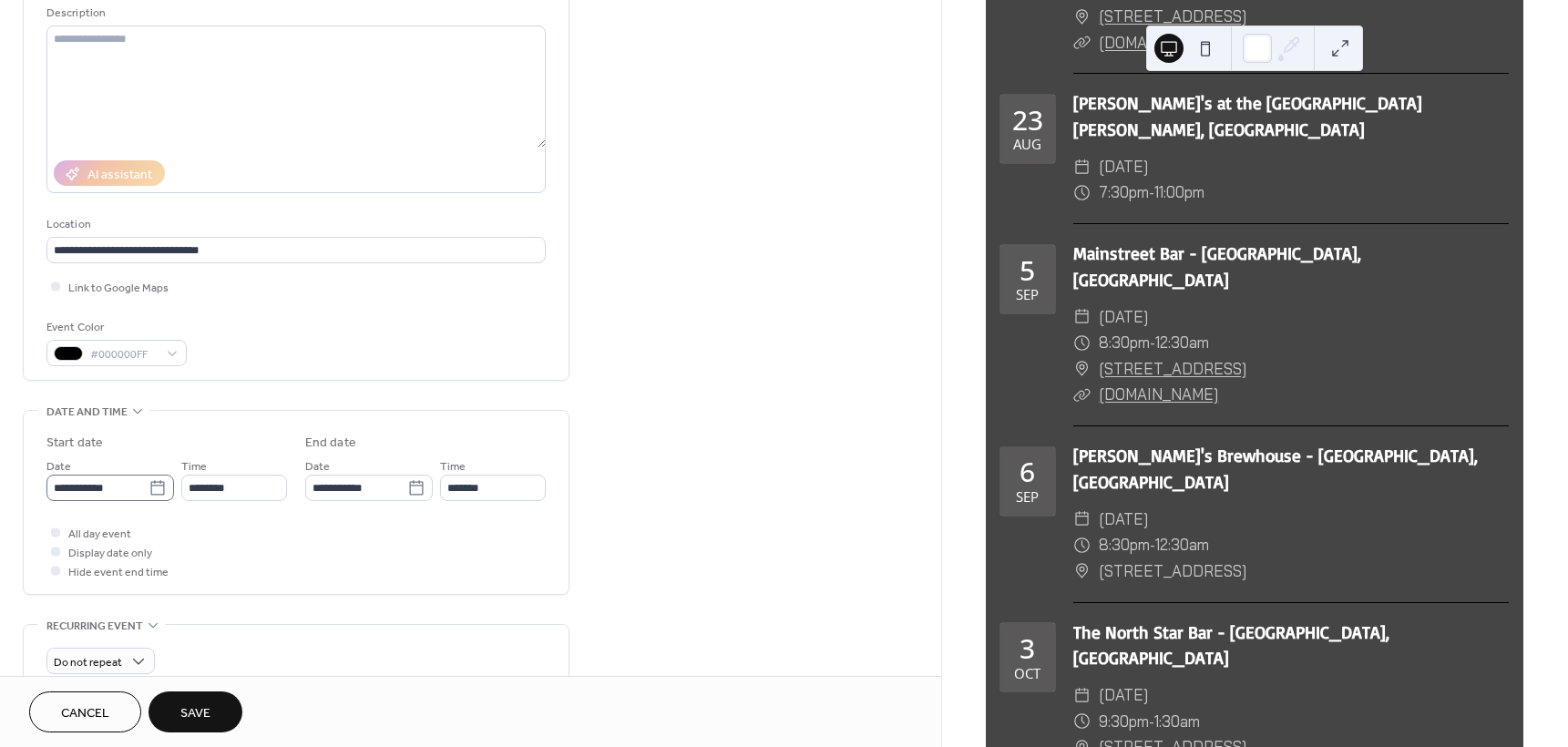 click 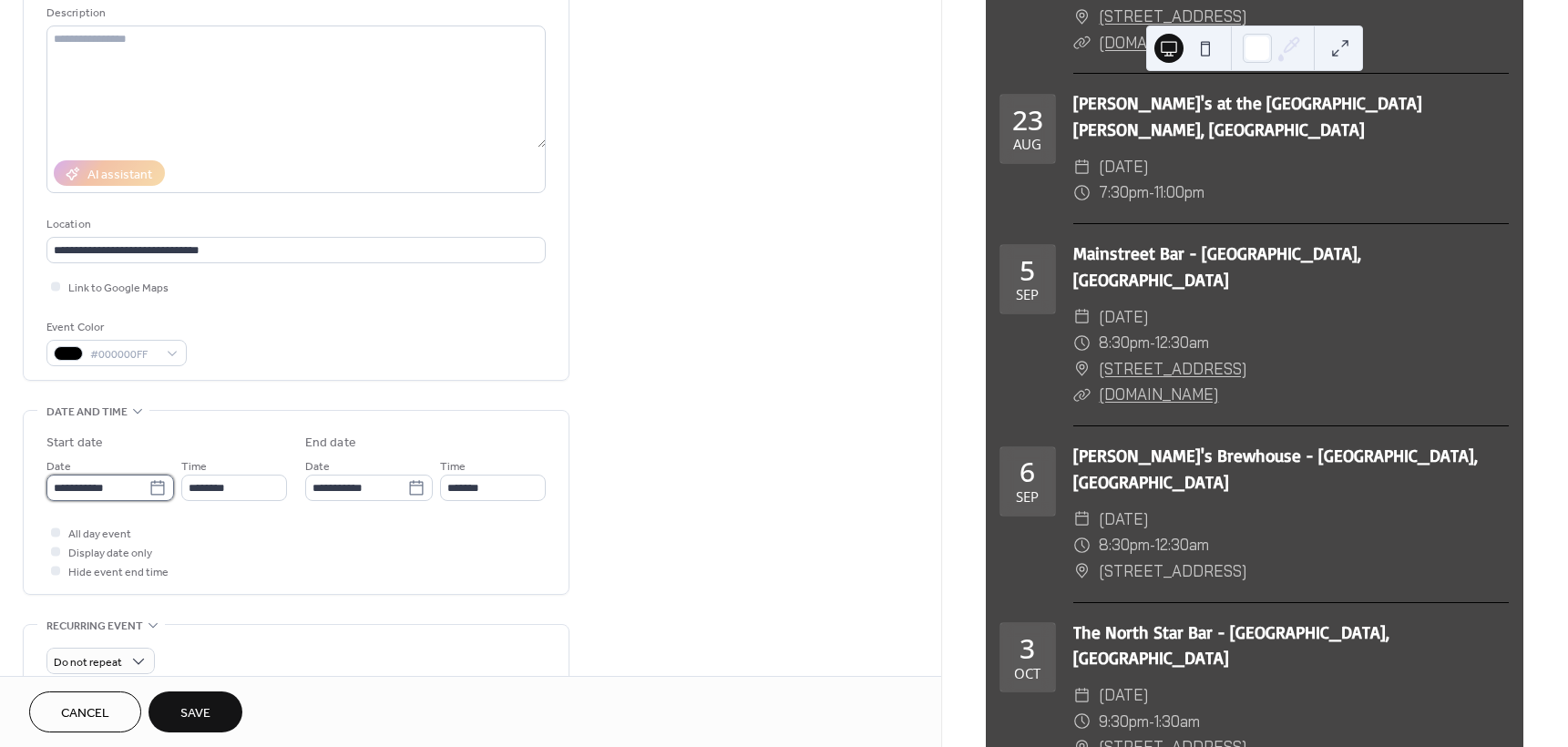 click on "**********" at bounding box center [97, 487] 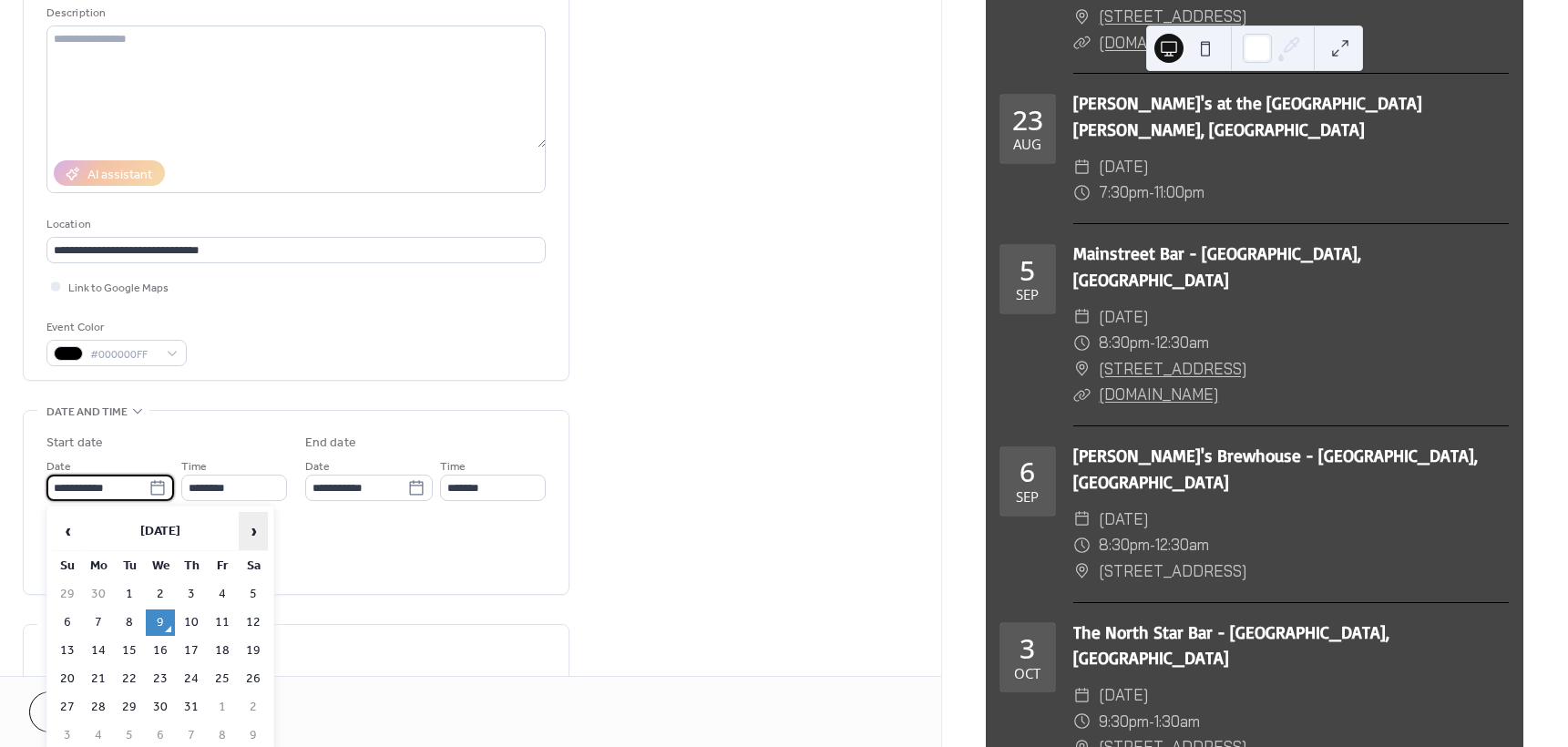 click on "›" at bounding box center (253, 531) 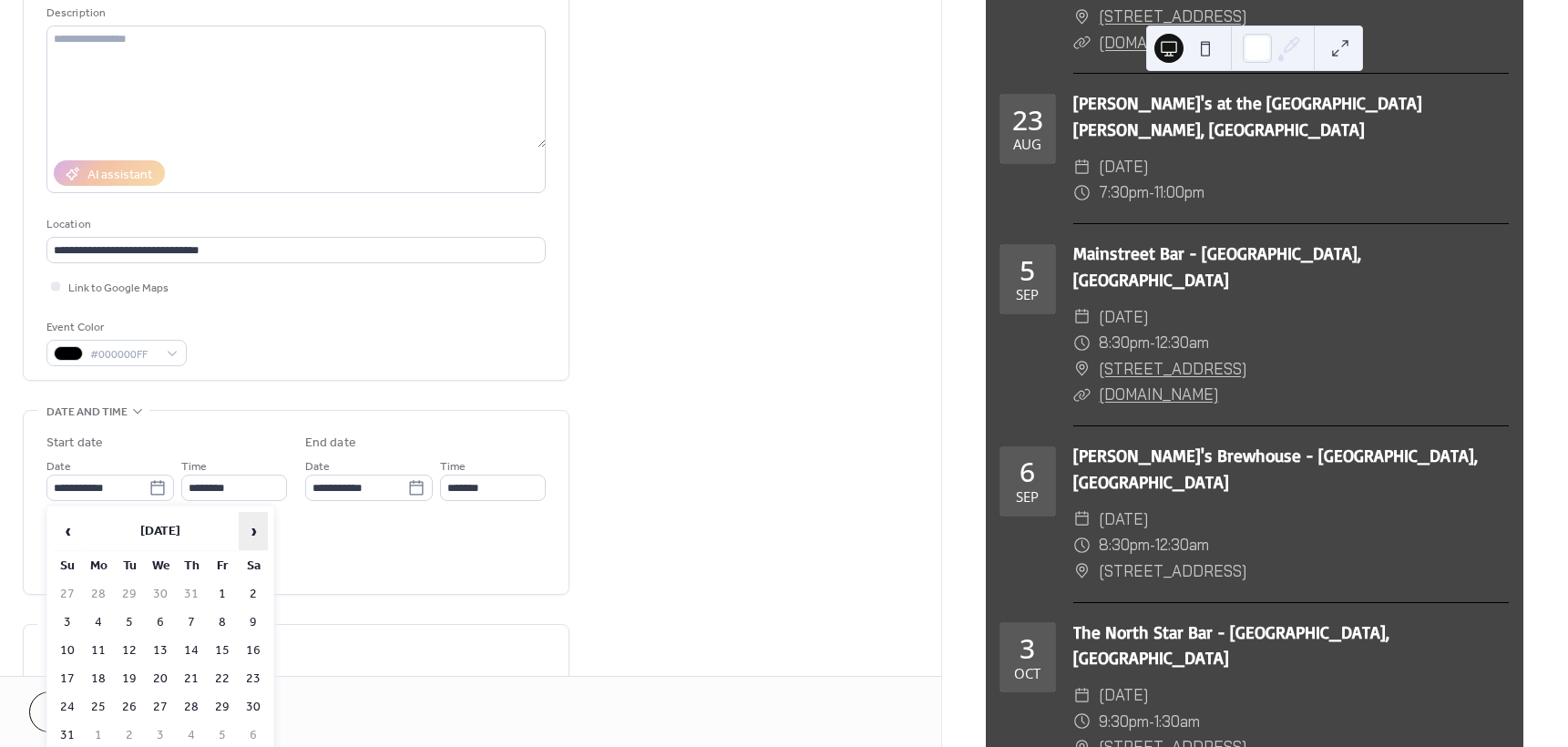 click on "›" at bounding box center (253, 531) 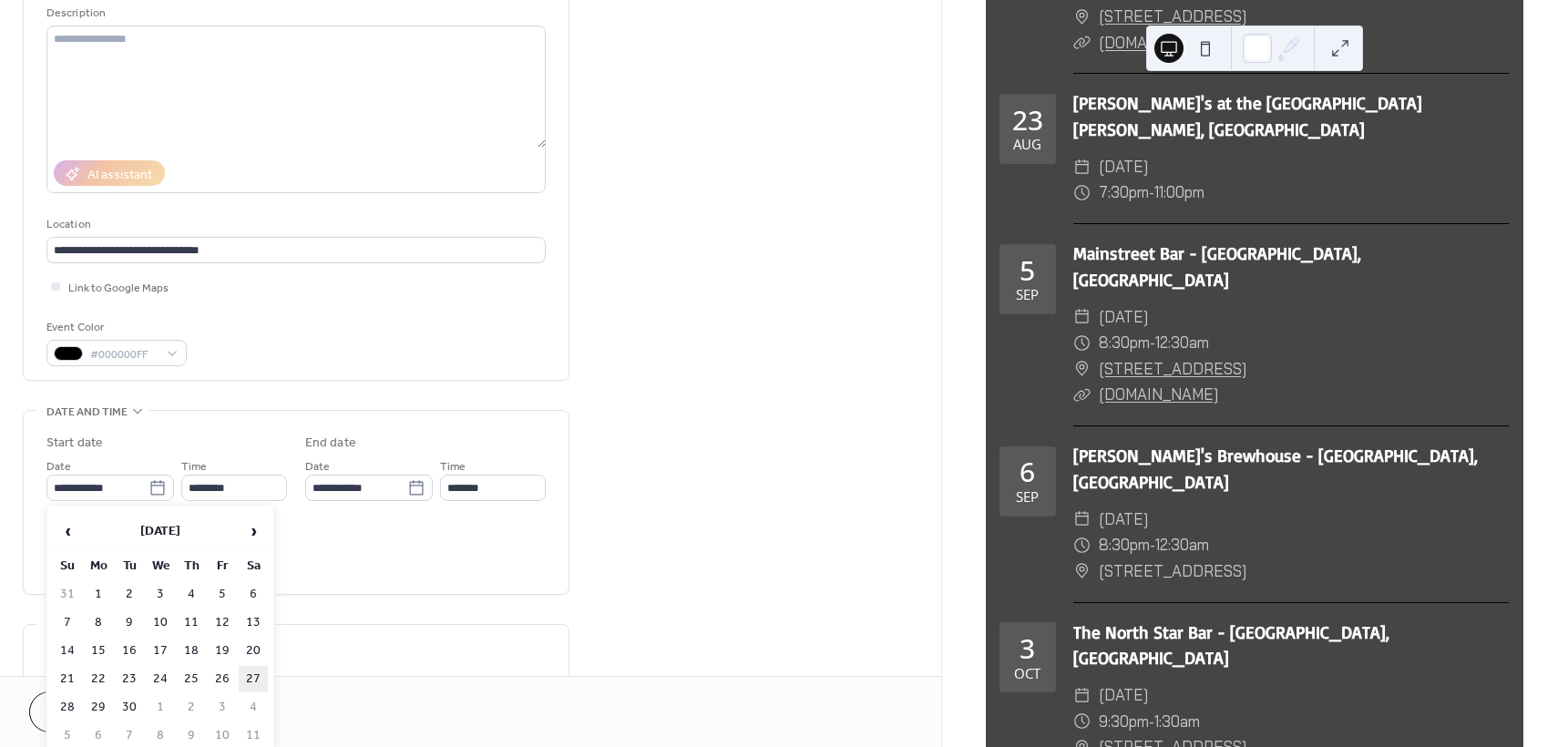 click on "27" at bounding box center (253, 679) 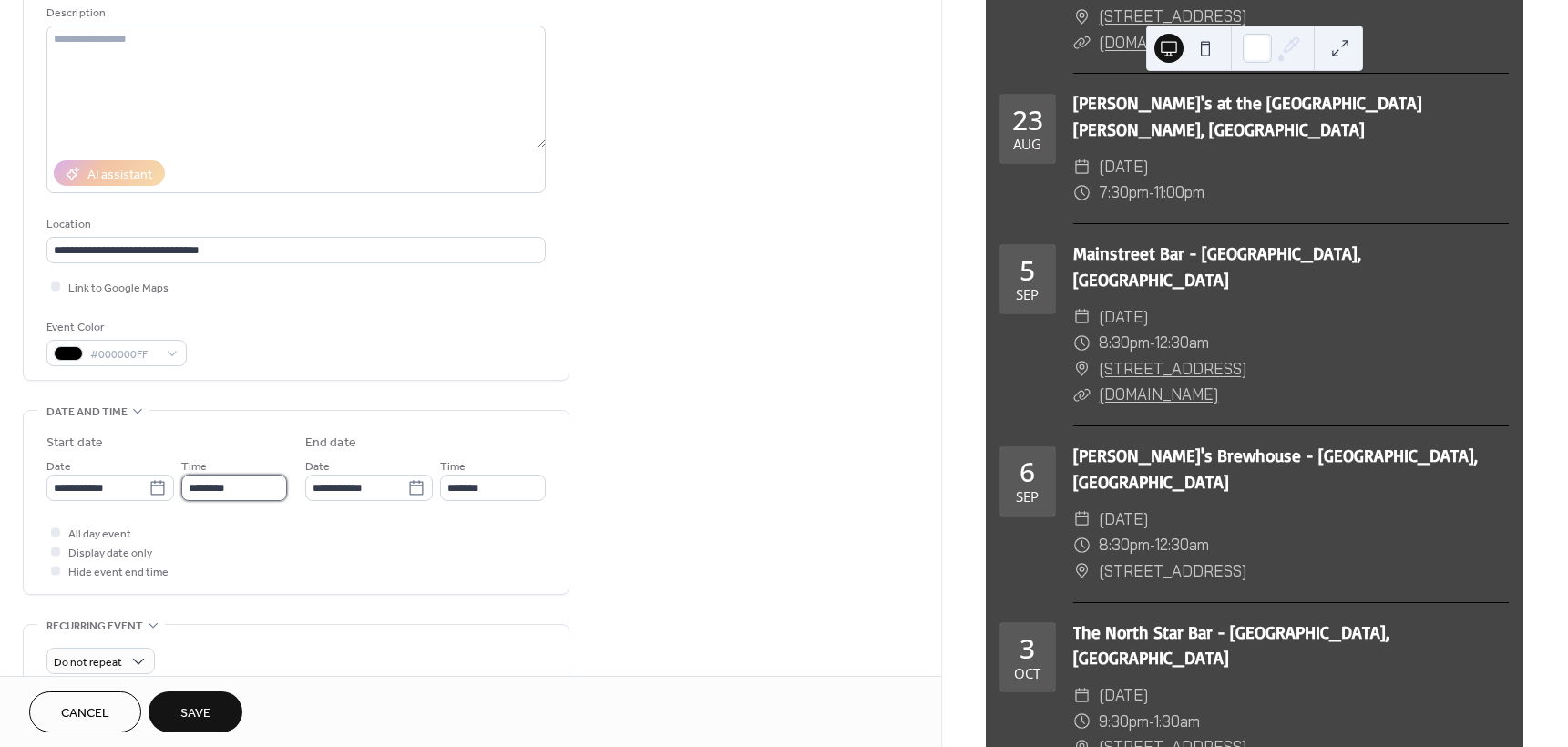 click on "********" at bounding box center [234, 487] 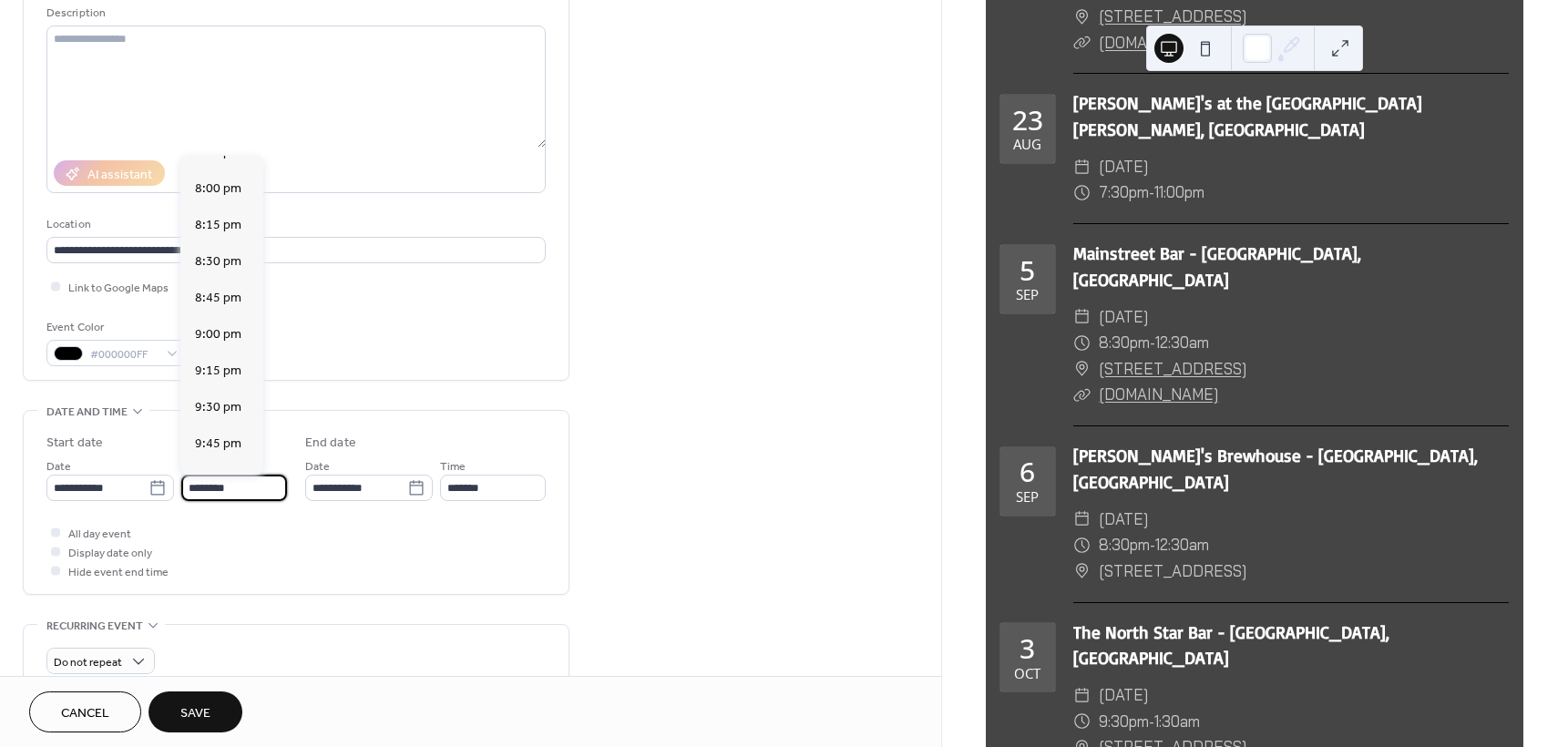 scroll, scrollTop: 2886, scrollLeft: 0, axis: vertical 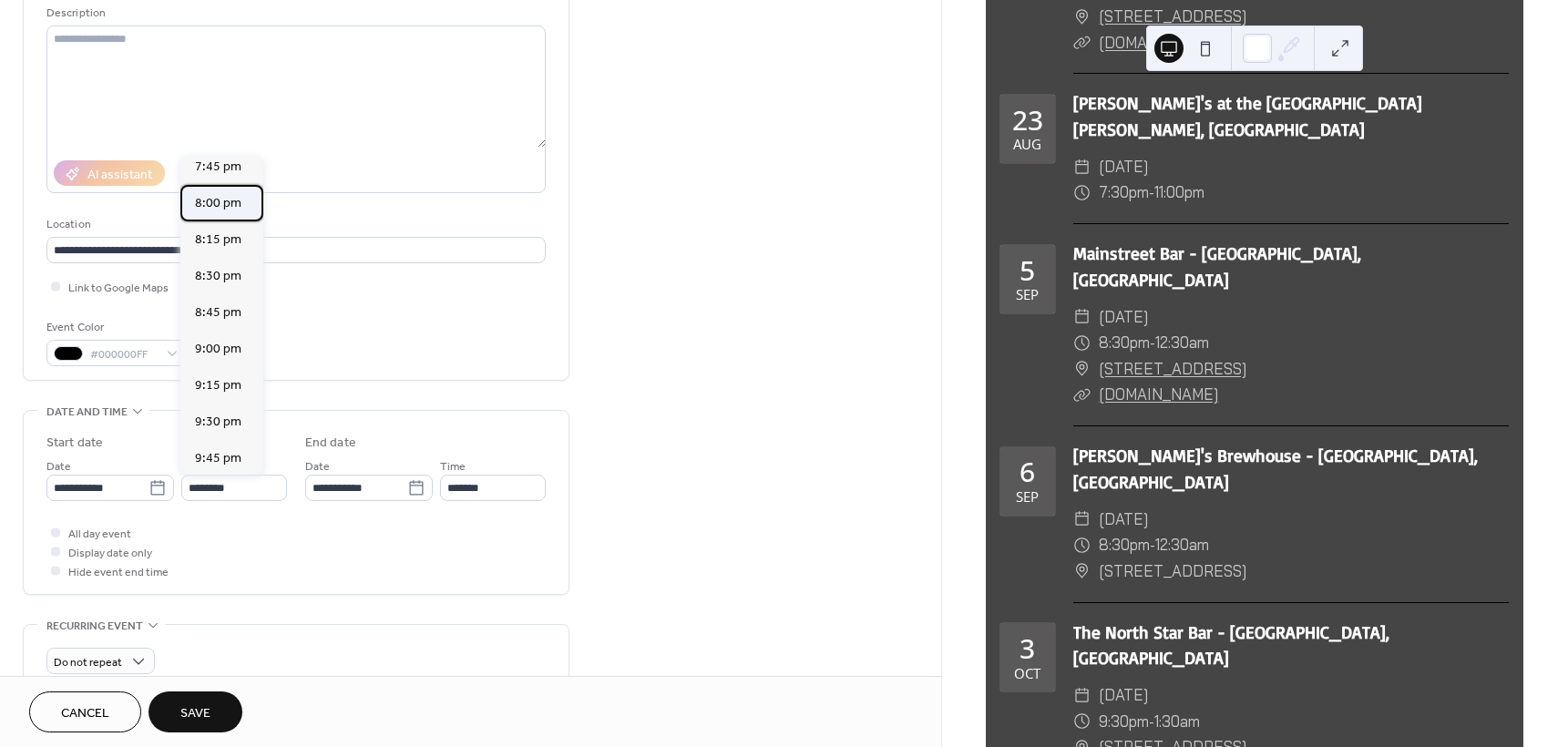 click on "8:00 pm" at bounding box center (218, 203) 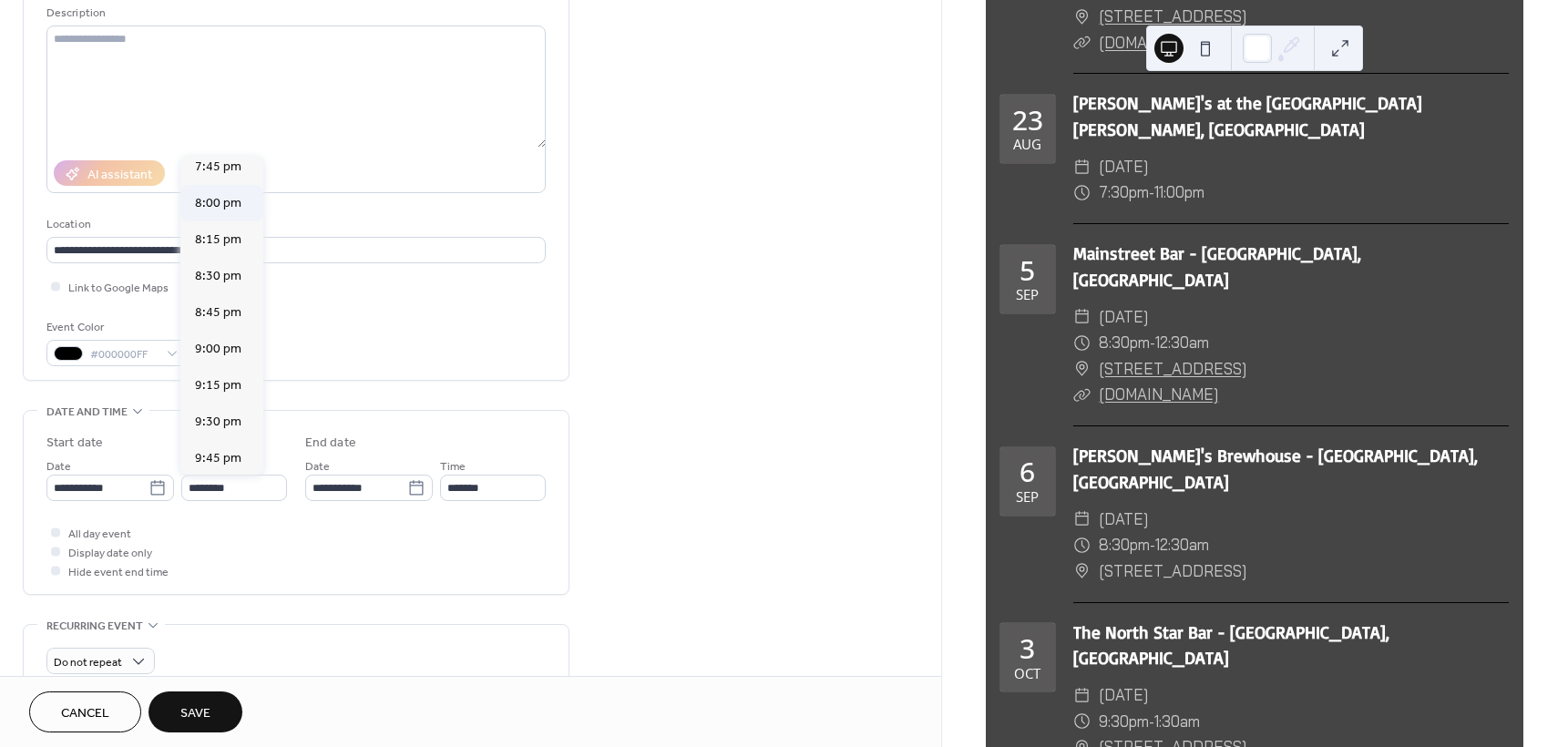 type on "*******" 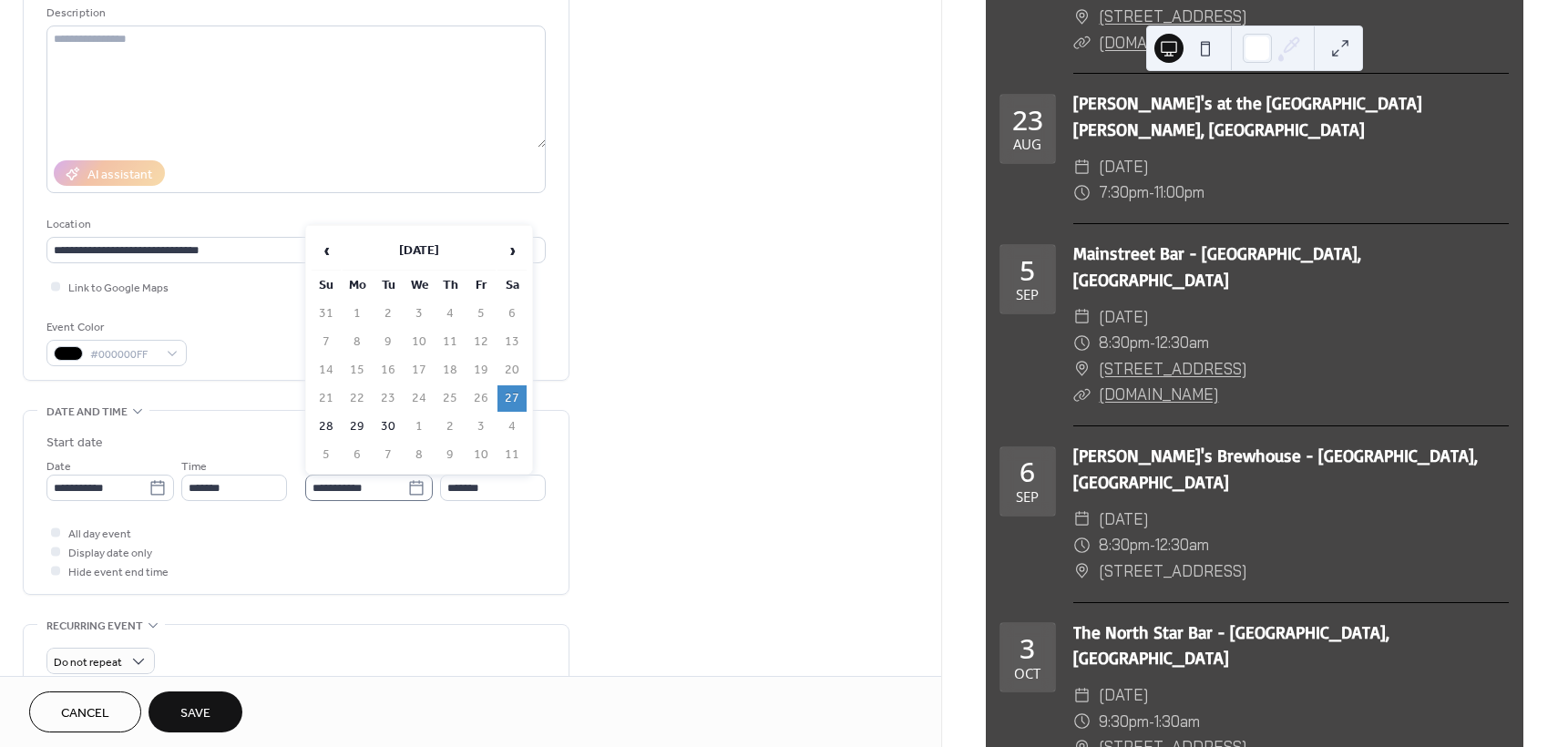click 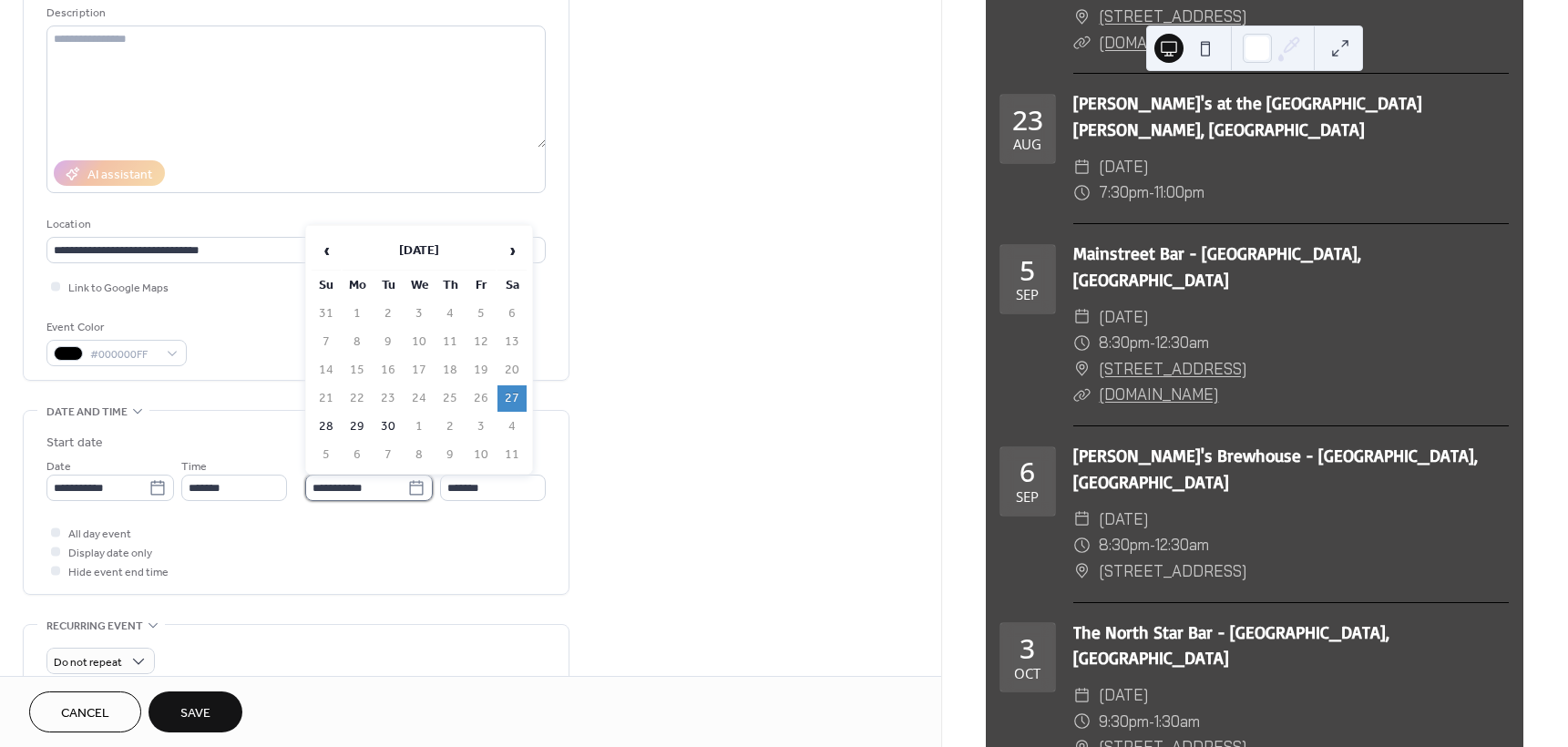 click on "**********" at bounding box center [356, 487] 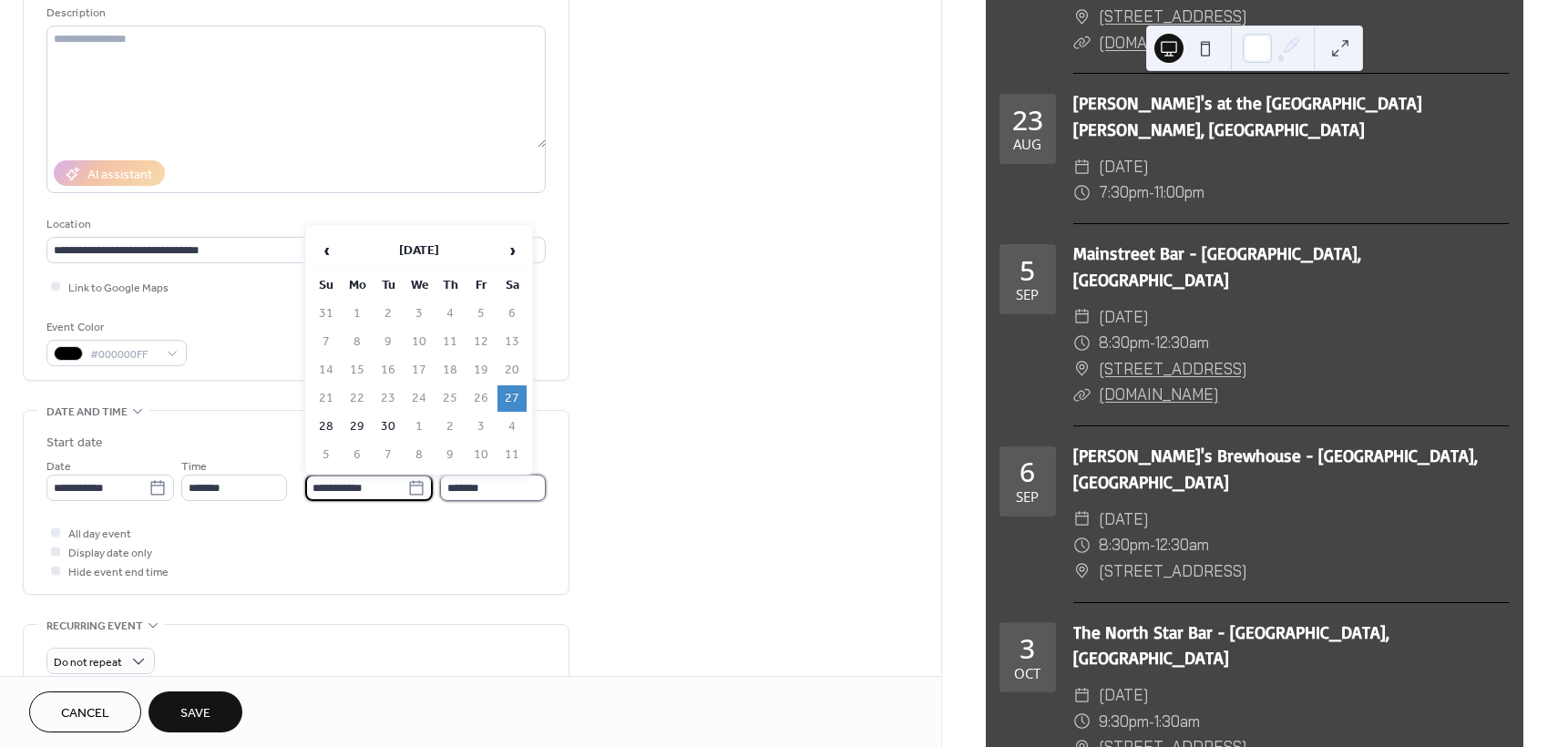 click on "*******" at bounding box center [493, 487] 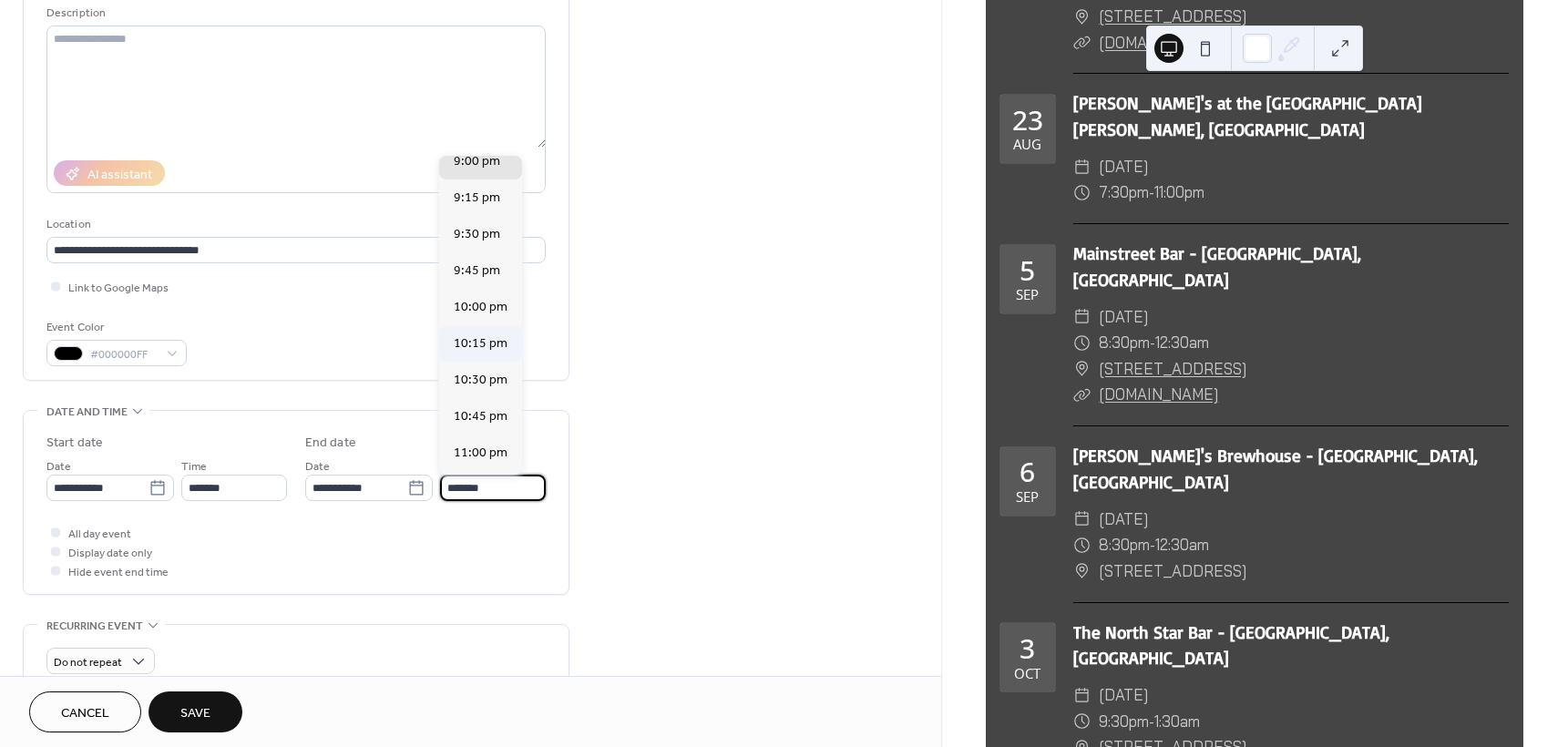 scroll, scrollTop: 241, scrollLeft: 0, axis: vertical 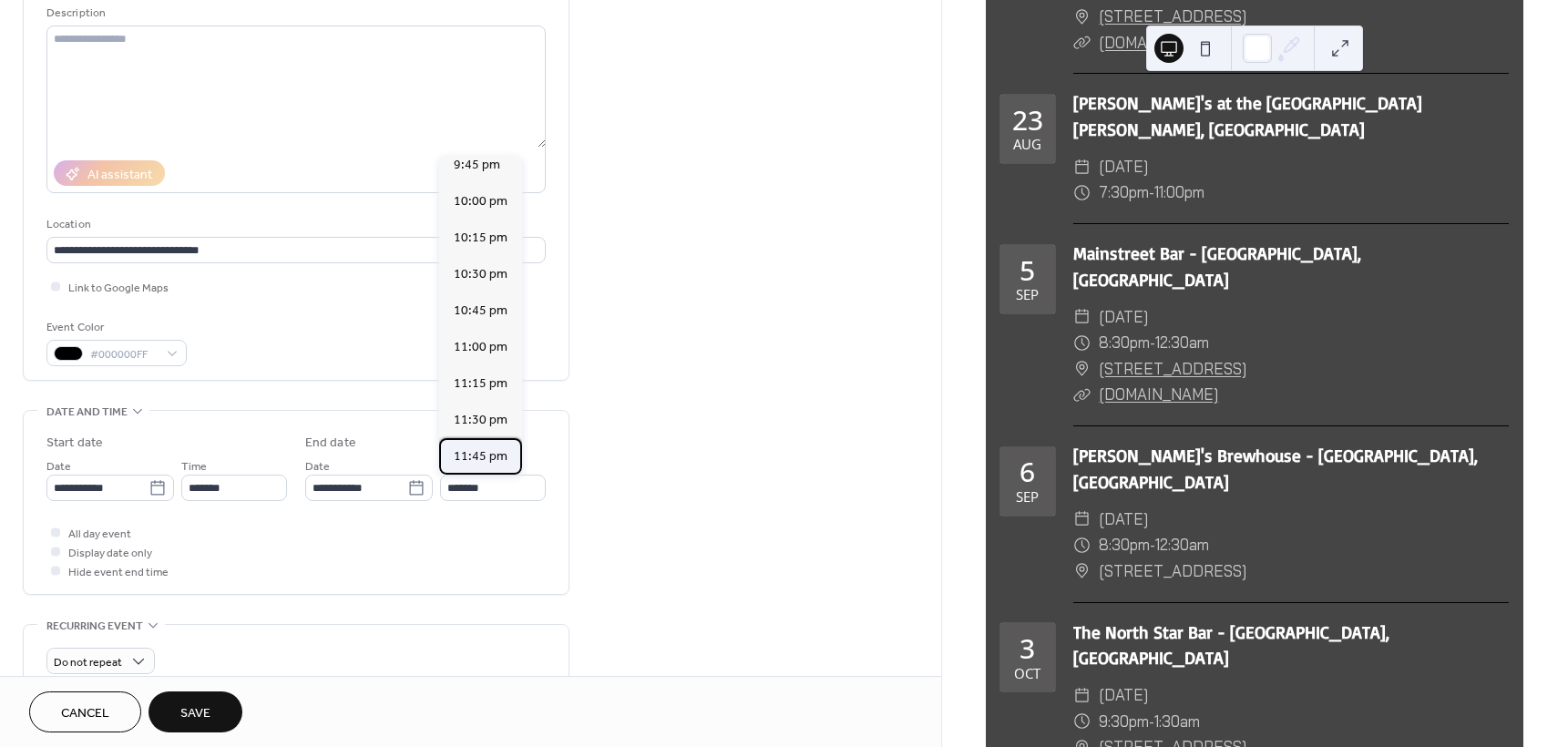 click on "11:45 pm" at bounding box center (480, 456) 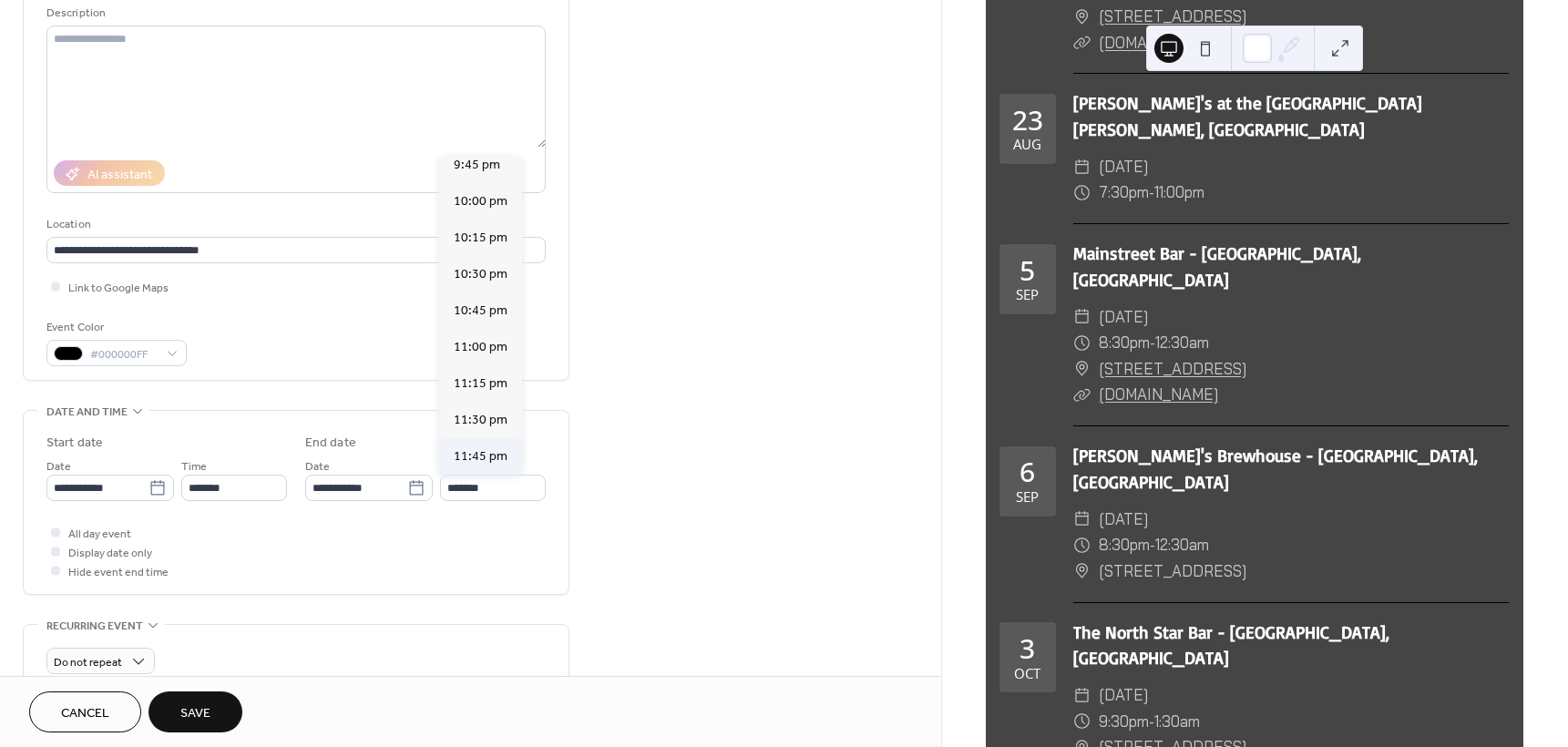 type on "********" 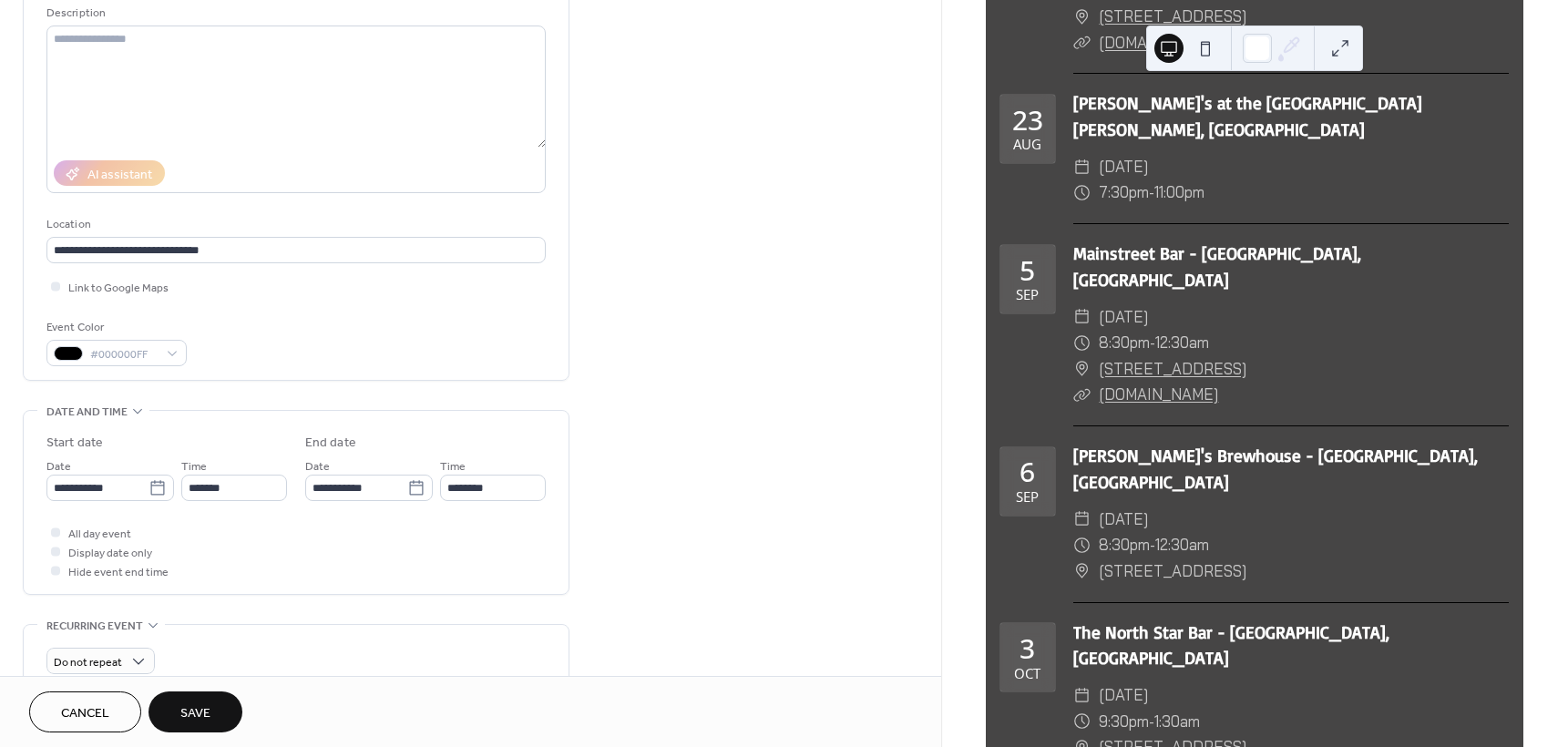 click on "Save" at bounding box center [195, 713] 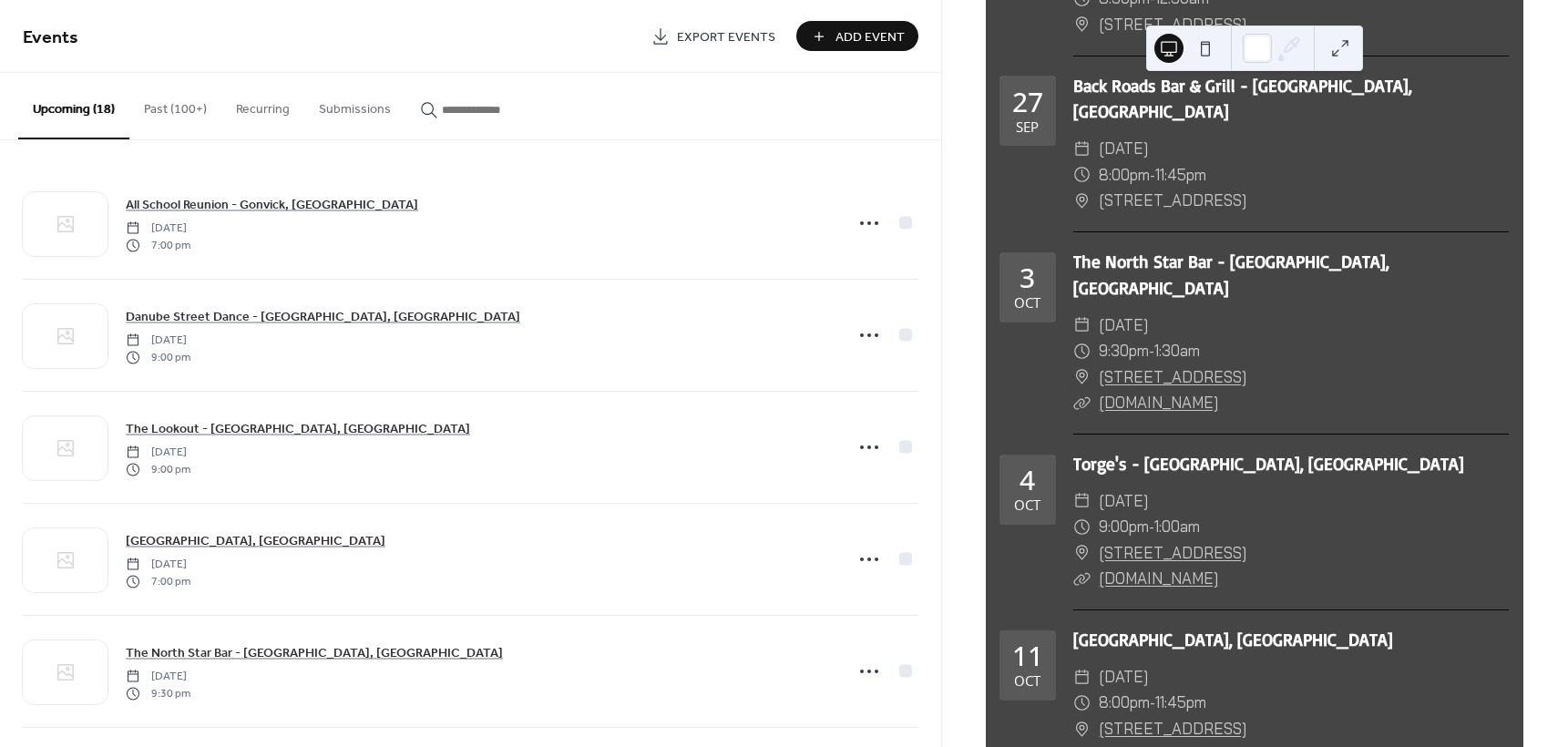 scroll, scrollTop: 1731, scrollLeft: 0, axis: vertical 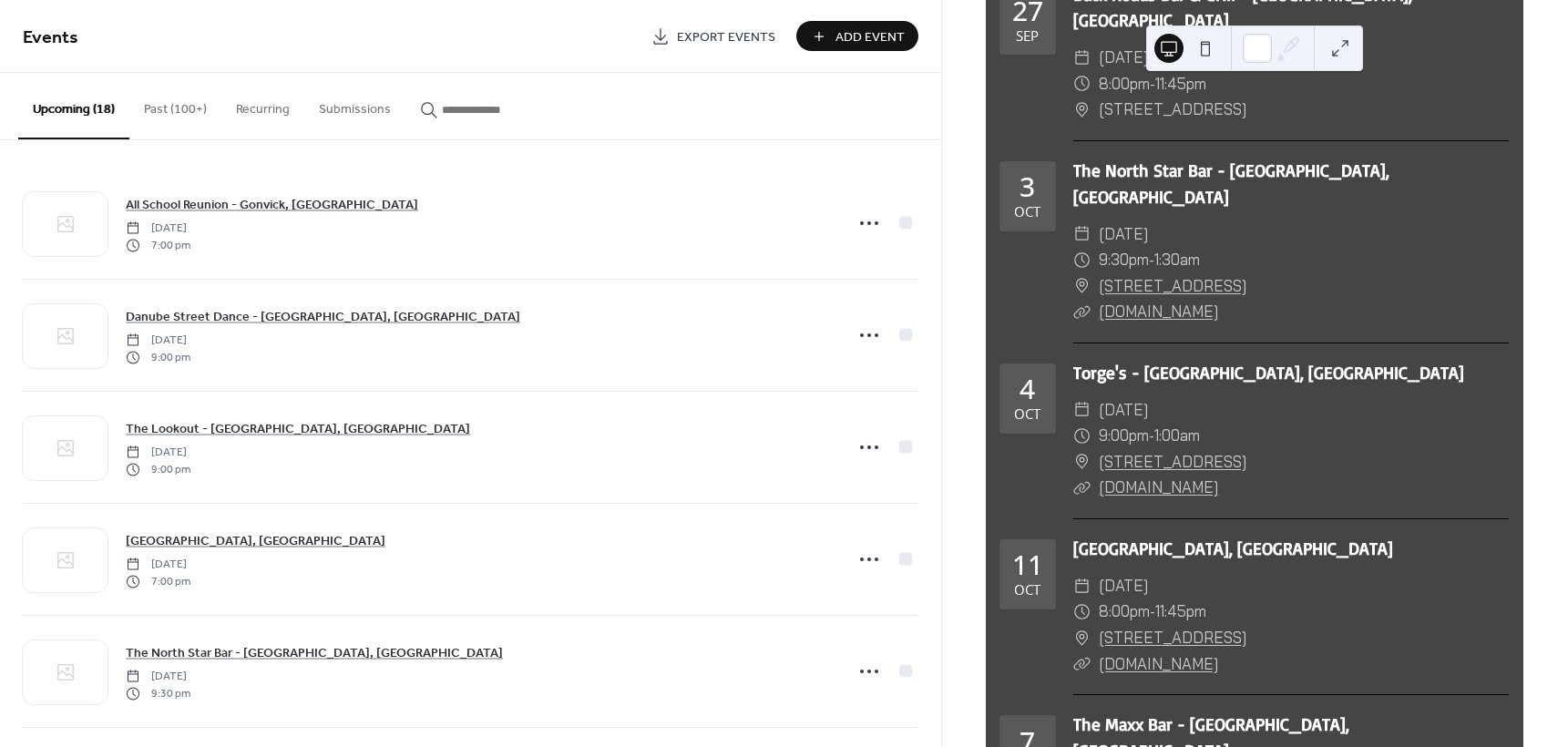 click on "Add Event" at bounding box center [870, 37] 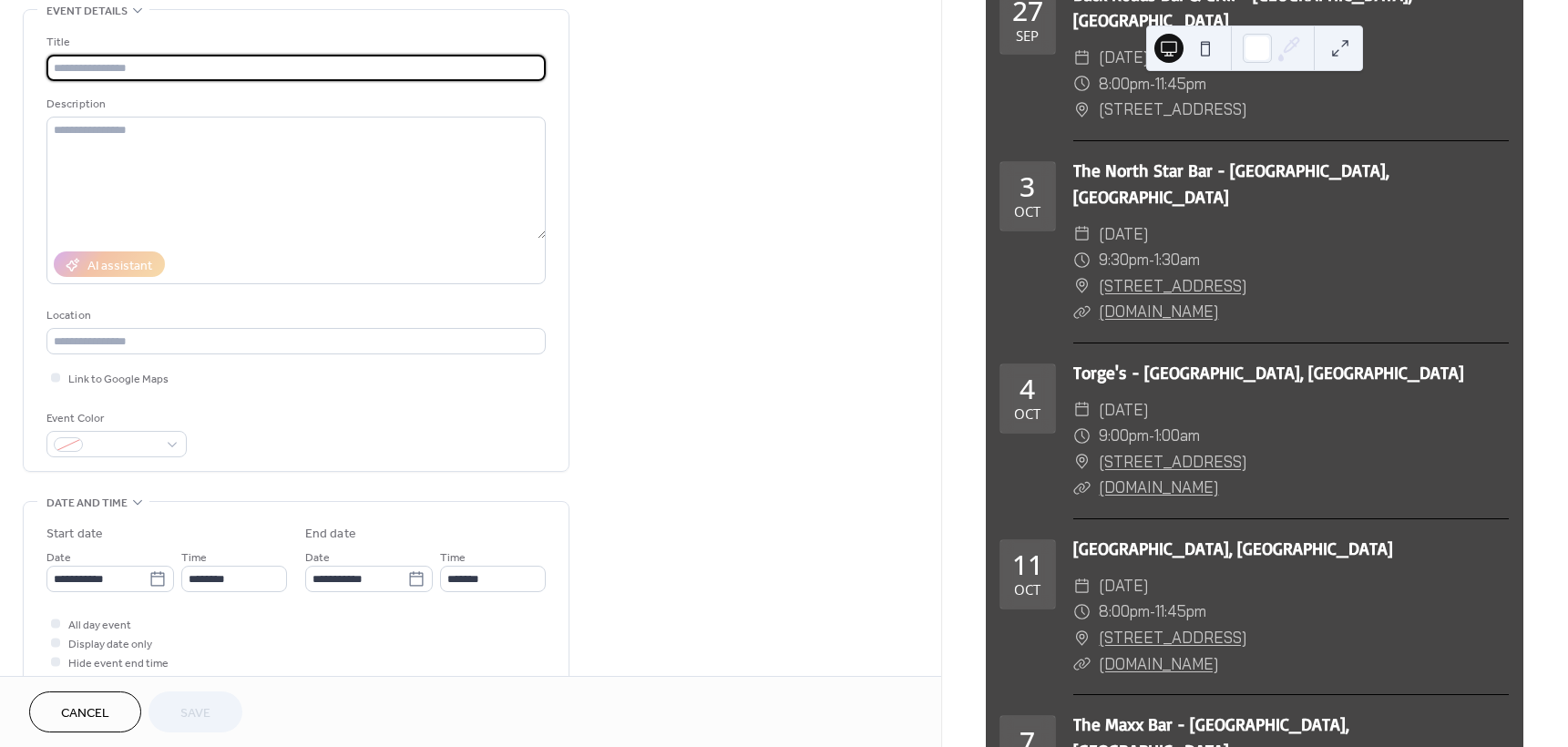 scroll, scrollTop: 0, scrollLeft: 0, axis: both 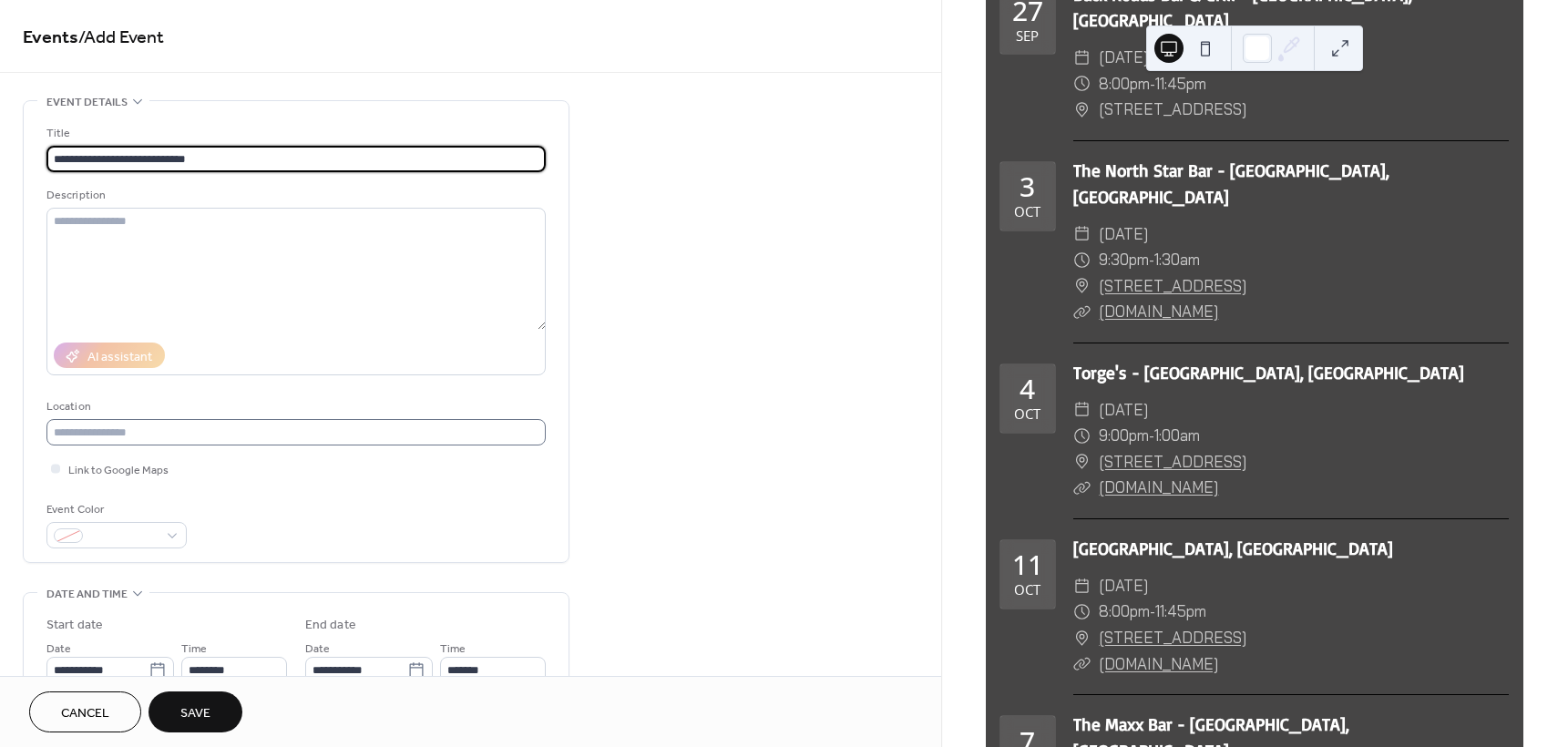 type on "**********" 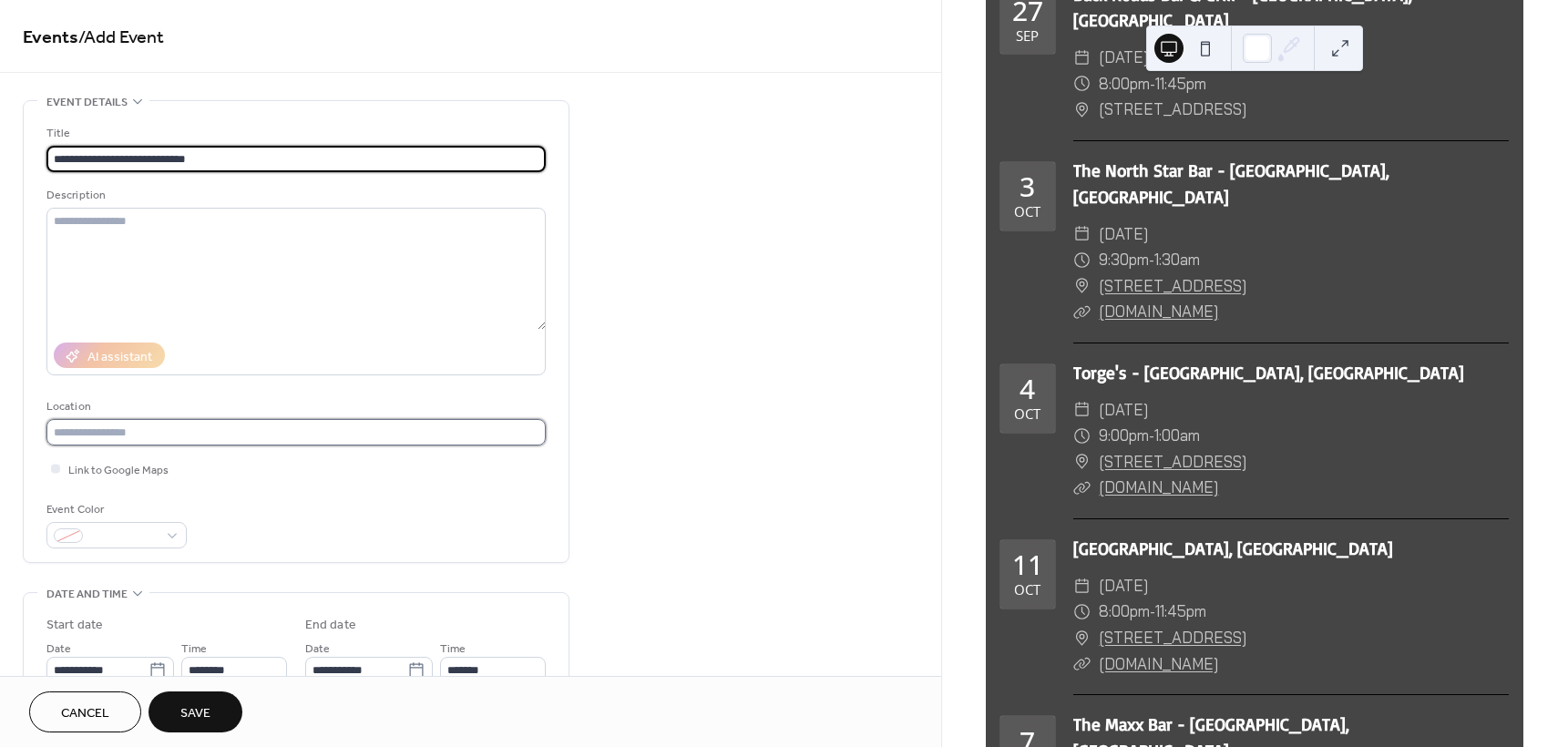 click at bounding box center [296, 432] 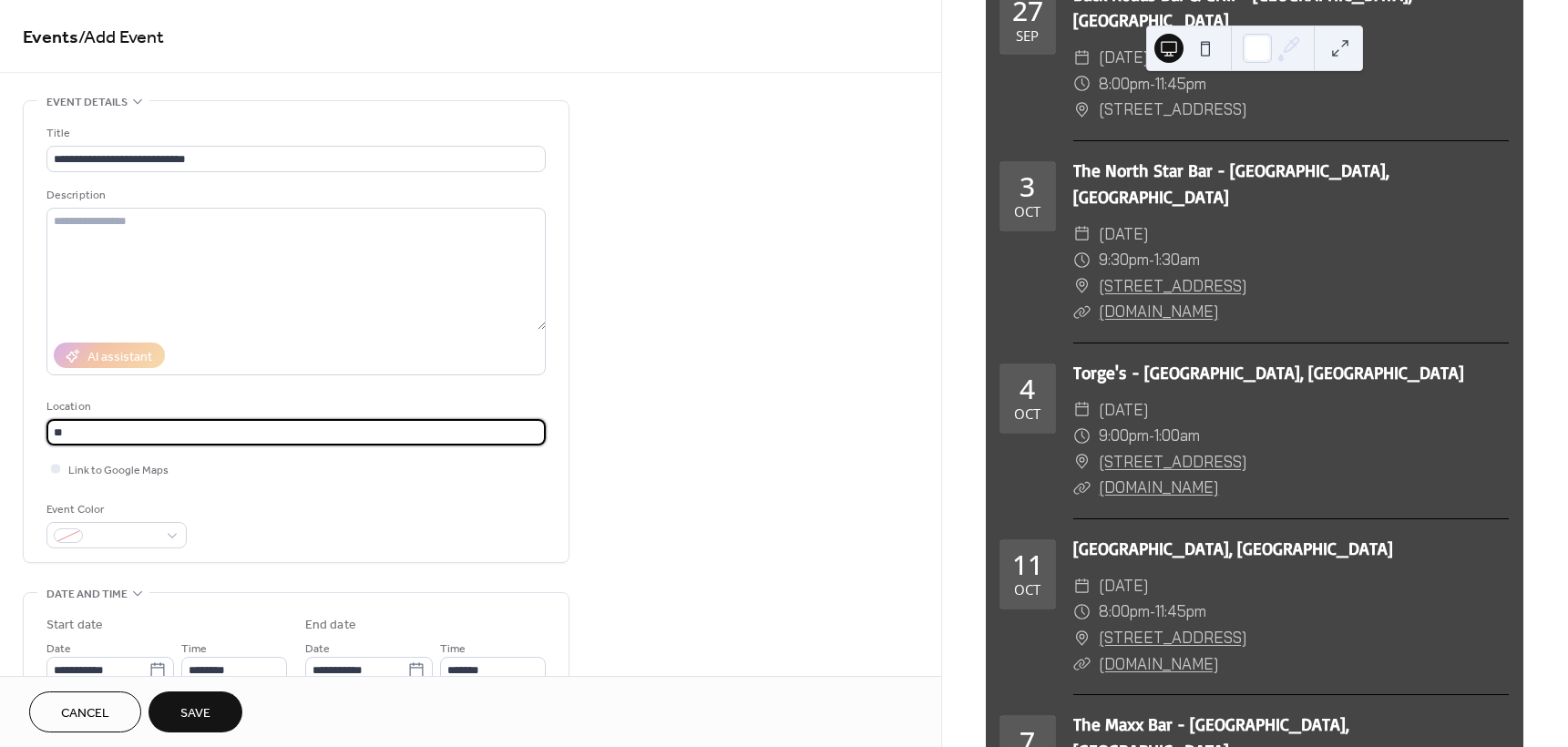 type on "*" 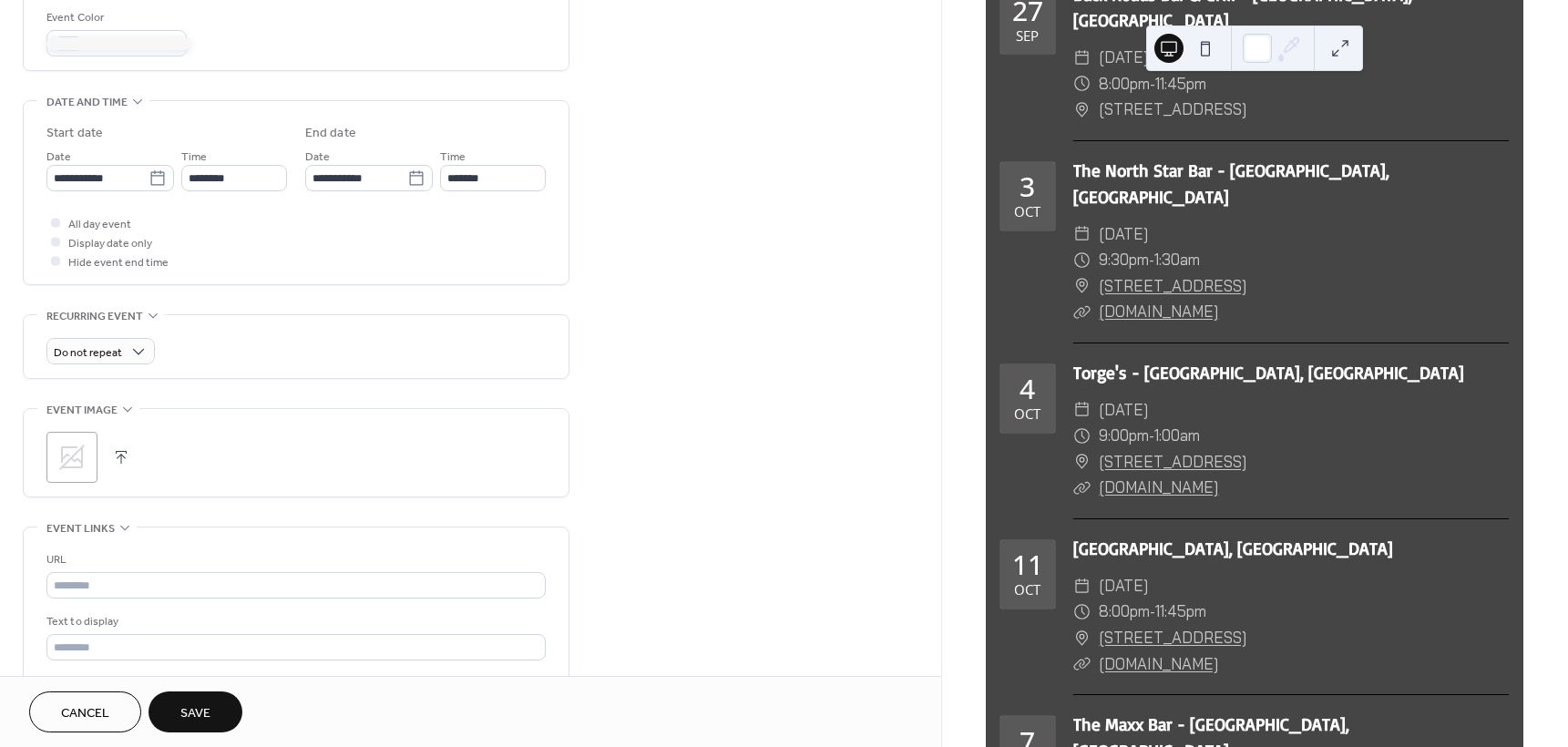 scroll, scrollTop: 404, scrollLeft: 0, axis: vertical 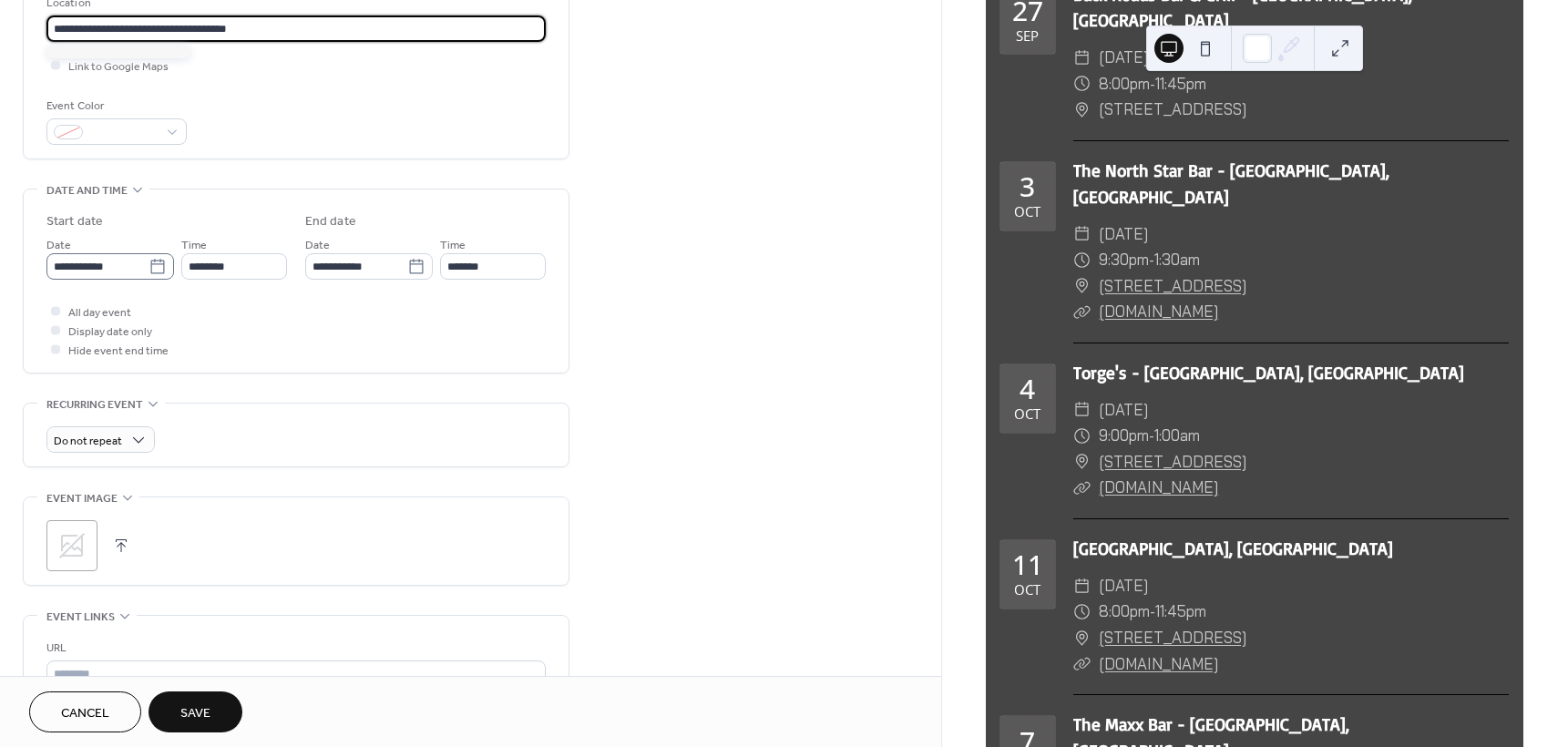 type on "**********" 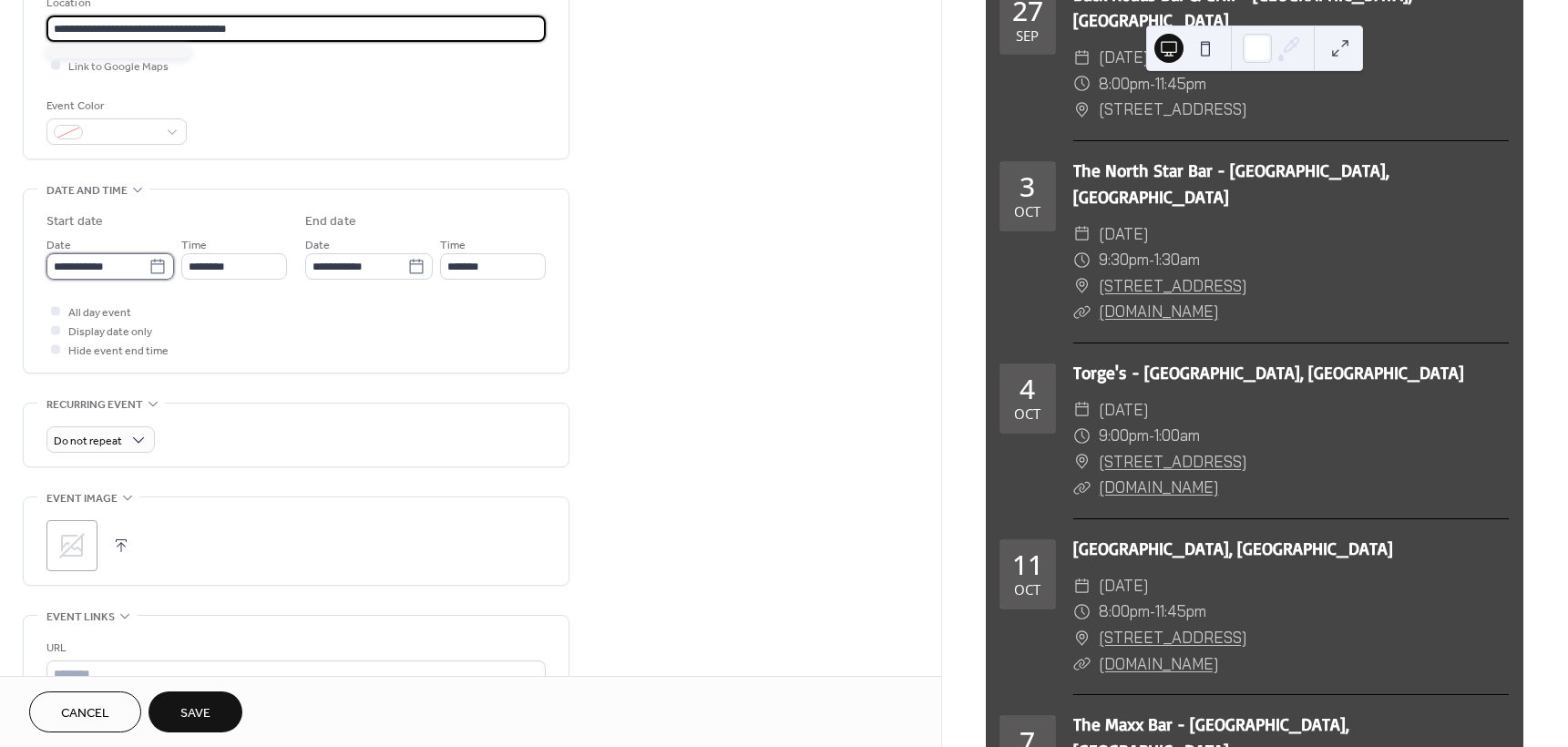 click on "**********" at bounding box center [97, 266] 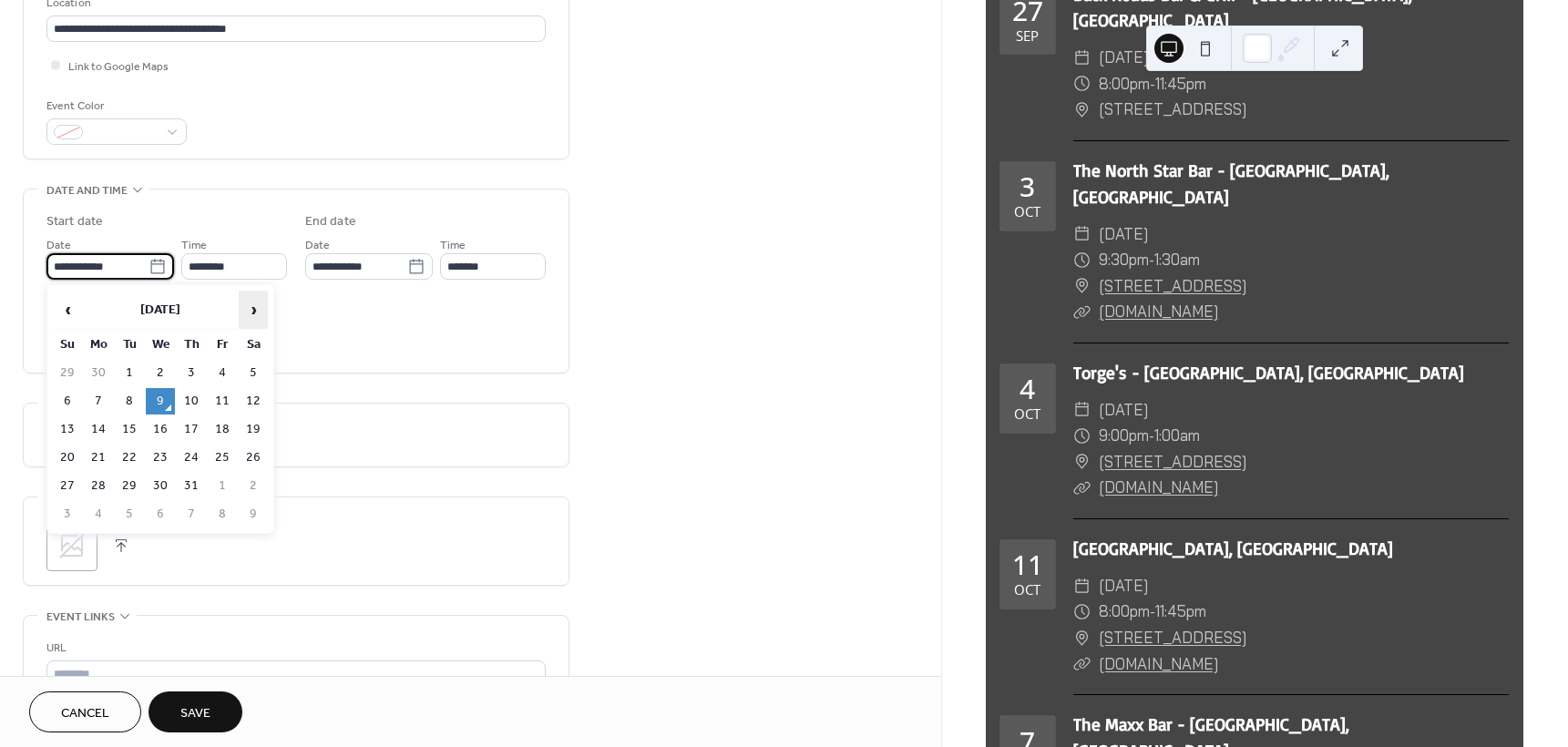 click on "›" at bounding box center [253, 310] 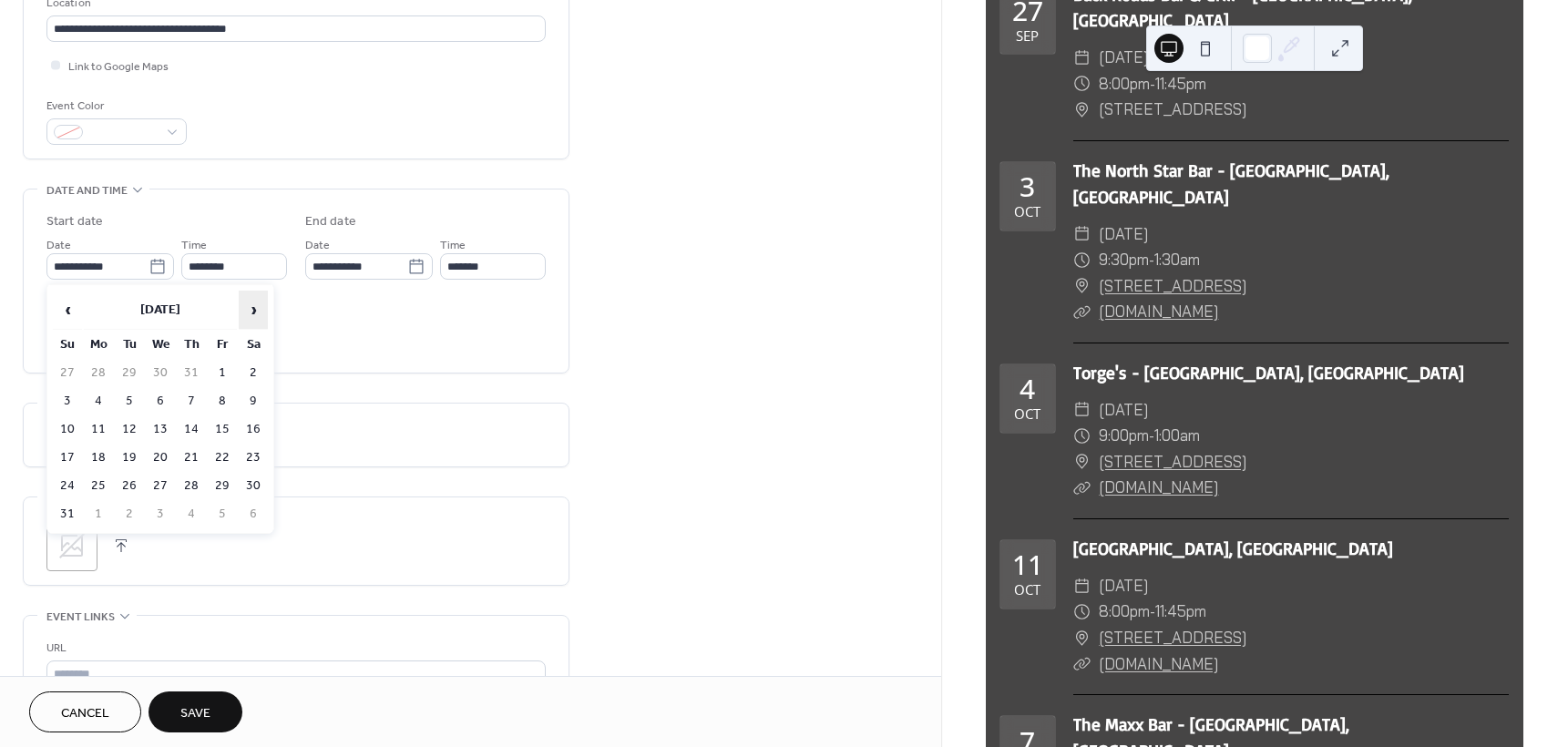 click on "›" at bounding box center [253, 310] 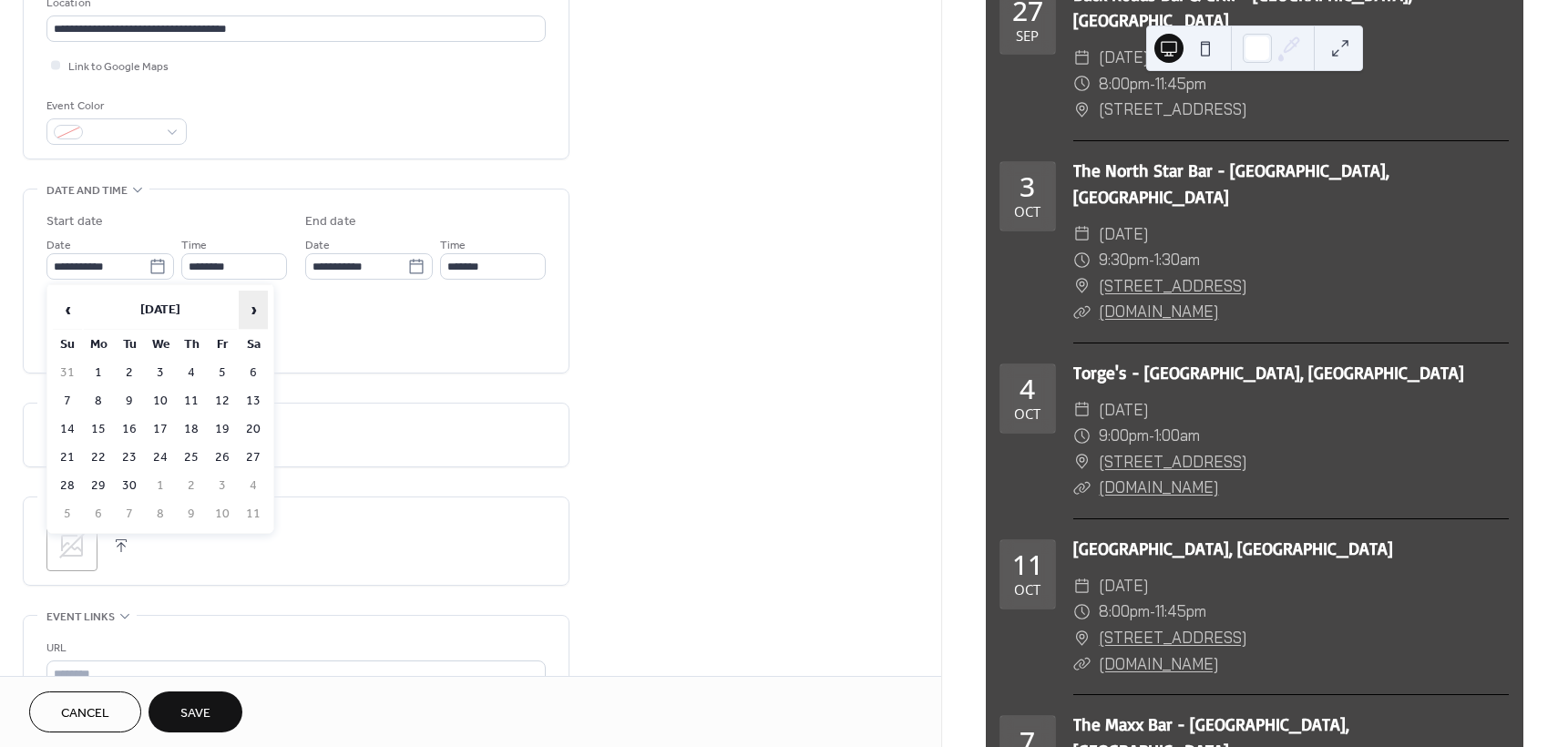 click on "›" at bounding box center [253, 310] 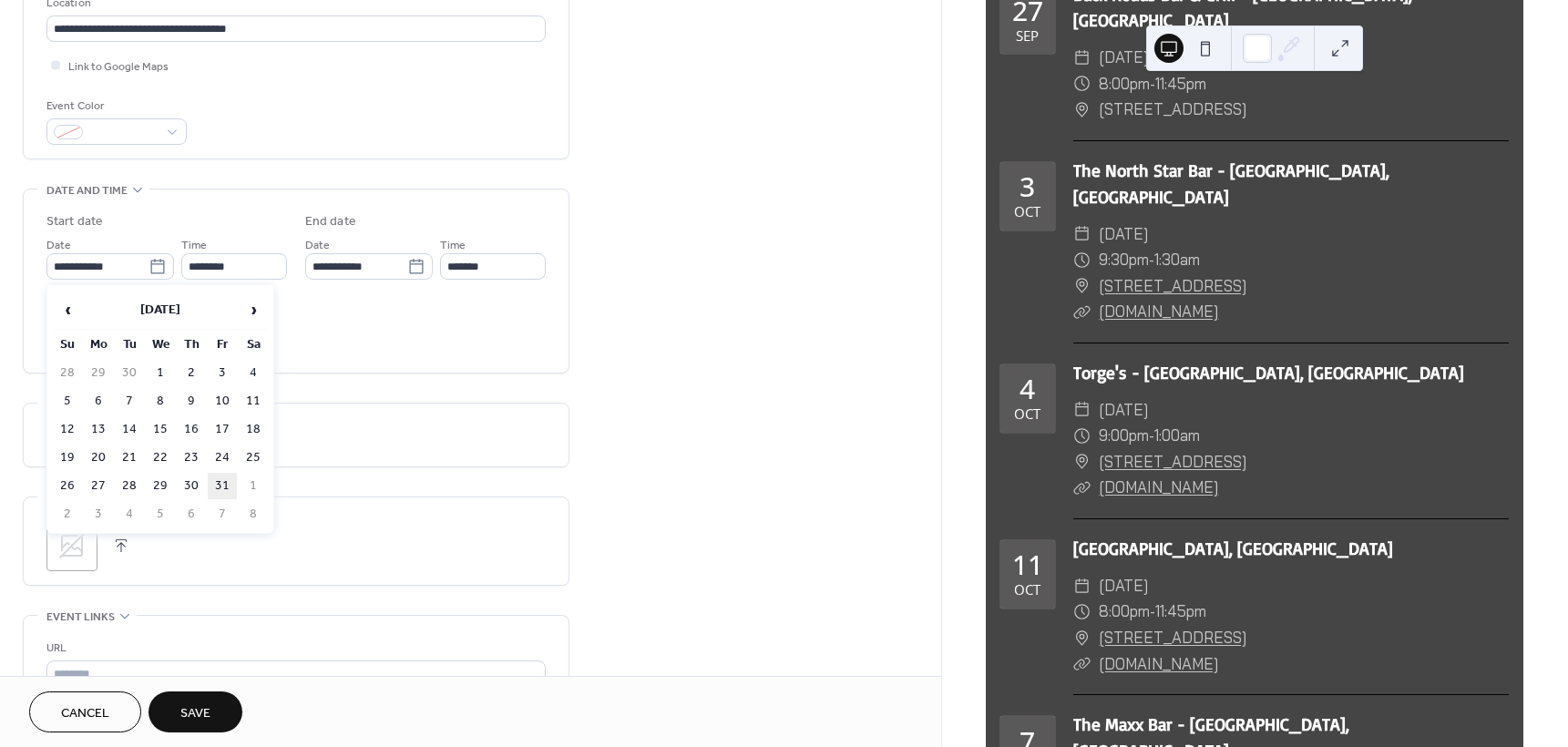 click on "31" at bounding box center (222, 486) 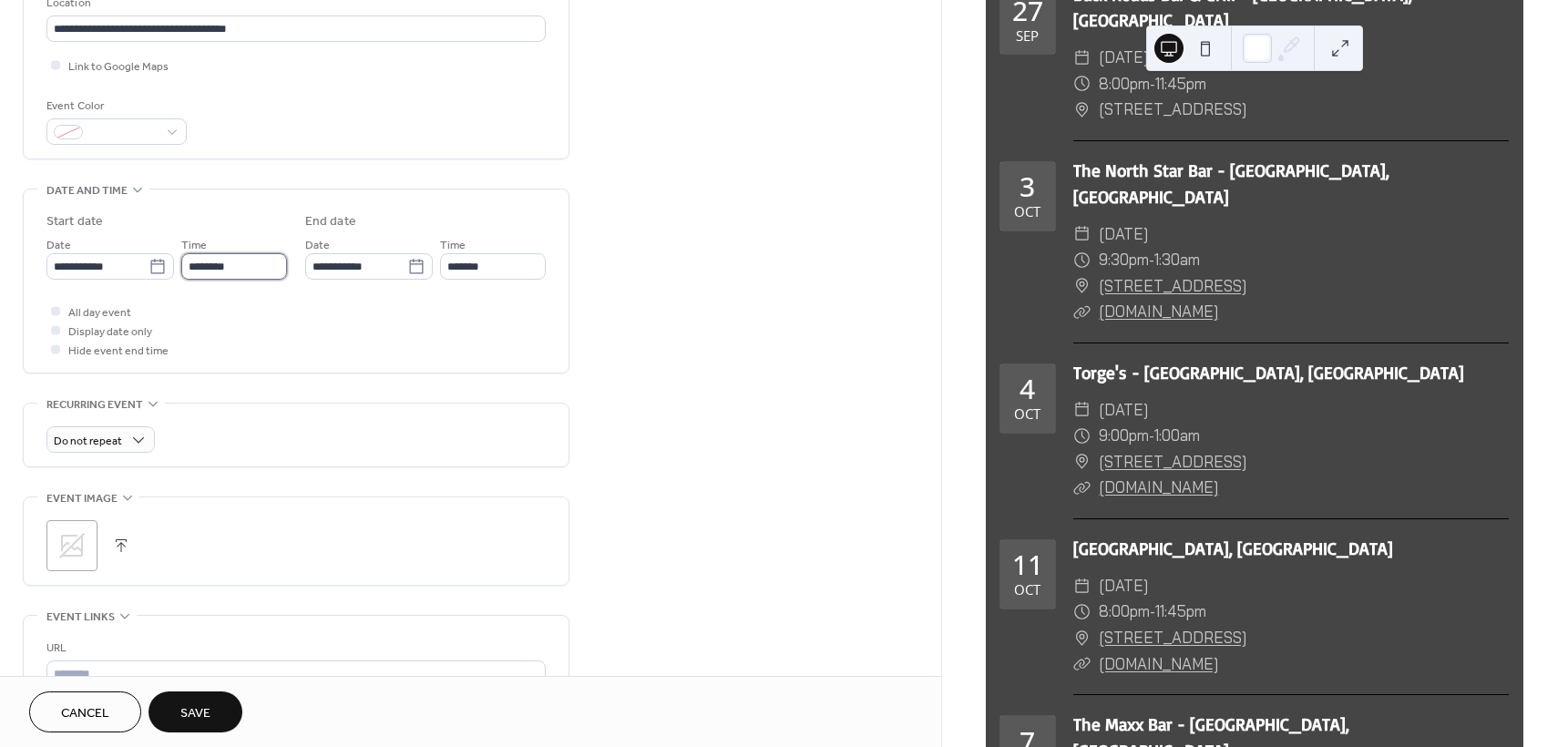 click on "********" at bounding box center (234, 266) 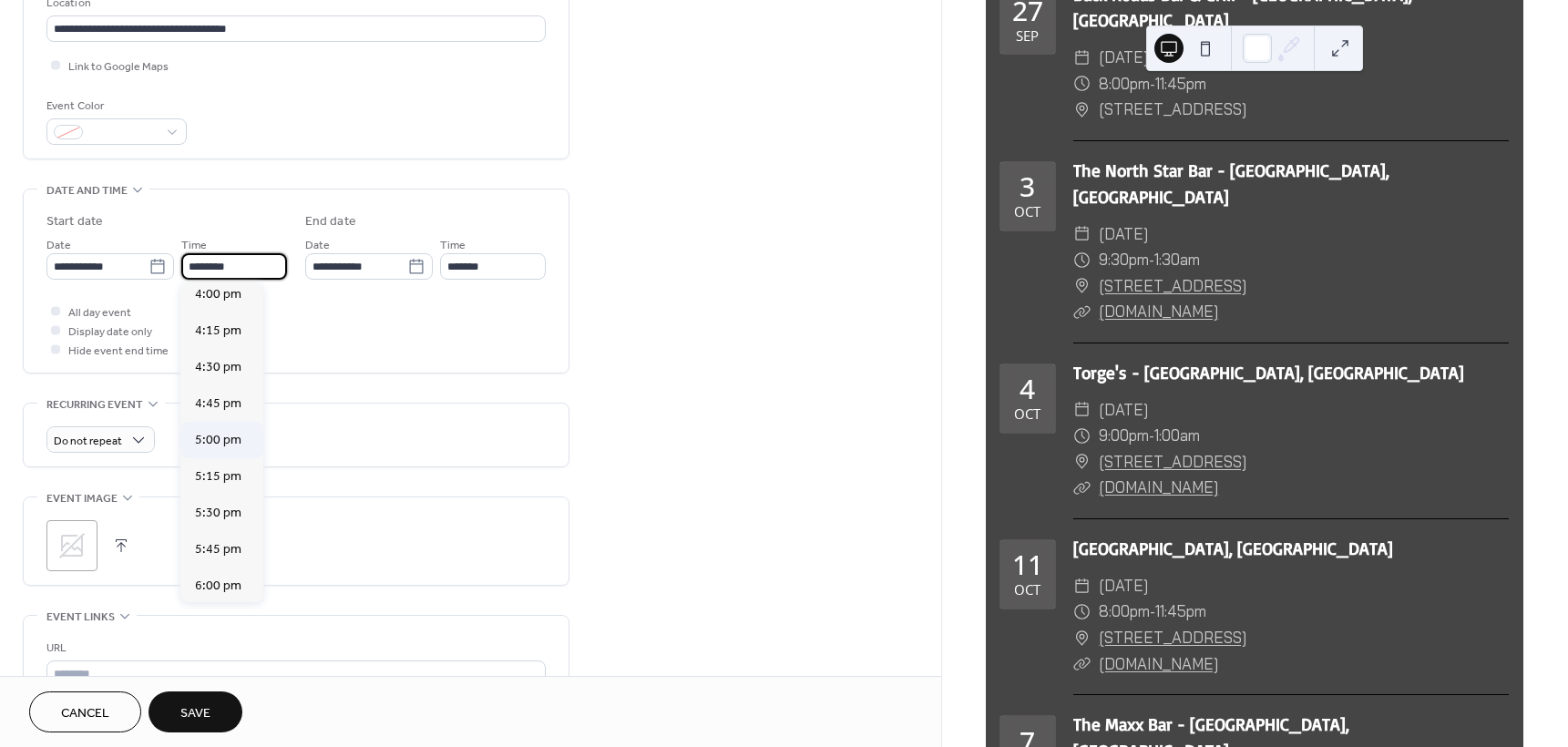 scroll, scrollTop: 2977, scrollLeft: 0, axis: vertical 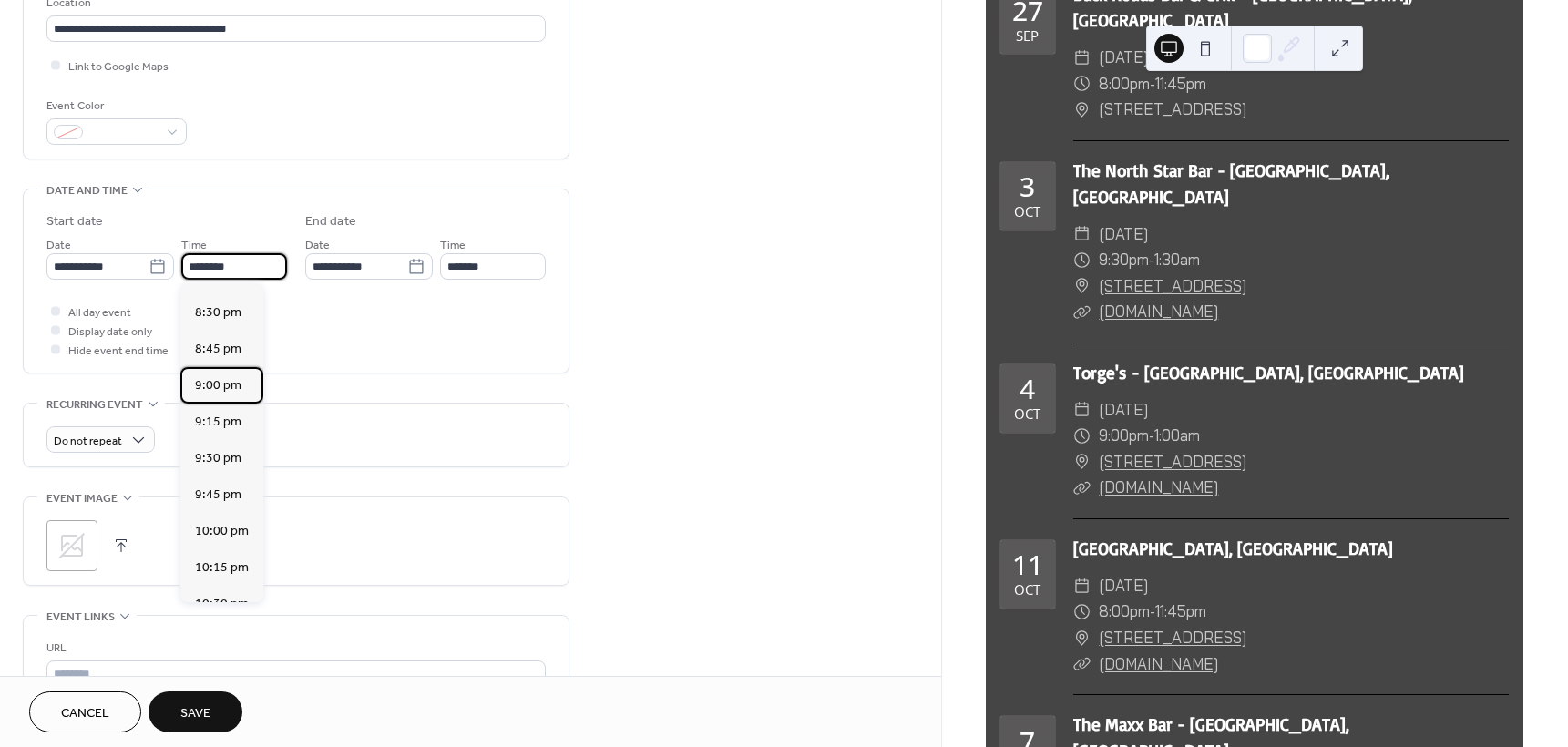 click on "9:00 pm" at bounding box center (218, 385) 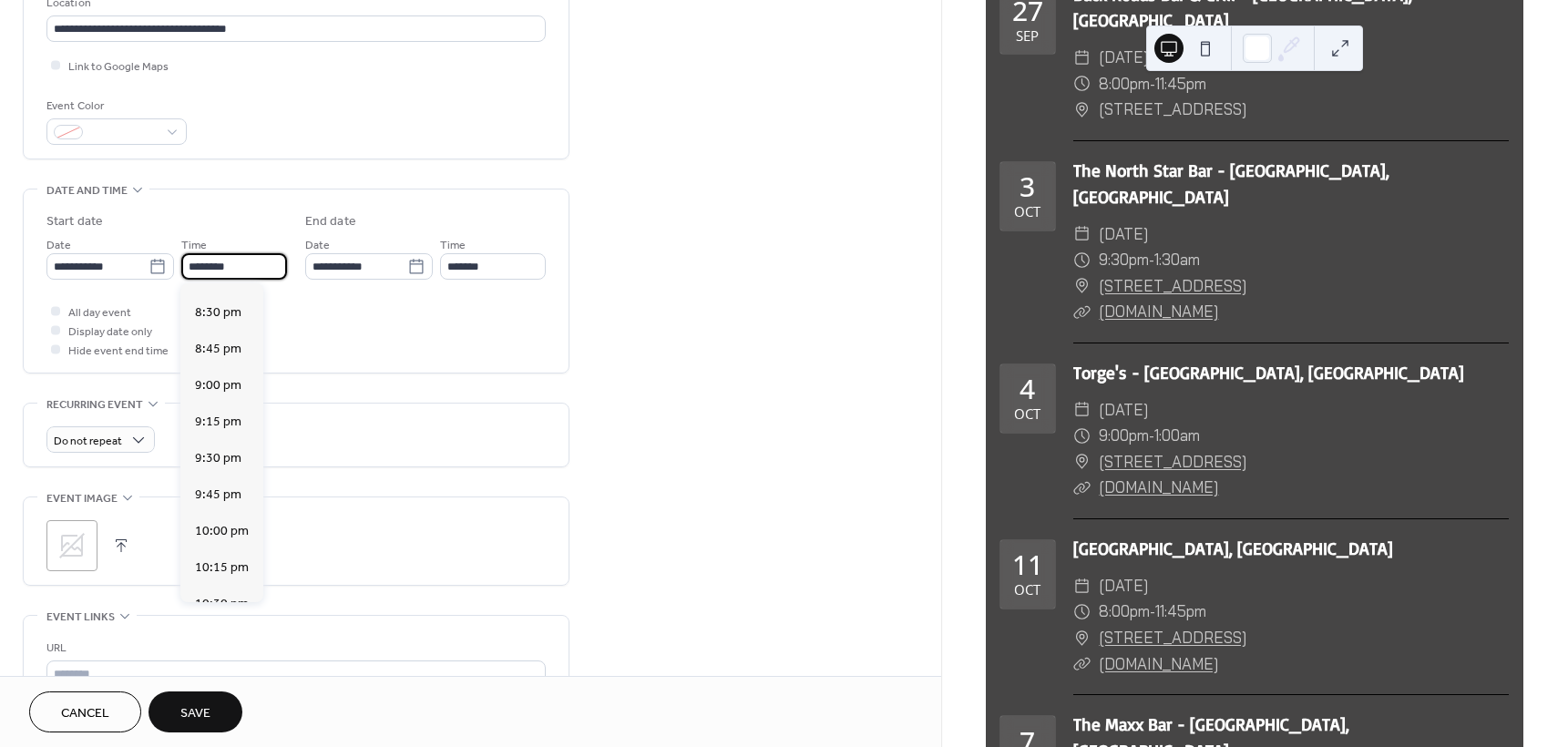 type on "*******" 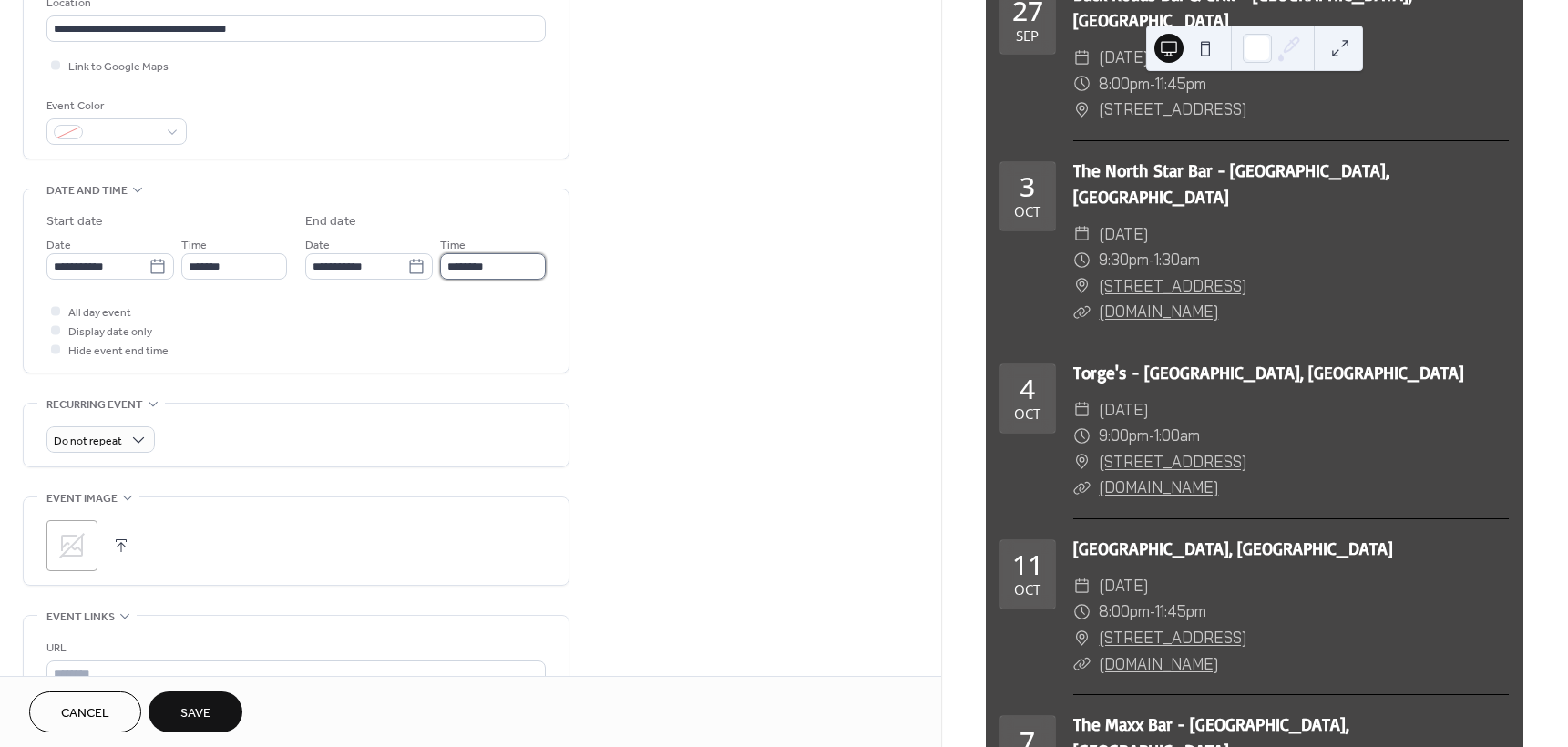 click on "********" at bounding box center [493, 266] 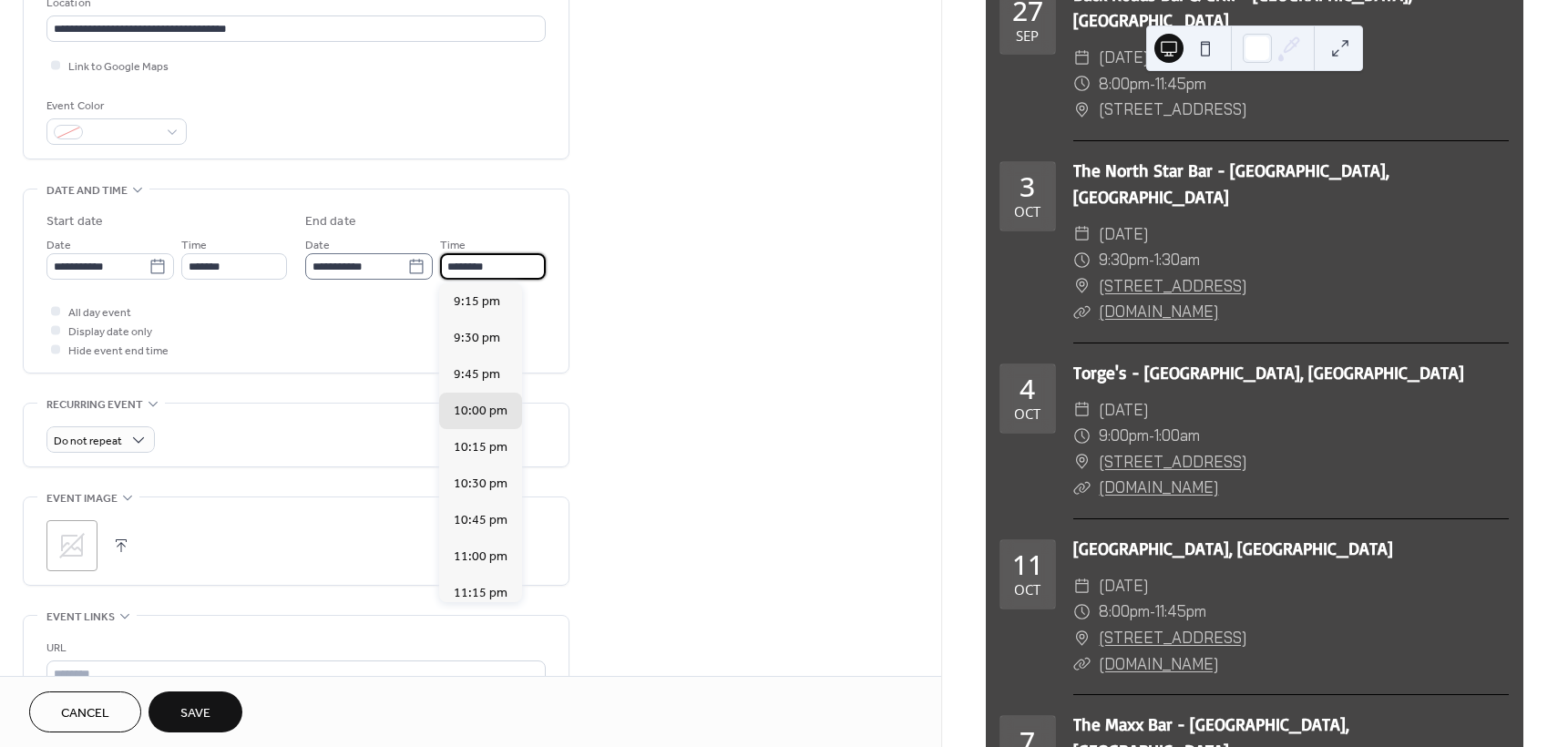 click 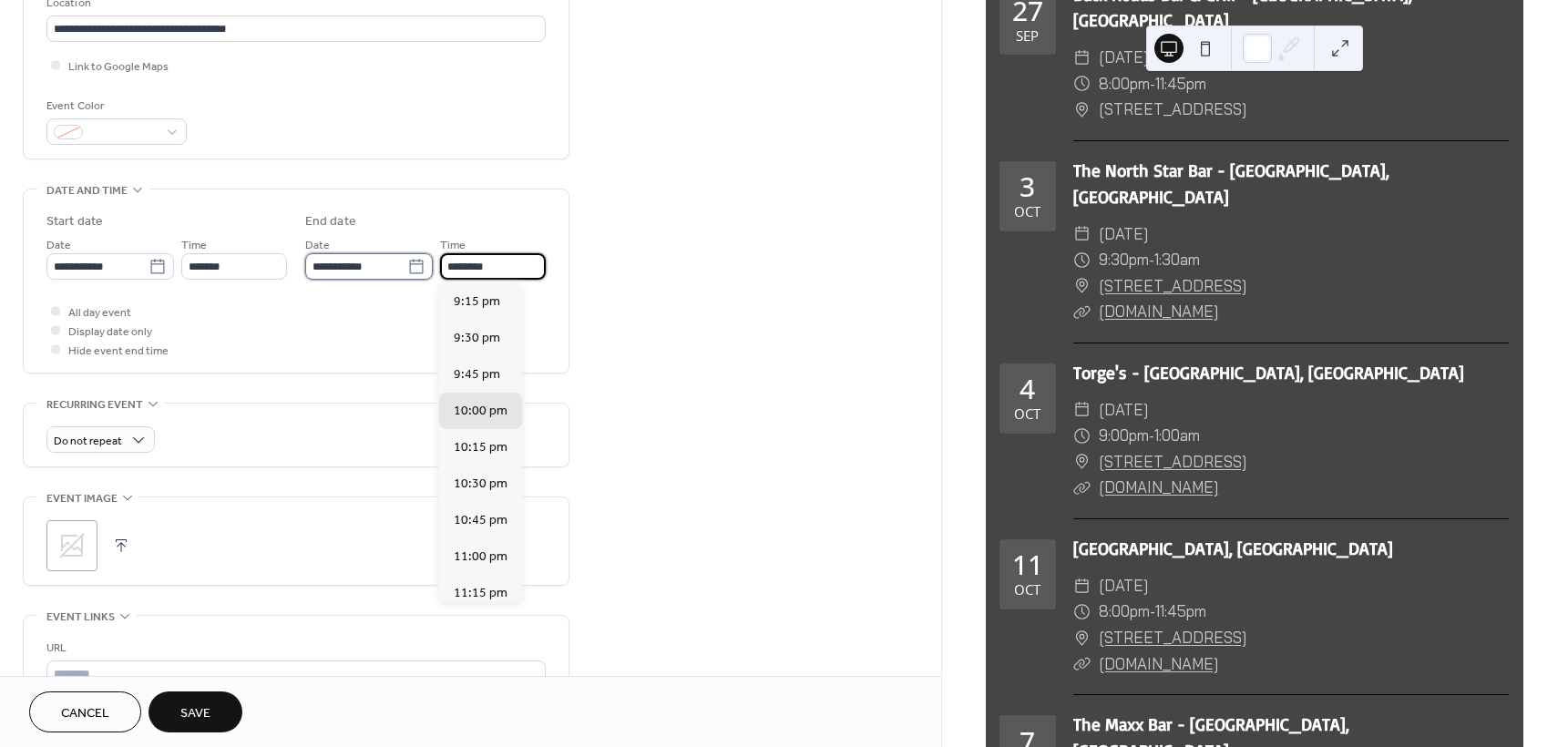 click on "**********" at bounding box center (356, 266) 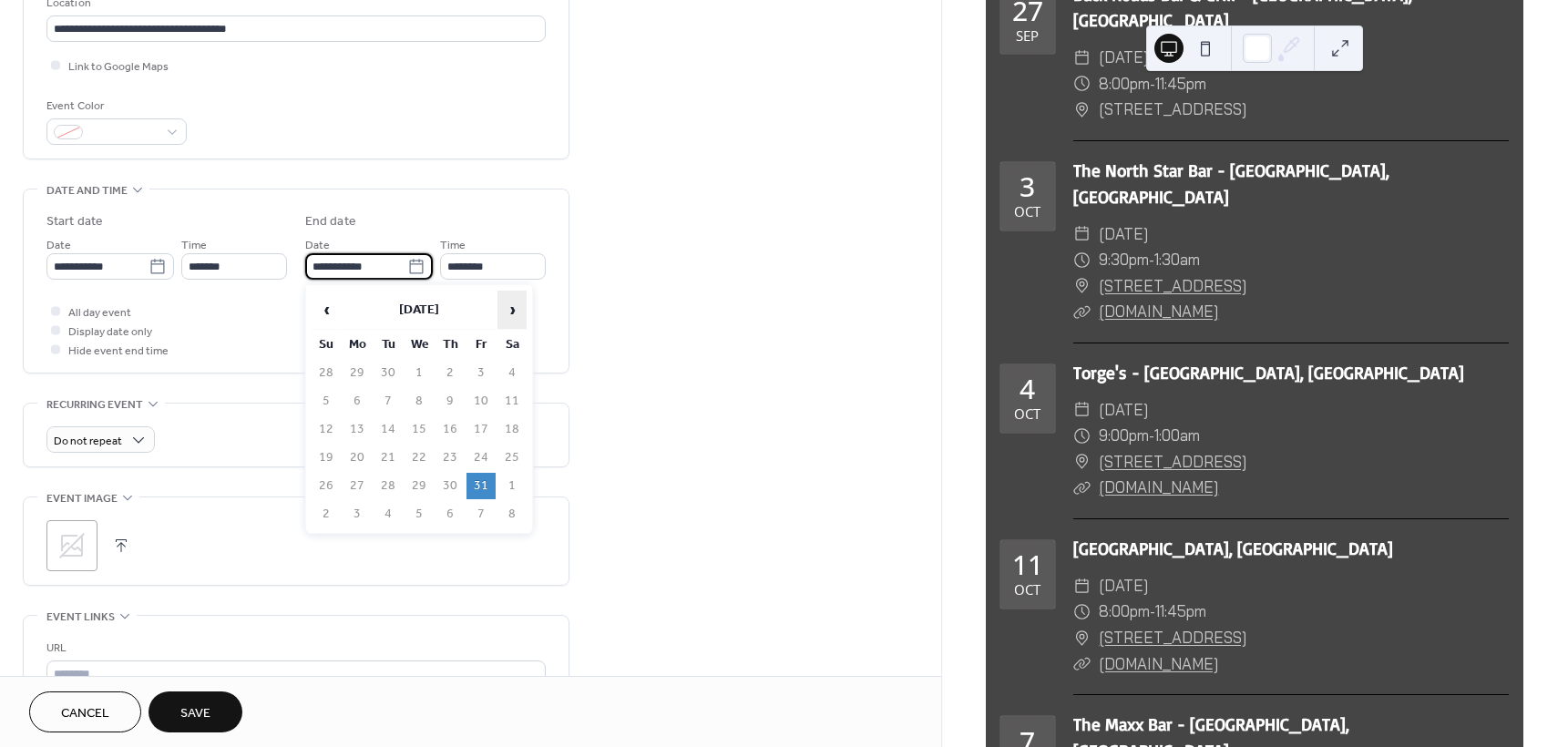 click on "›" at bounding box center [512, 310] 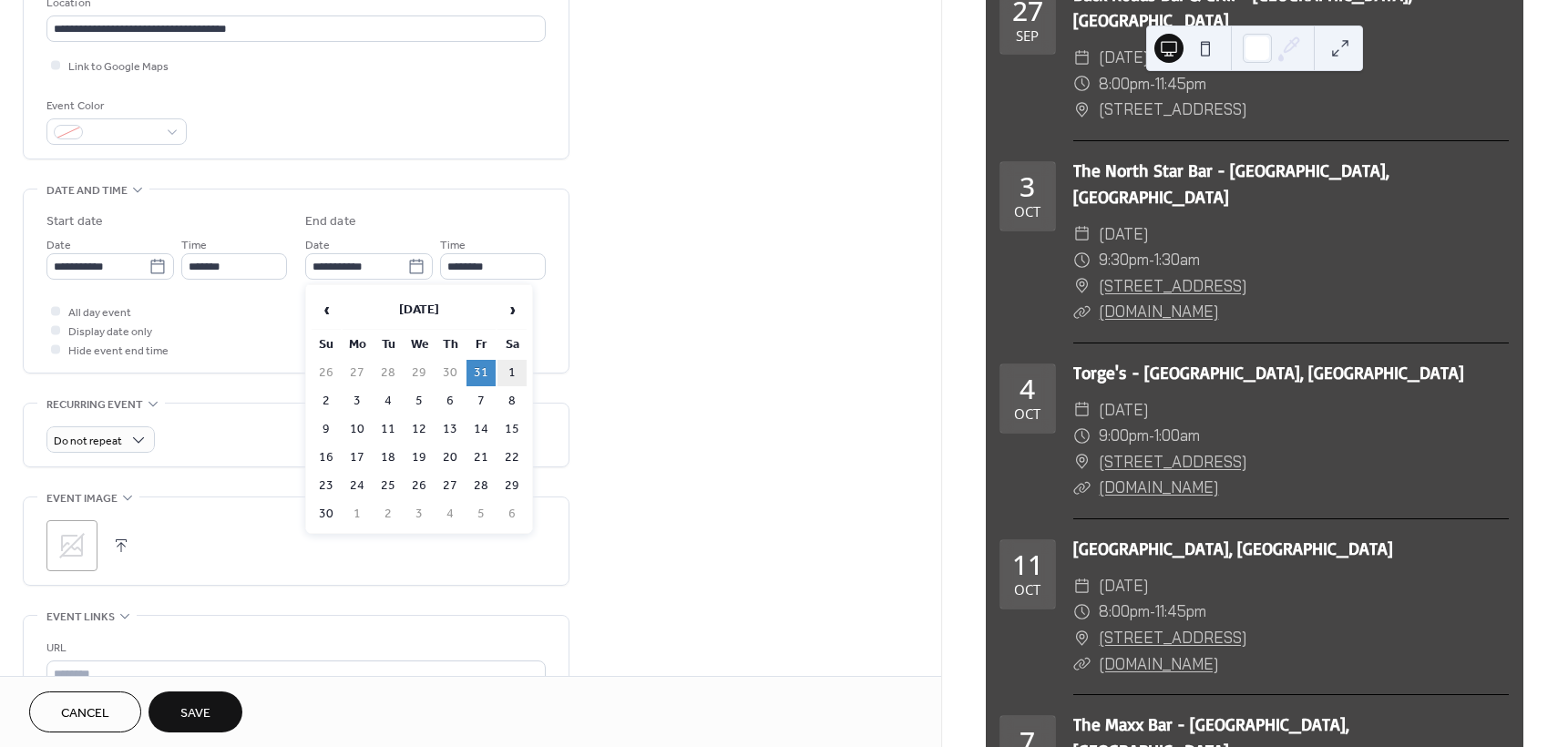 click on "1" at bounding box center [512, 373] 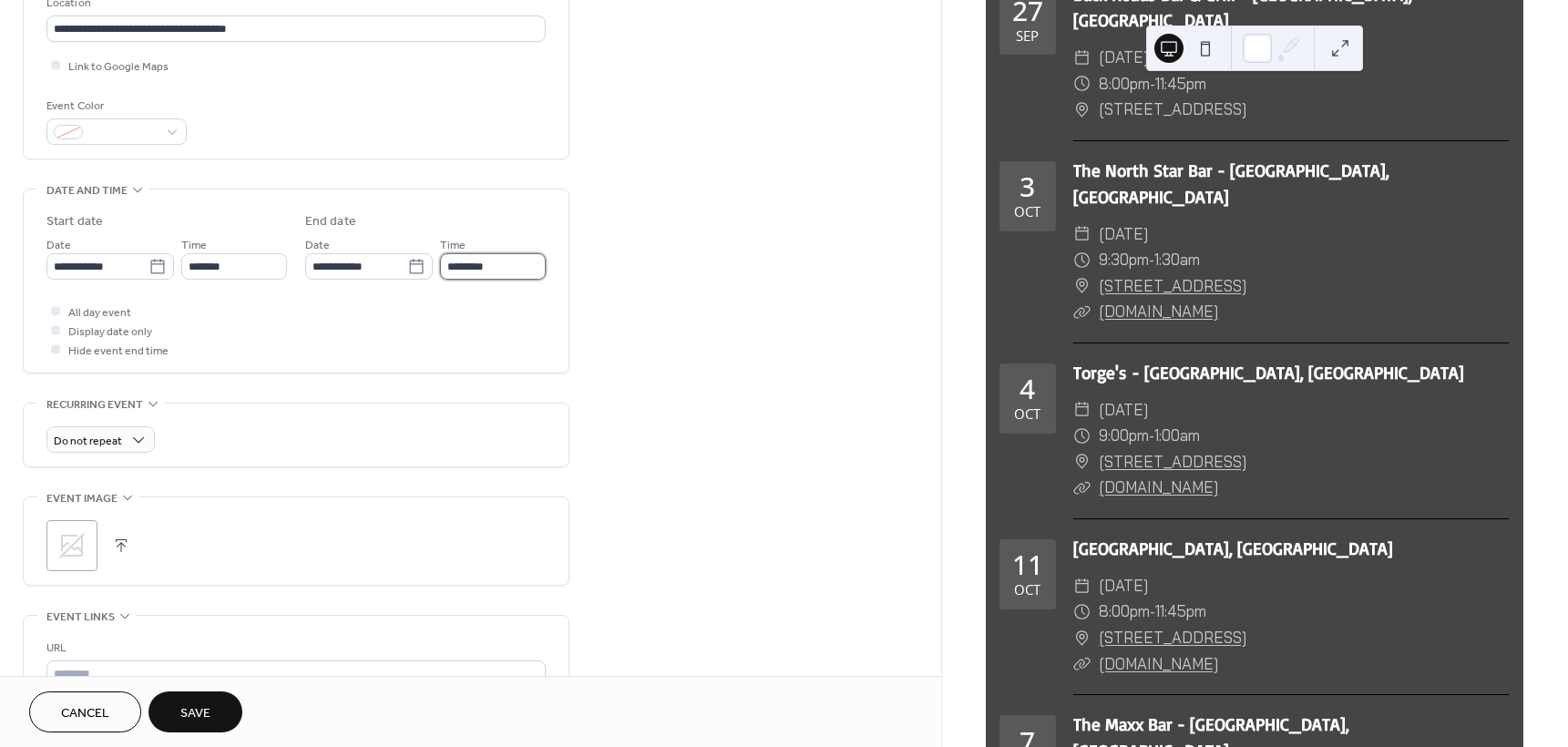 click on "********" at bounding box center (493, 266) 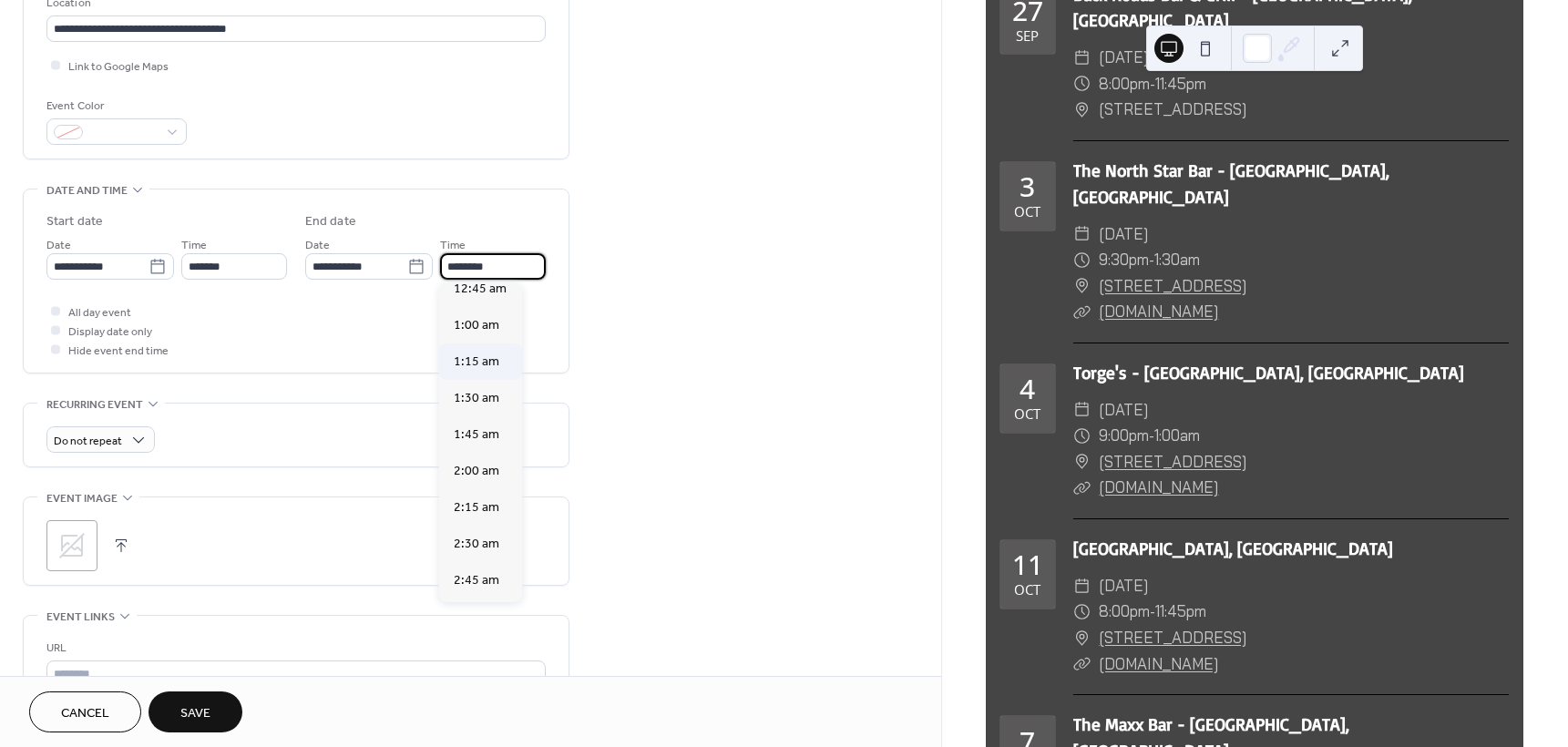 scroll, scrollTop: 91, scrollLeft: 0, axis: vertical 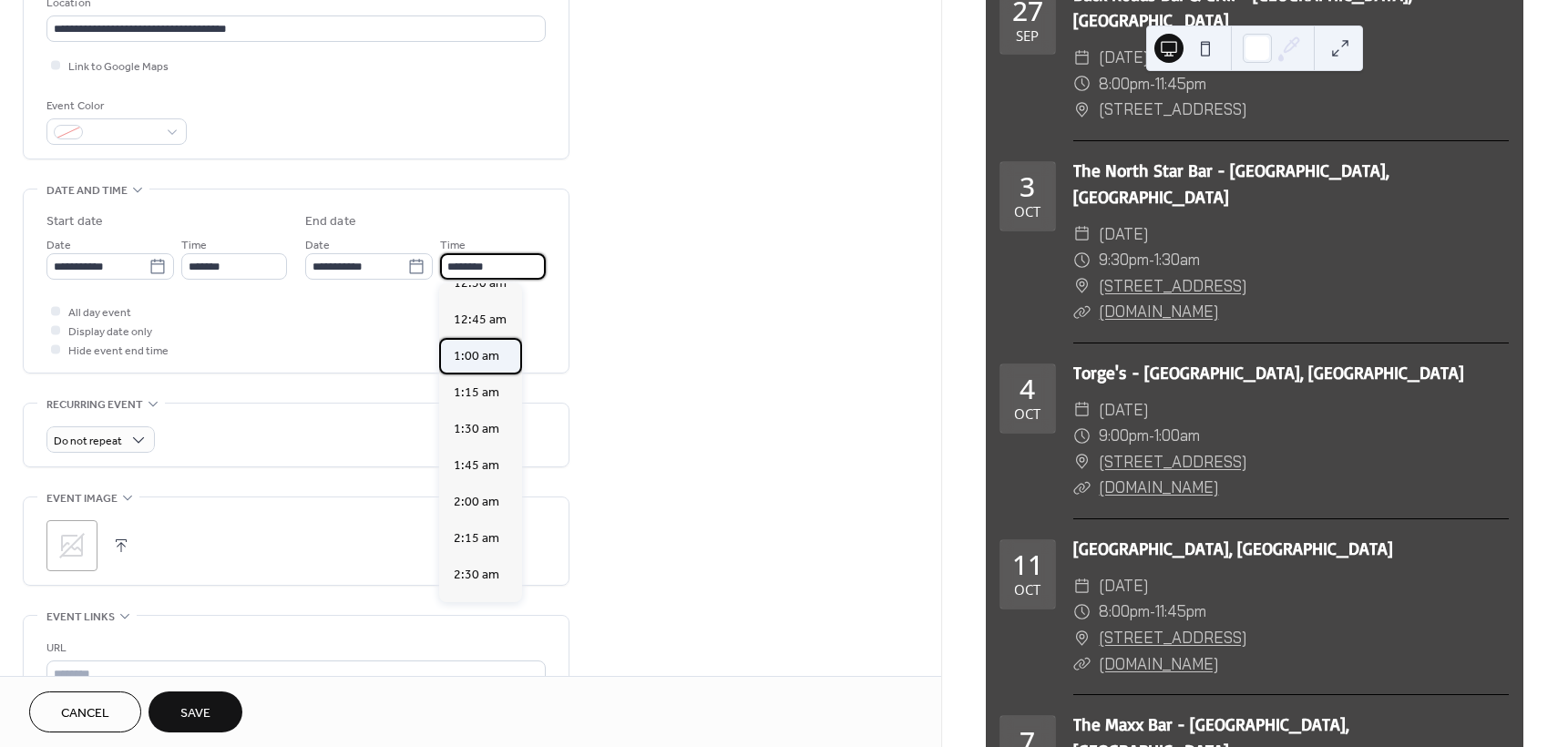 click on "1:00 am" at bounding box center (477, 356) 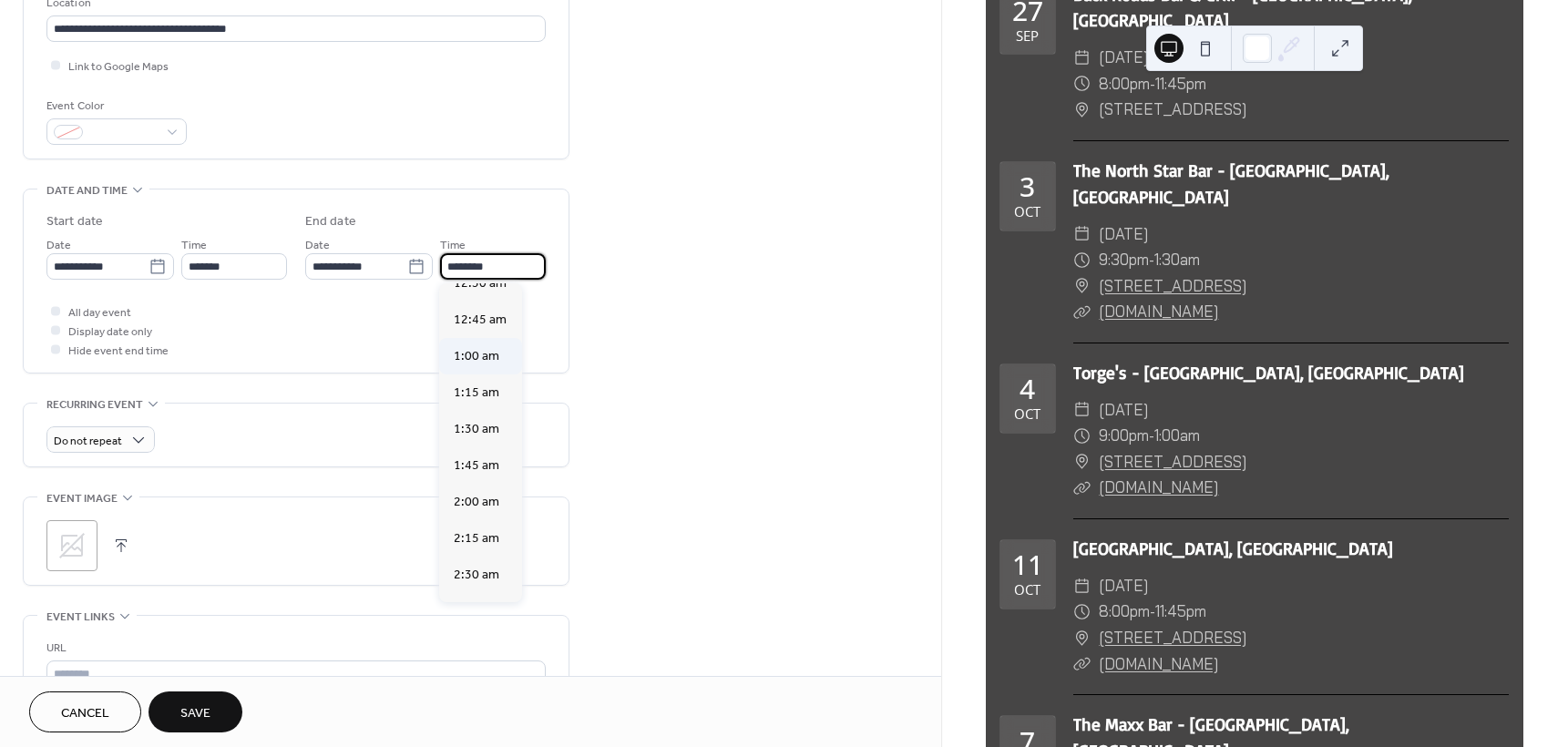 type on "*******" 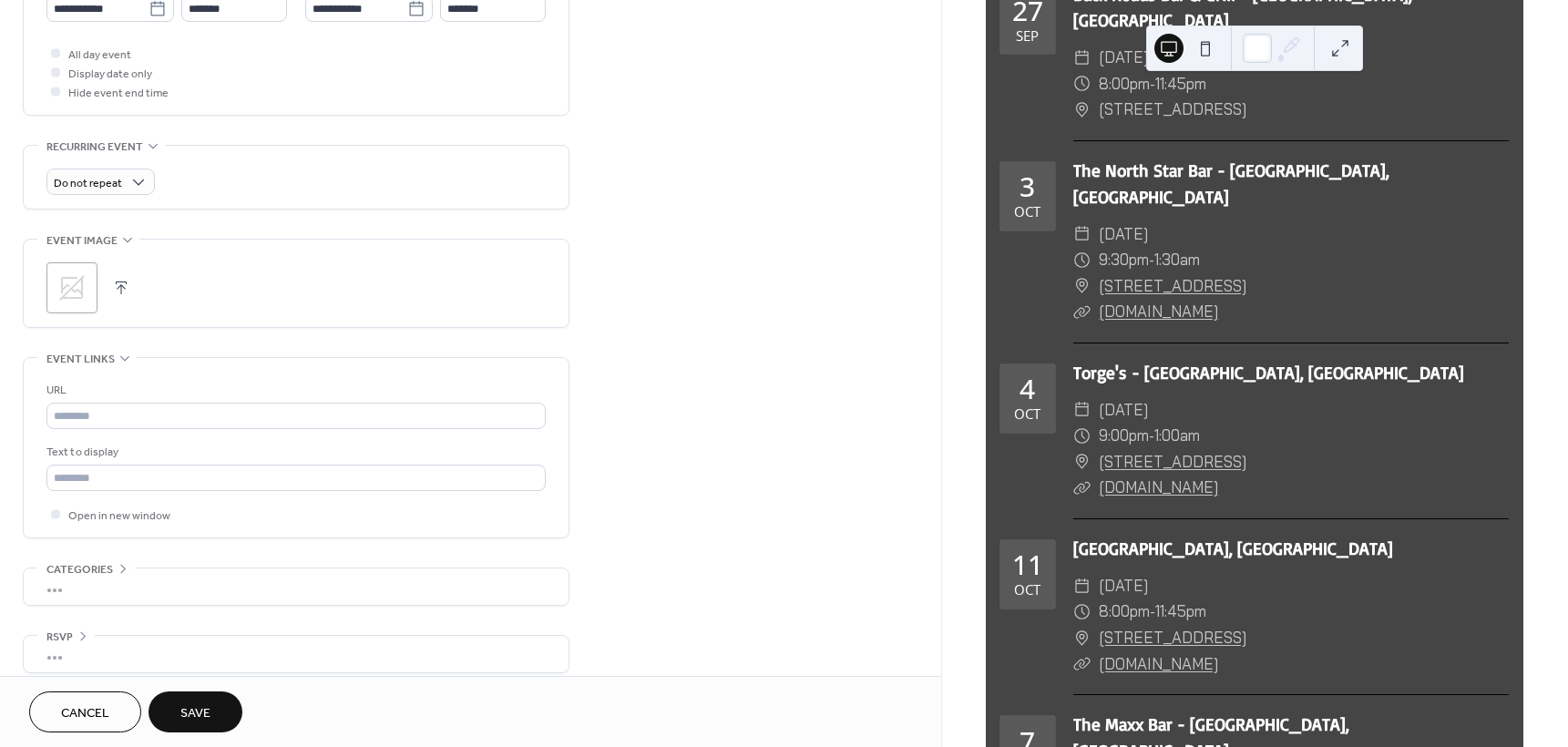scroll, scrollTop: 677, scrollLeft: 0, axis: vertical 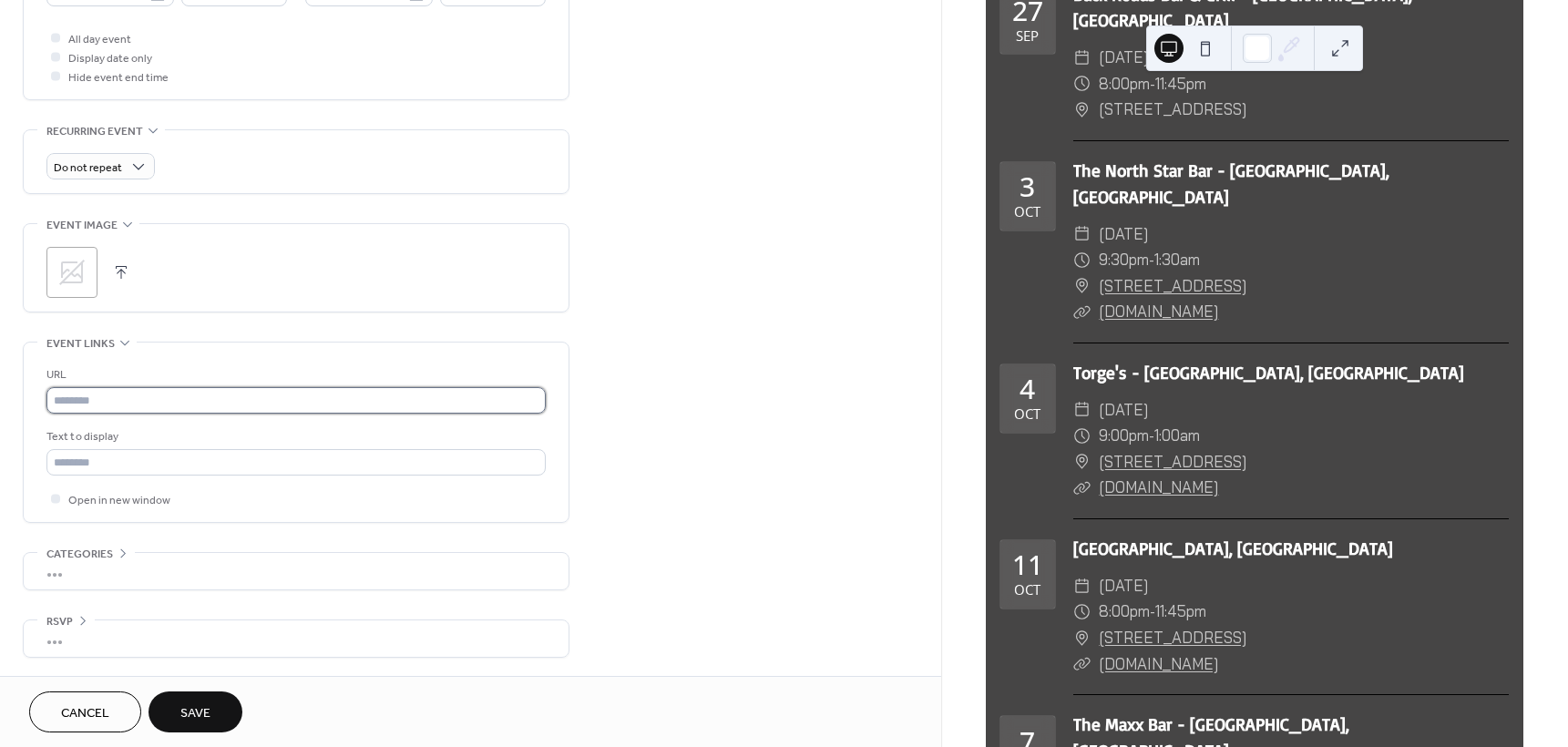 click at bounding box center (296, 400) 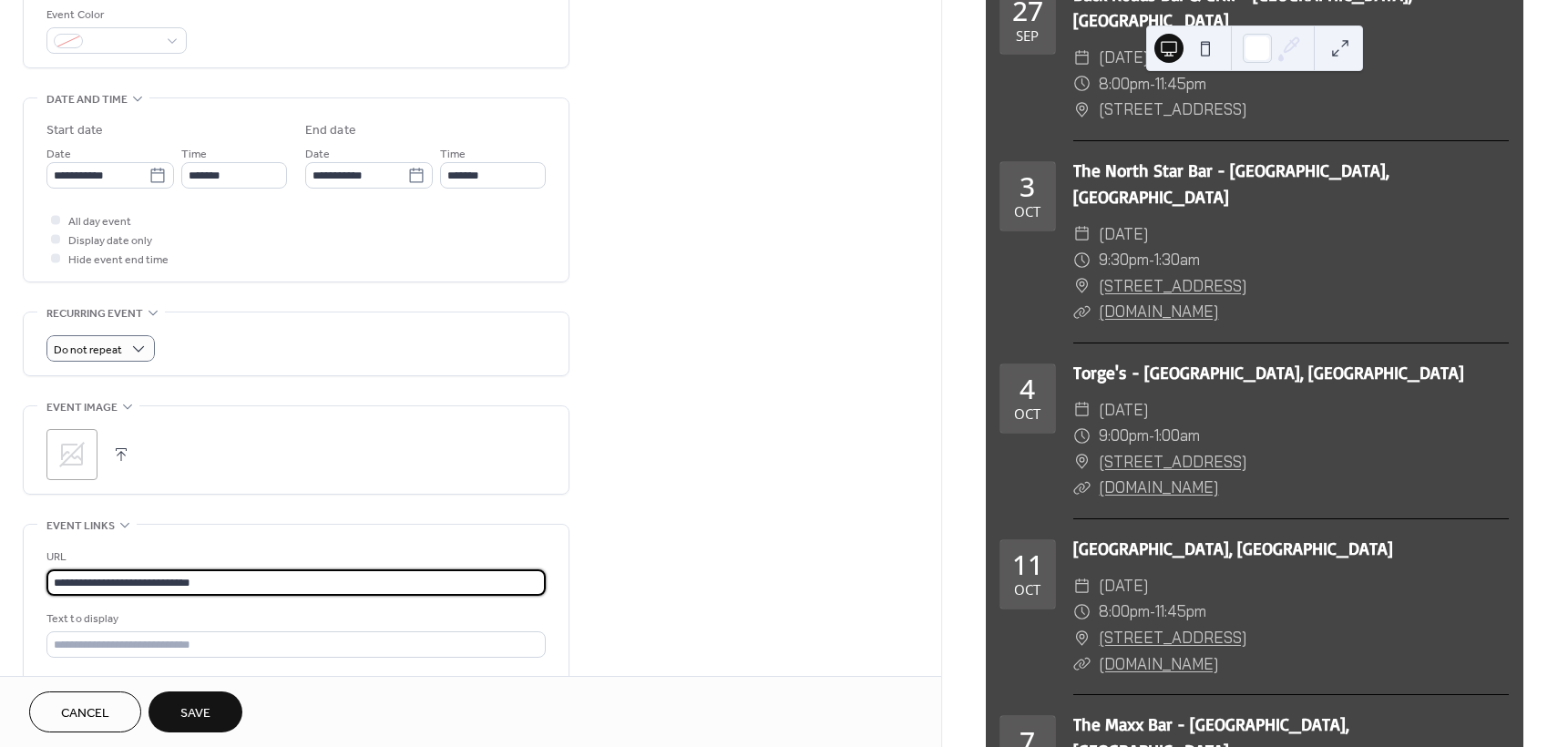 scroll, scrollTop: 312, scrollLeft: 0, axis: vertical 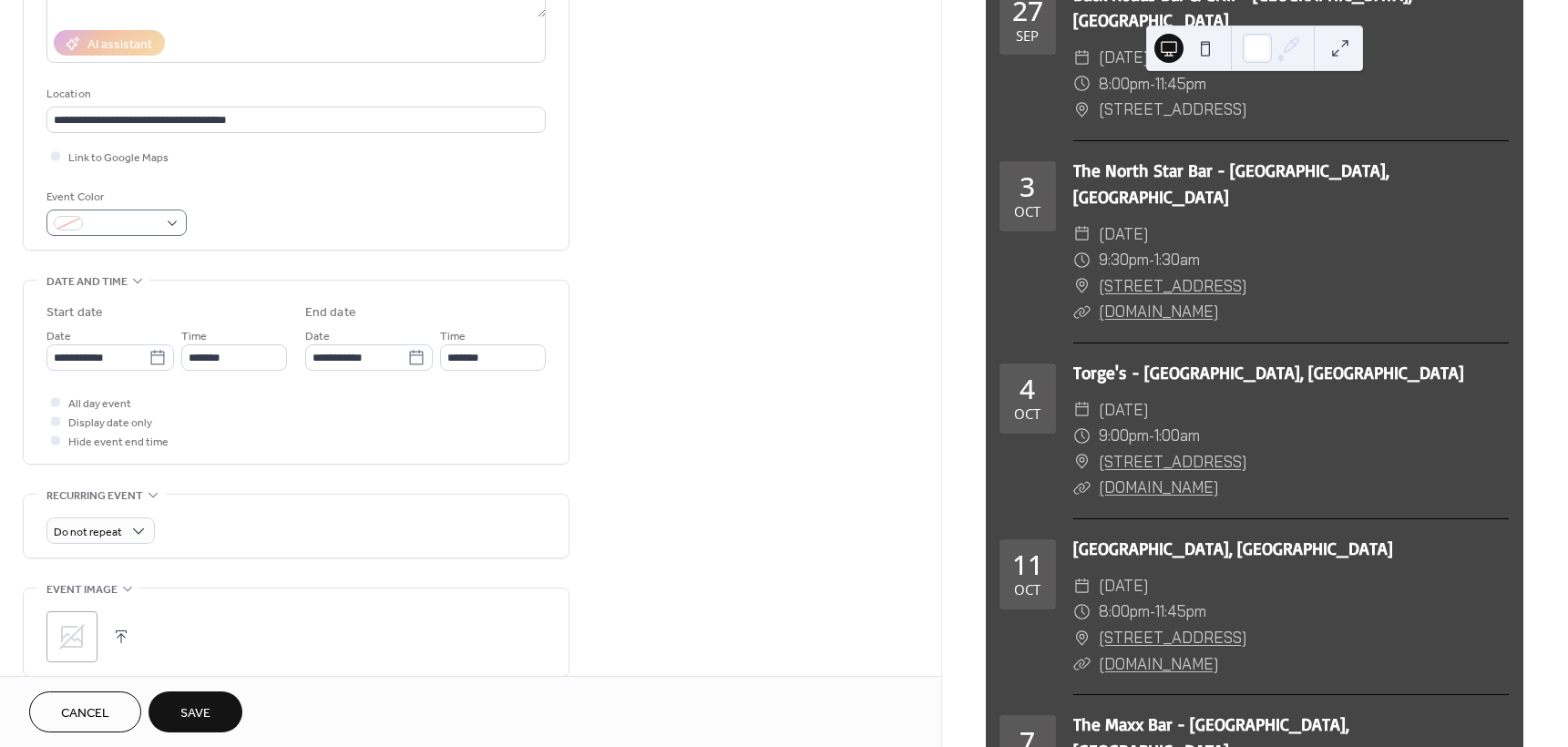 type on "**********" 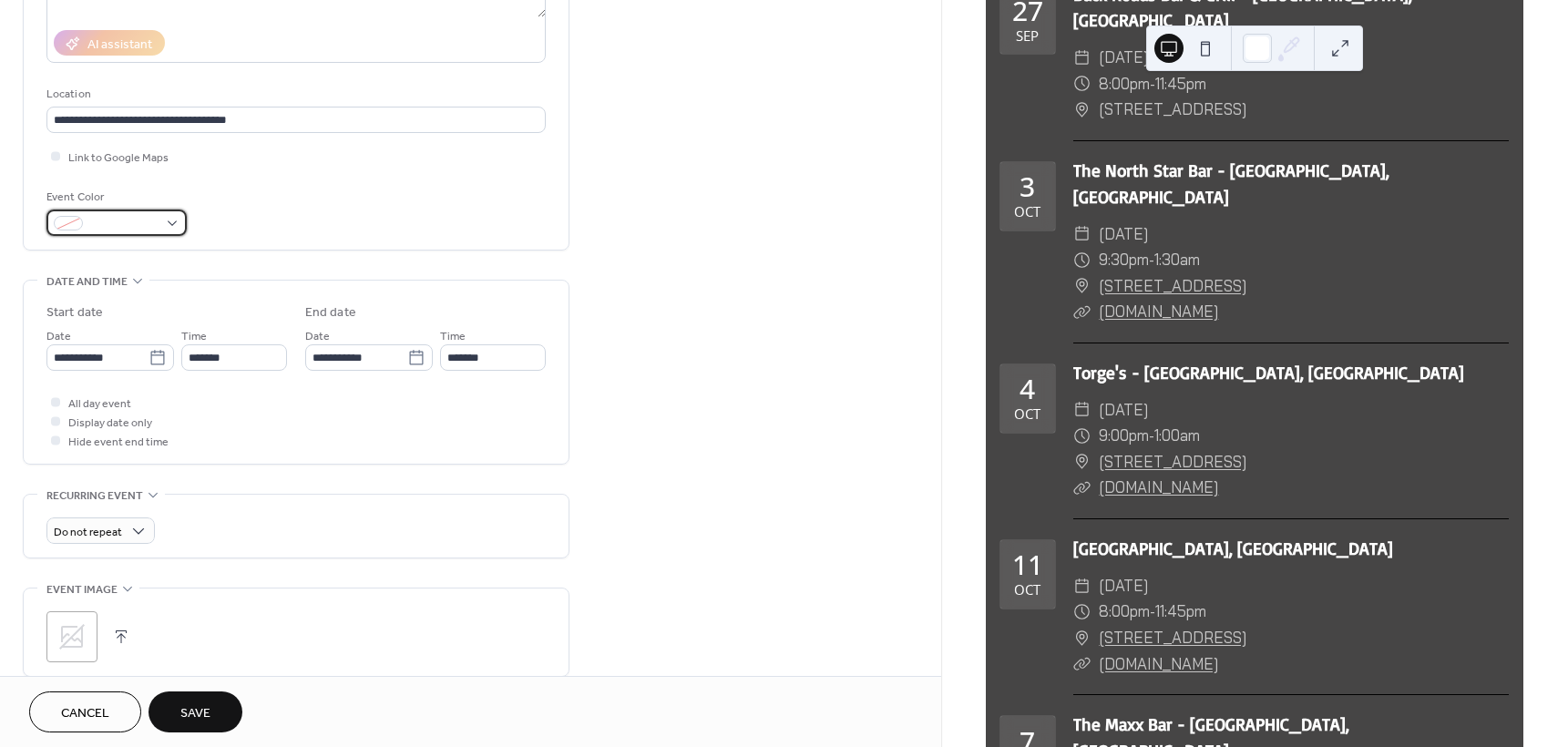 click at bounding box center (124, 224) 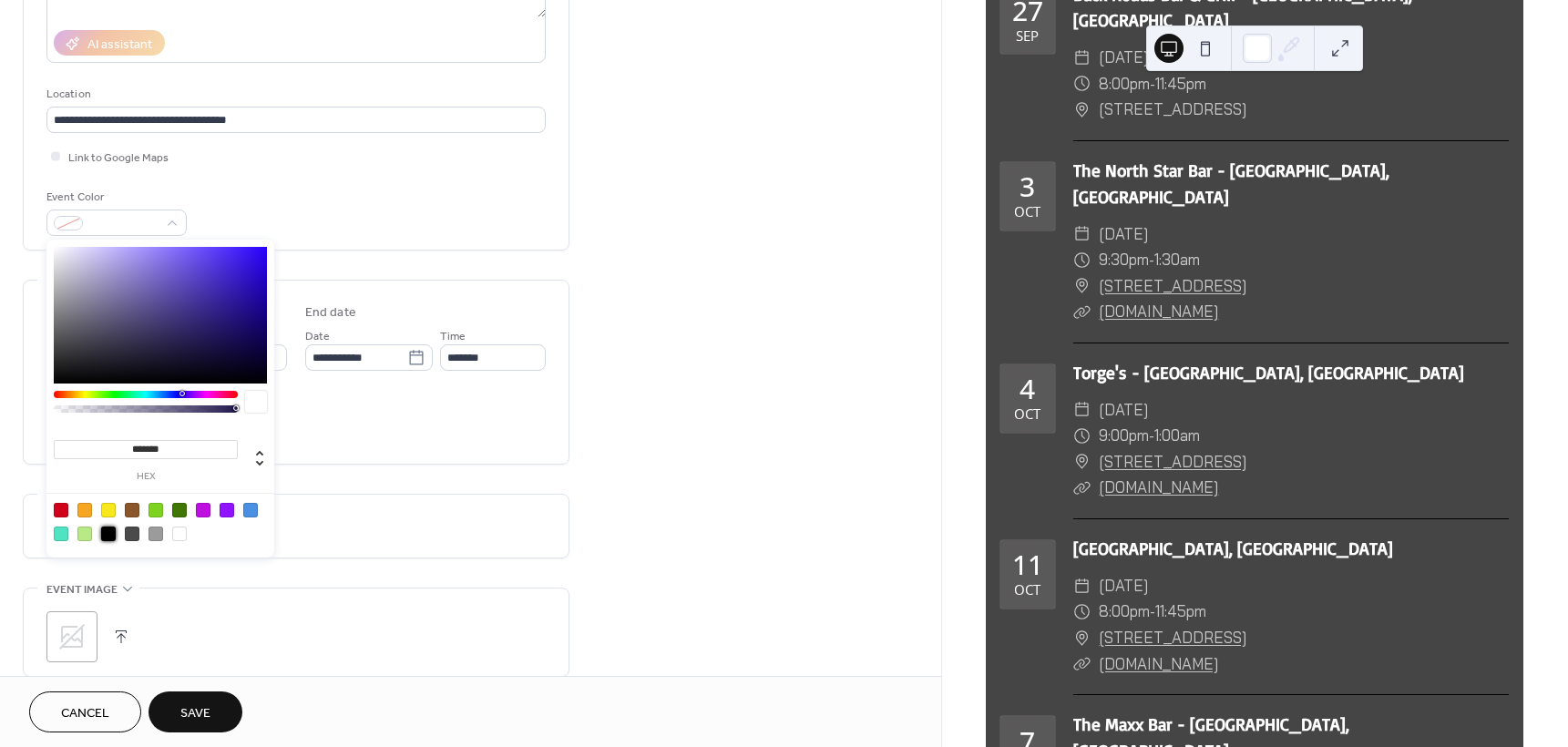 click at bounding box center (108, 534) 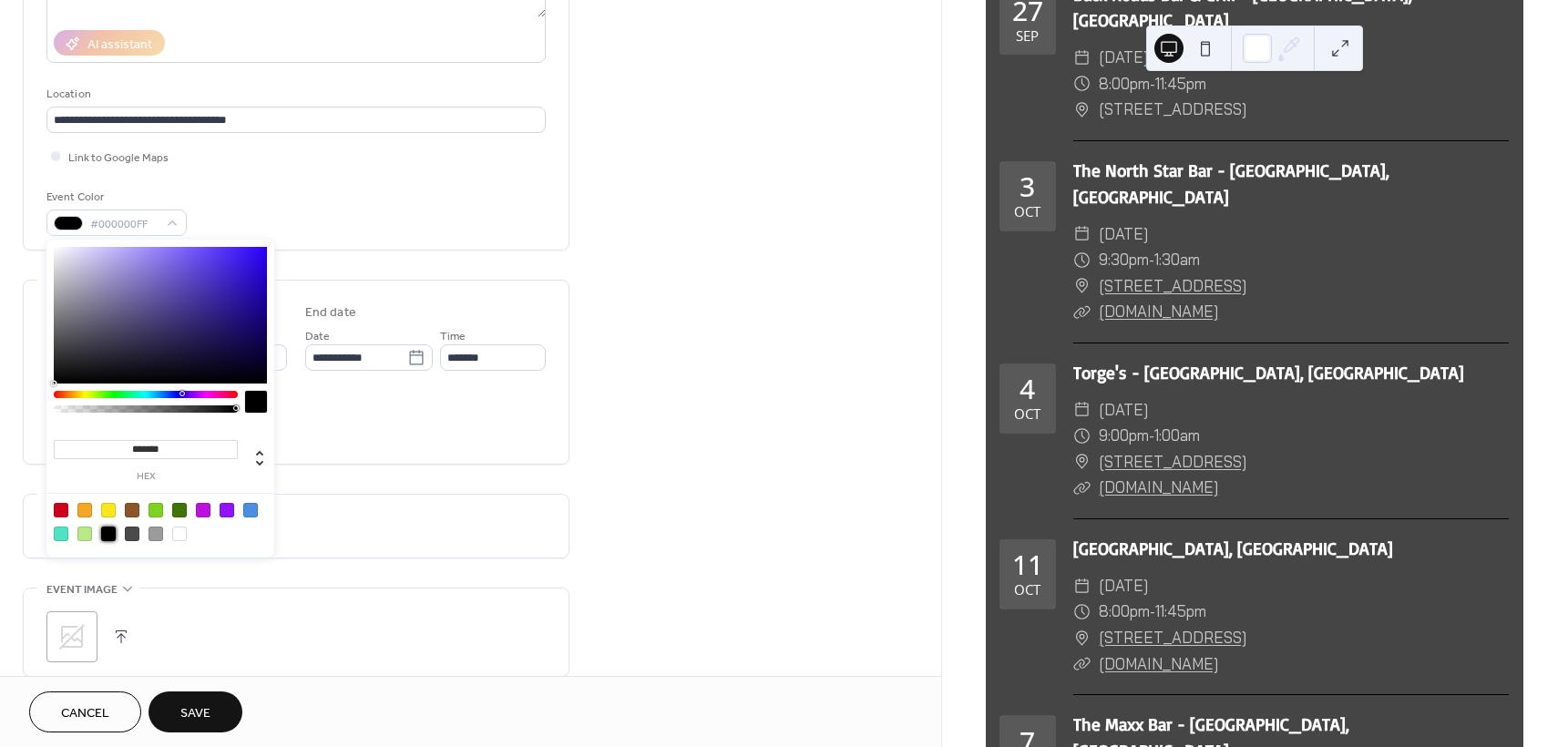 click on "Save" at bounding box center [195, 713] 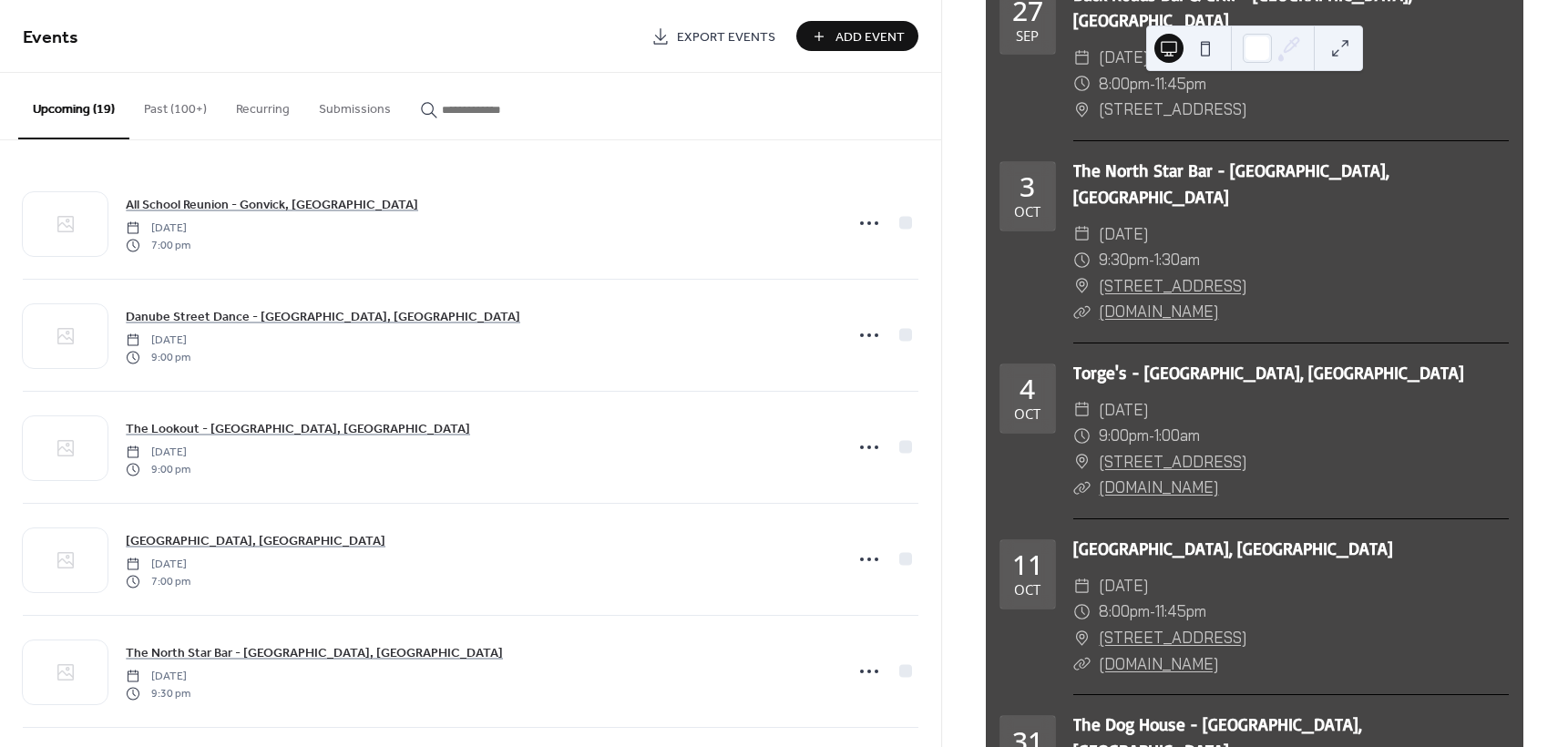 click on "Past  (100+)" at bounding box center (175, 105) 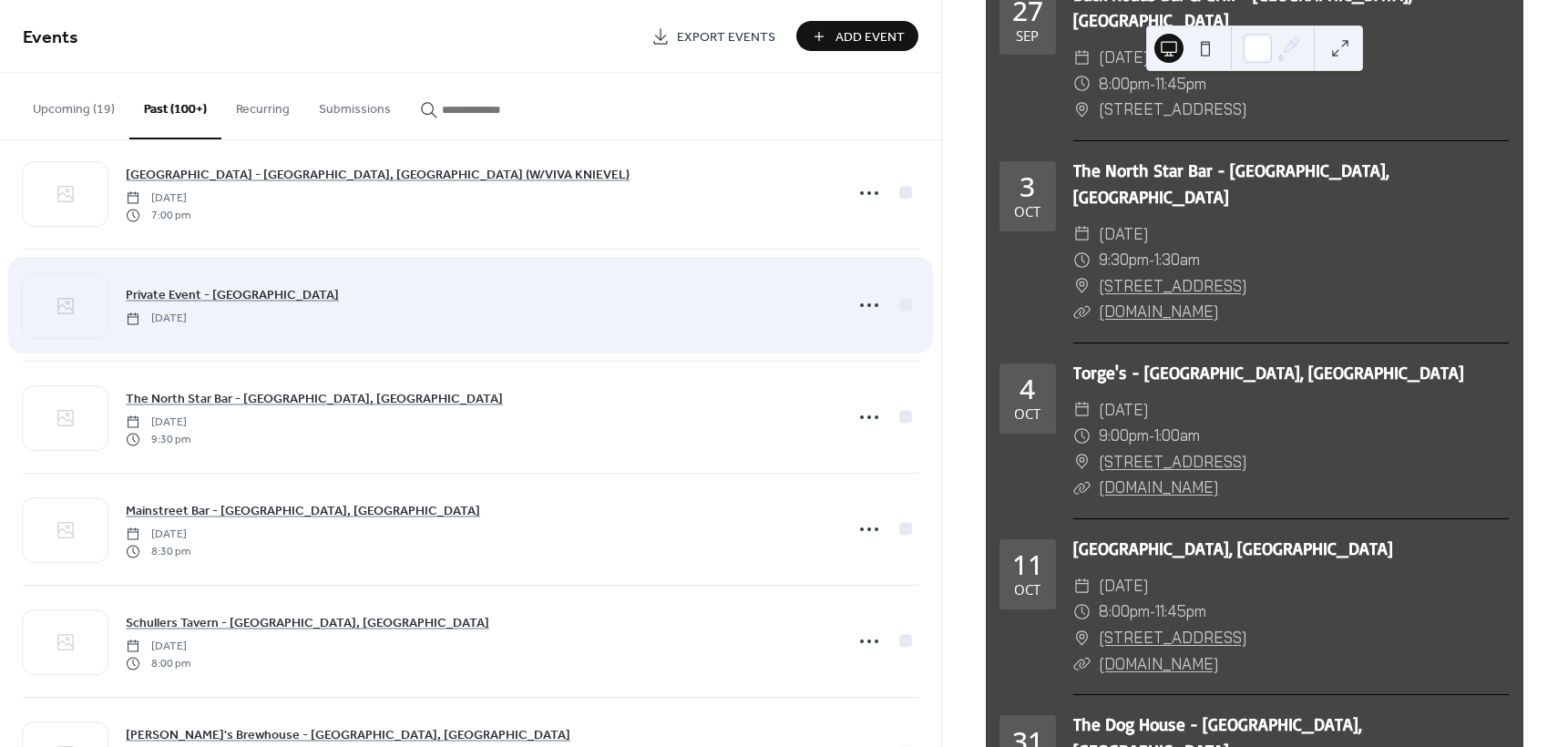 scroll, scrollTop: 364, scrollLeft: 0, axis: vertical 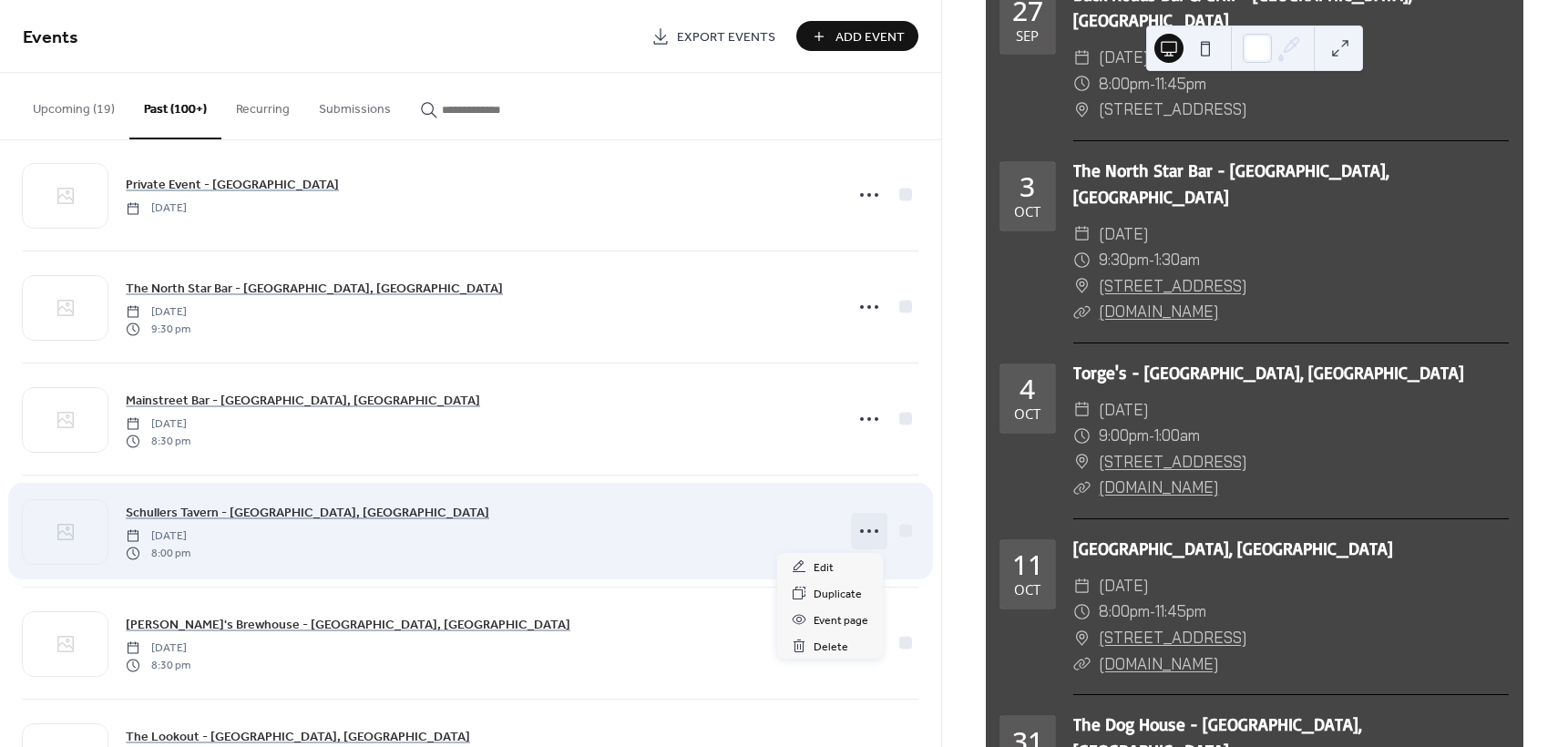 click 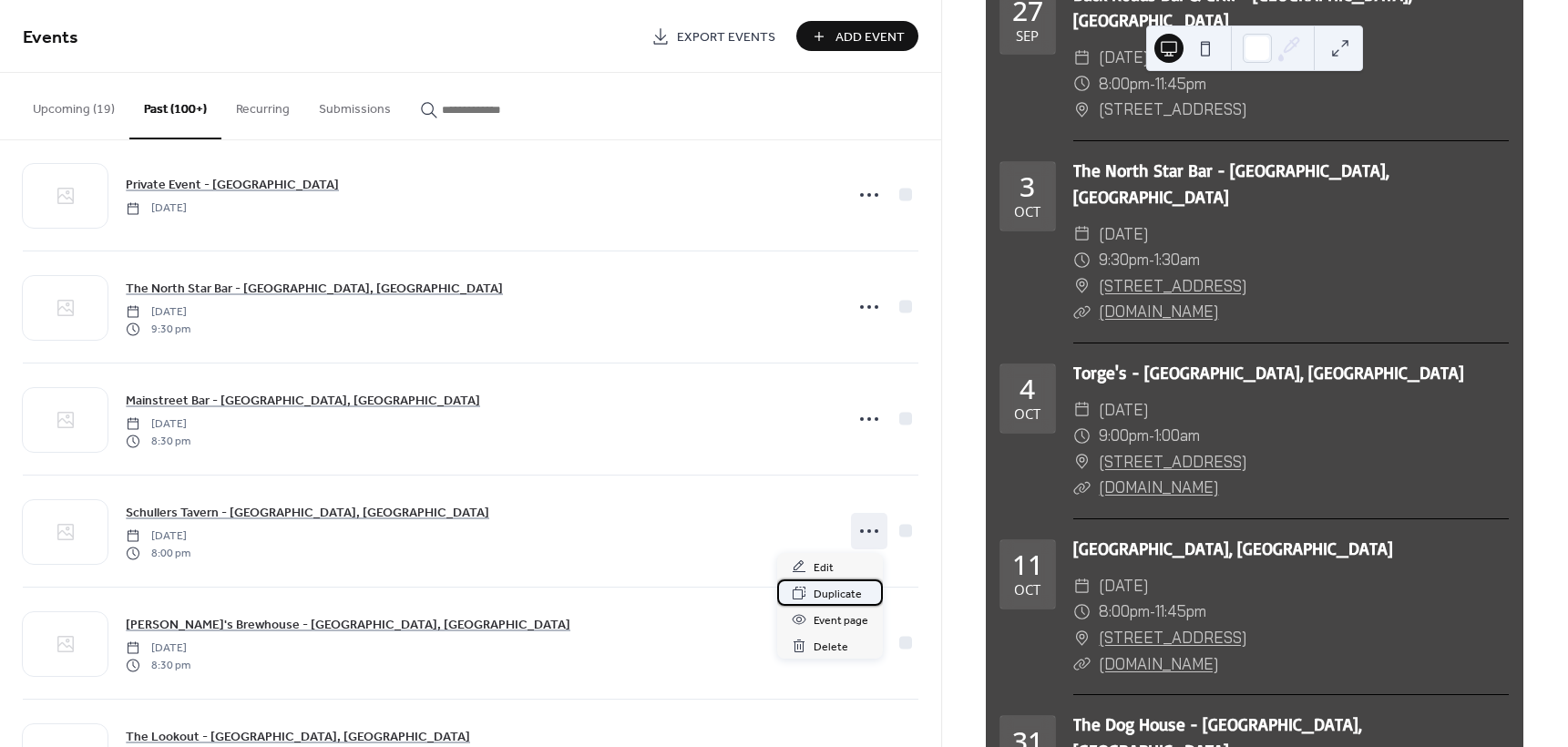 click on "Duplicate" at bounding box center [837, 594] 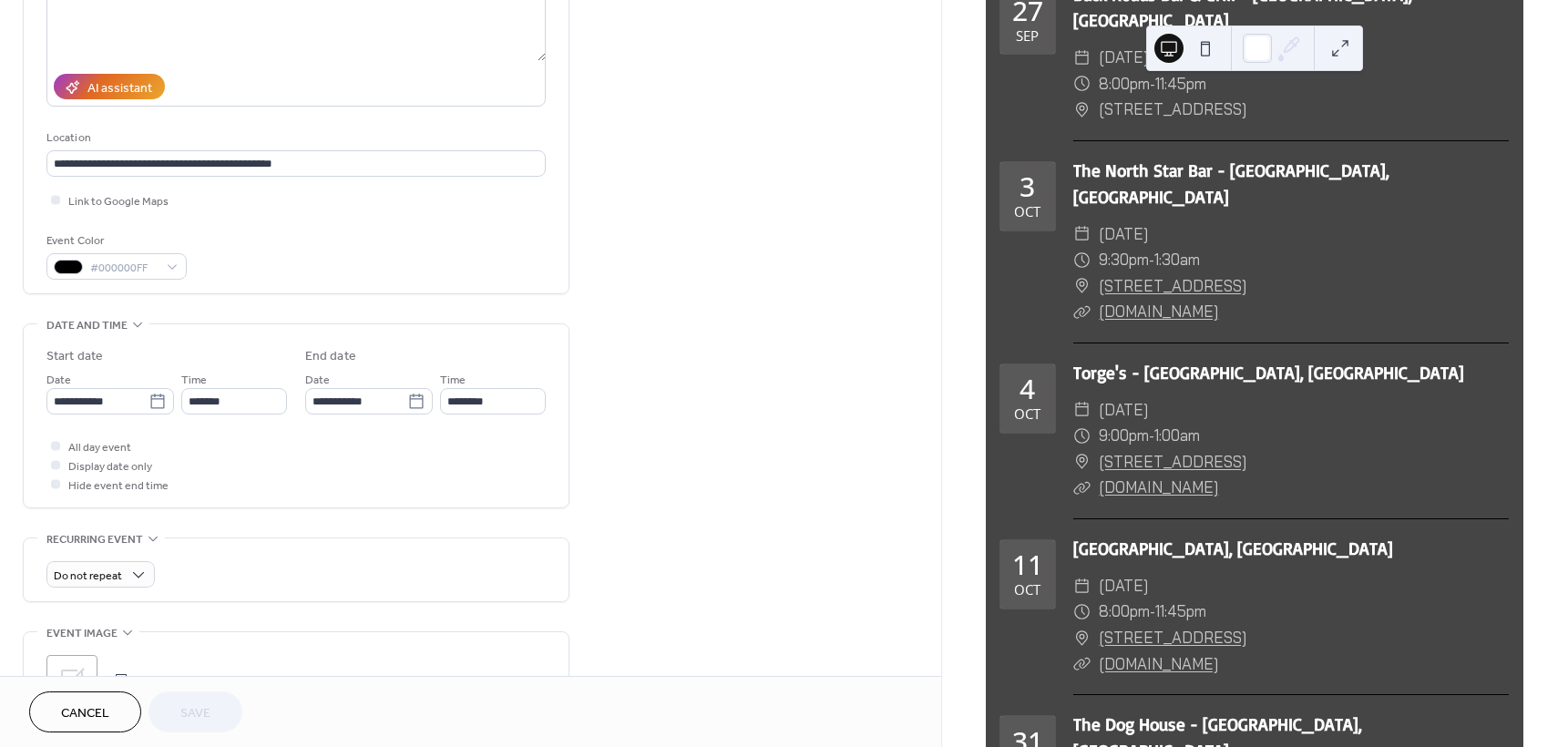 scroll, scrollTop: 273, scrollLeft: 0, axis: vertical 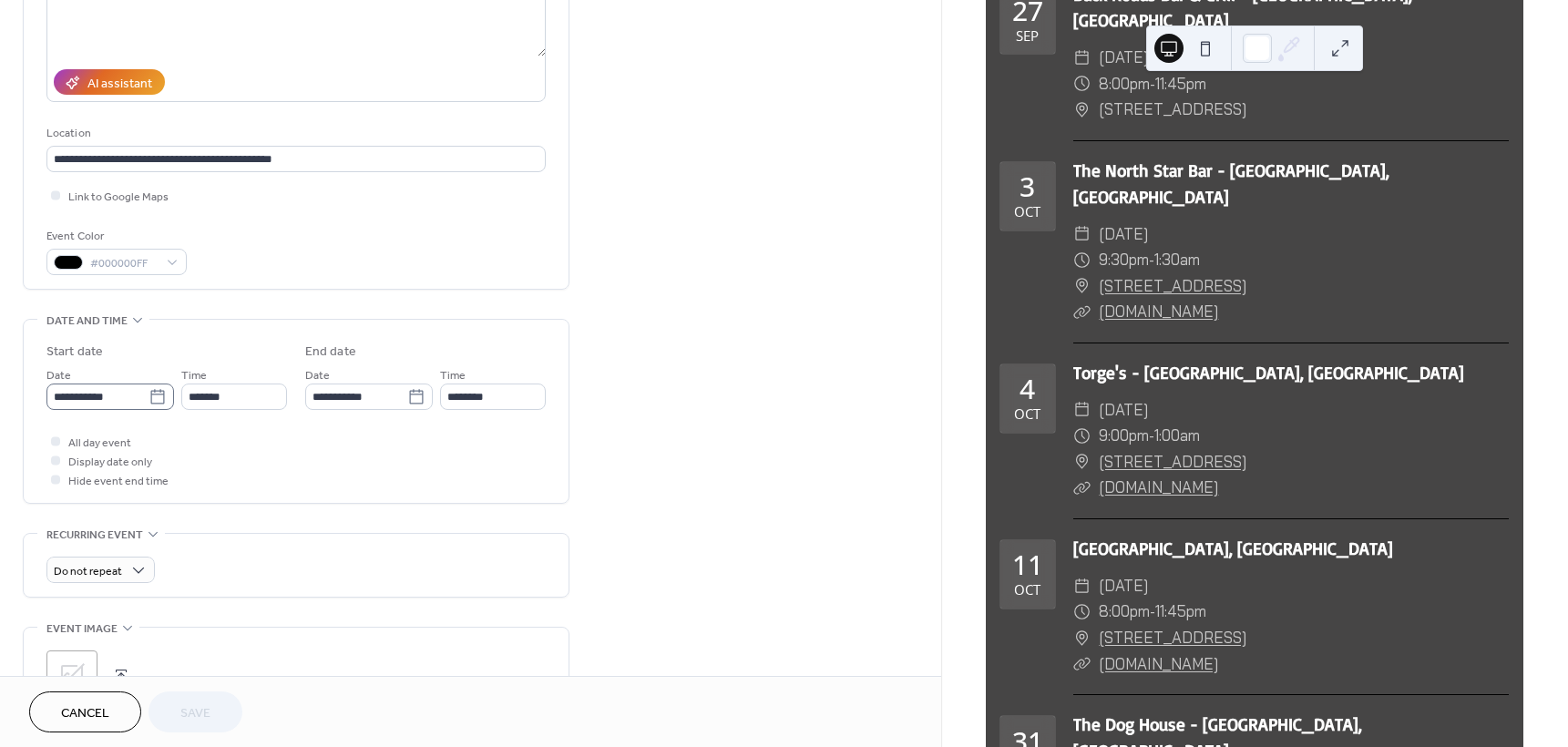 click 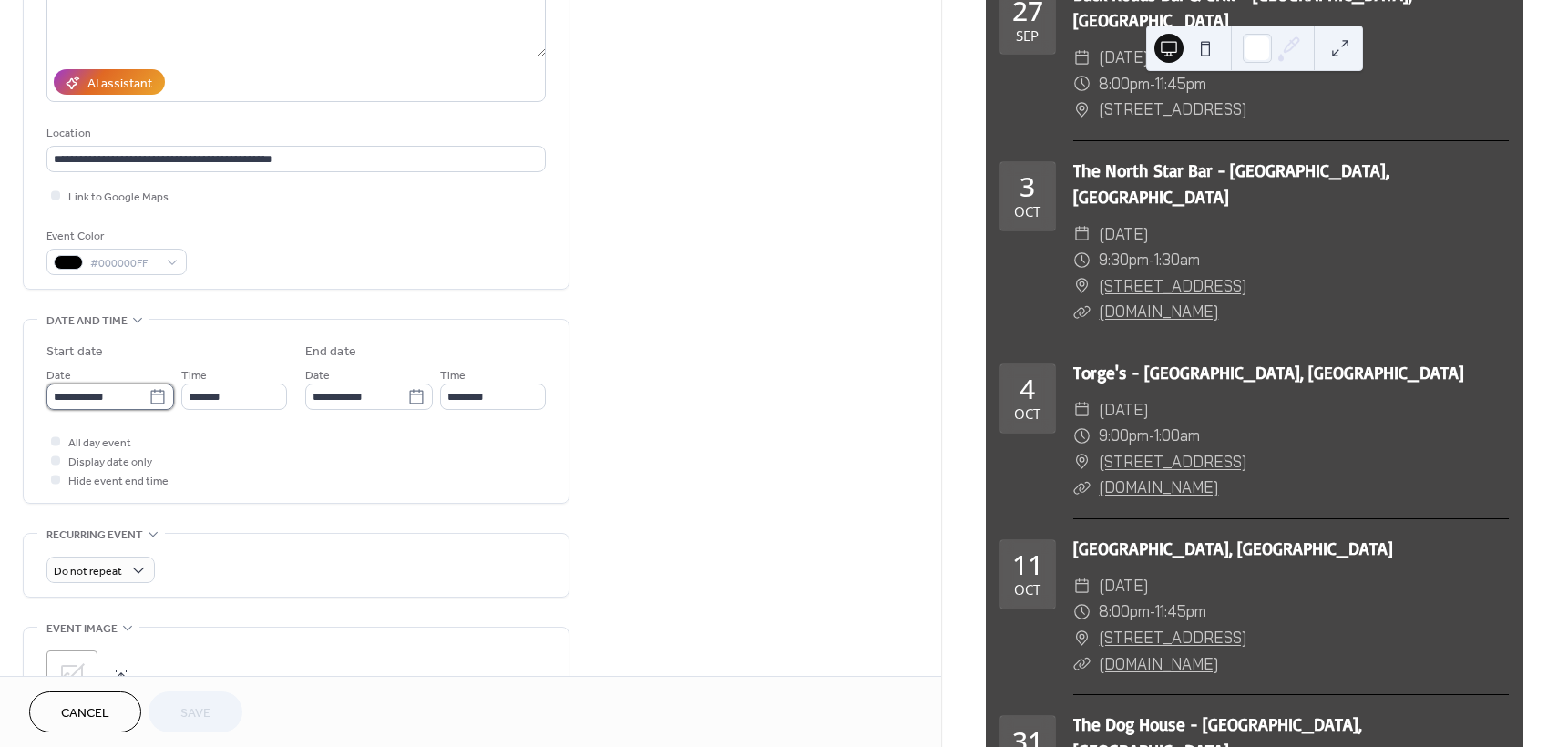 click on "**********" at bounding box center (97, 396) 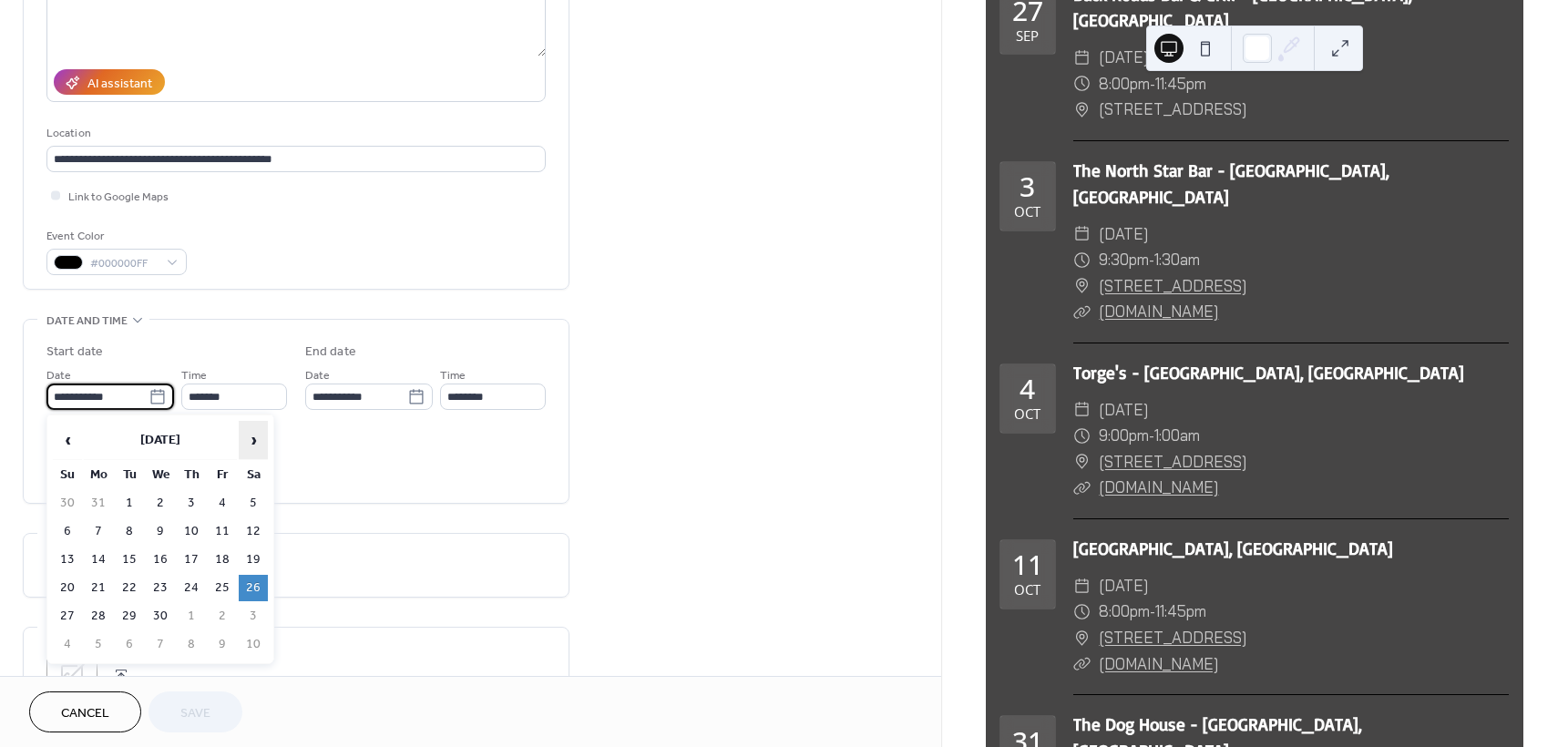 click on "›" at bounding box center [253, 440] 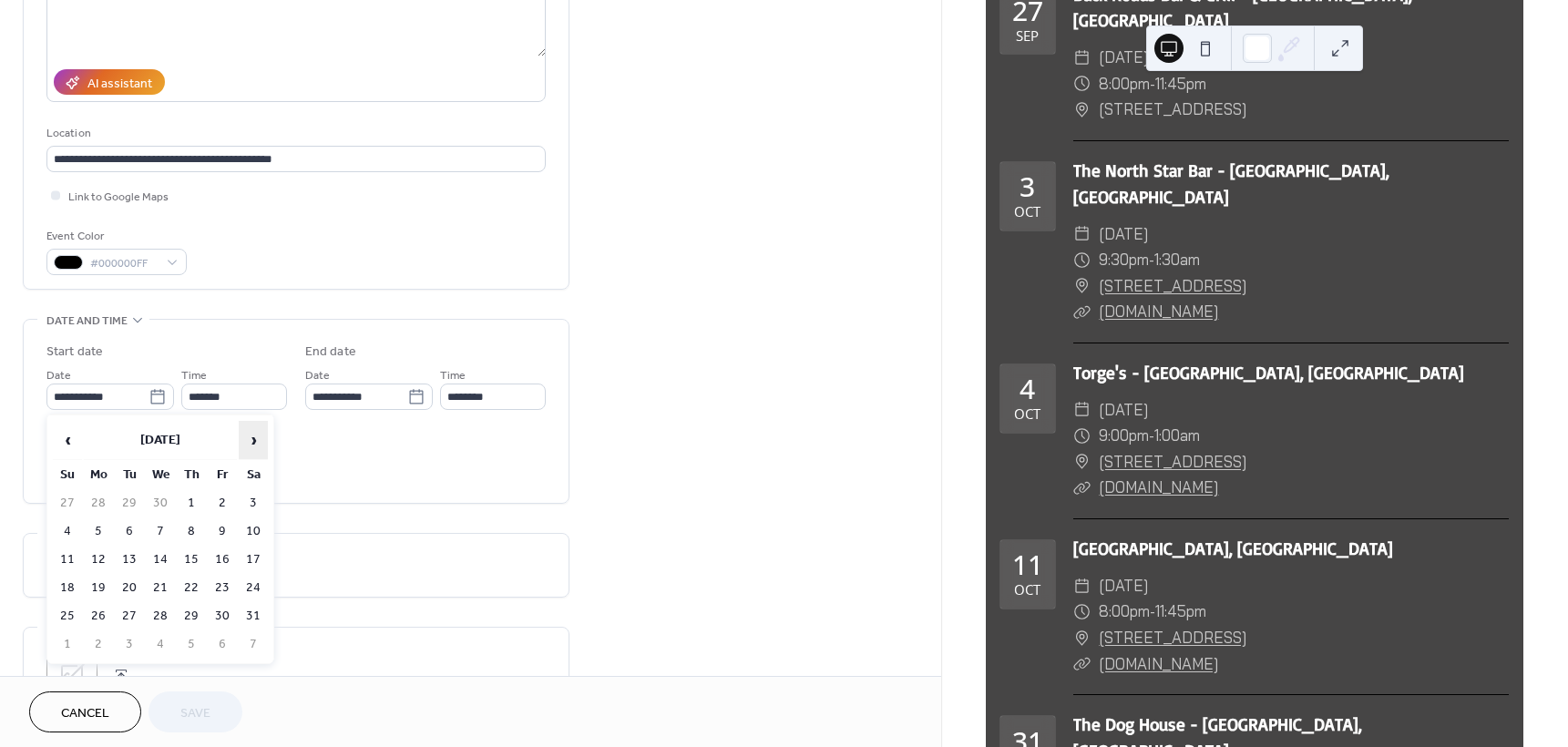 click on "›" at bounding box center [253, 440] 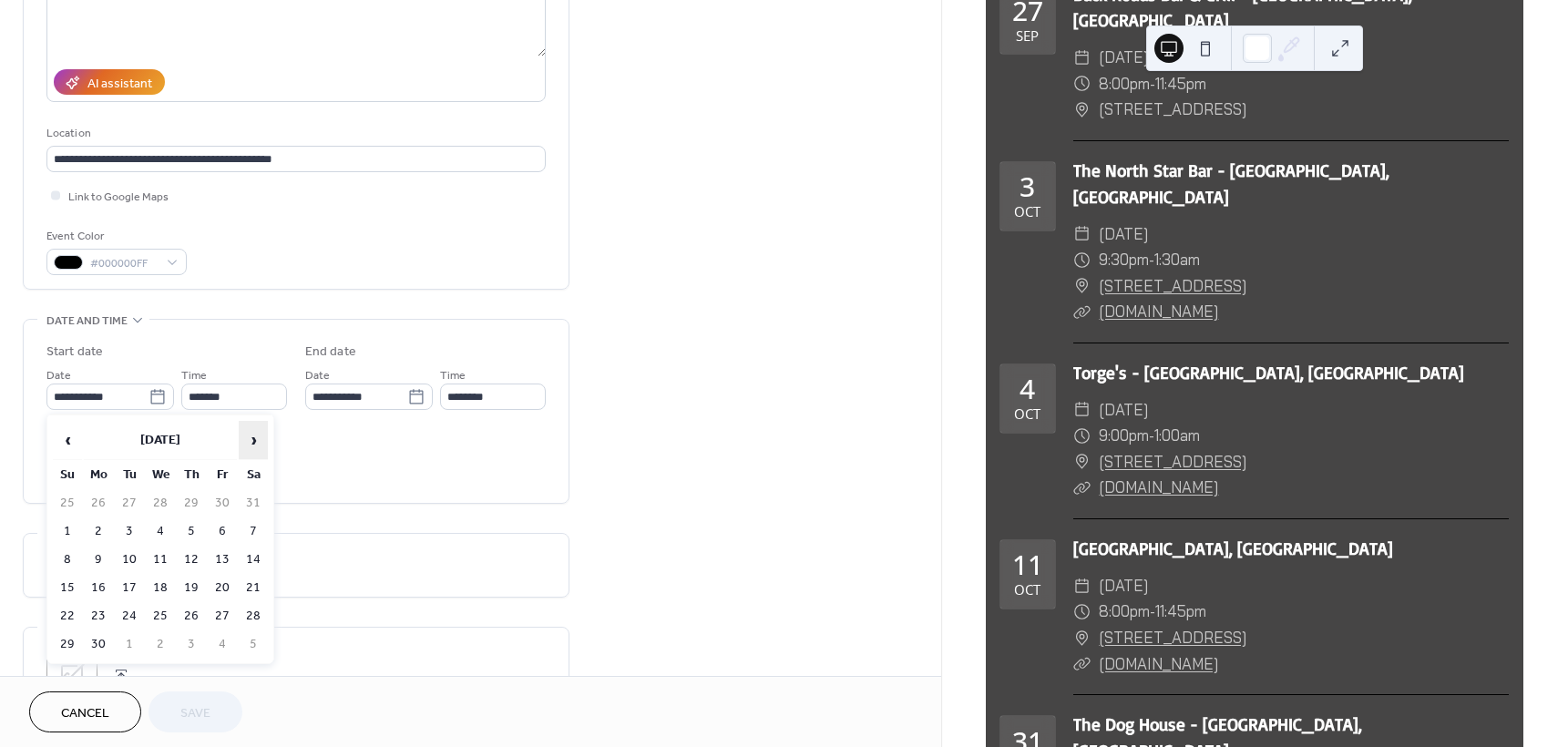 click on "›" at bounding box center [253, 440] 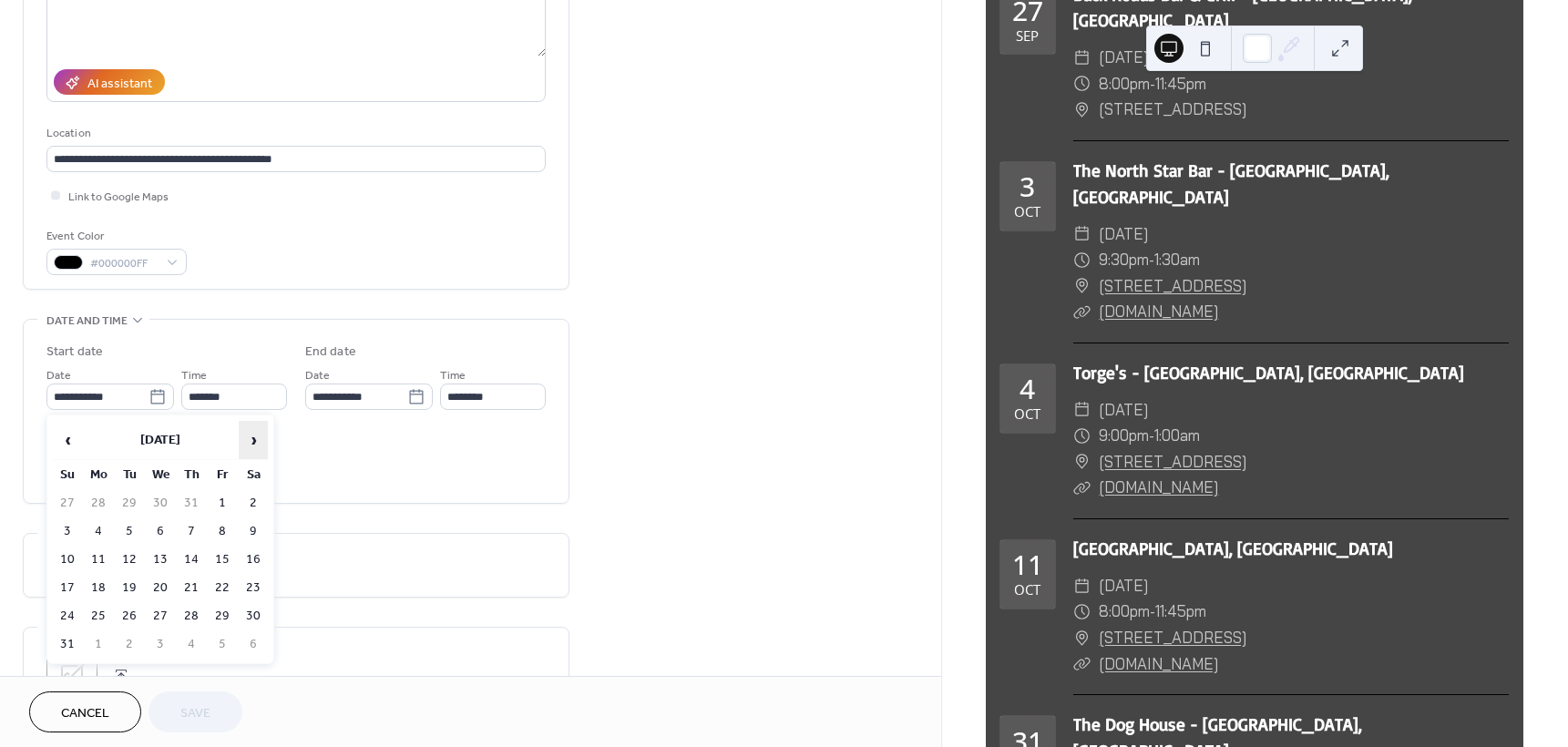 click on "›" at bounding box center [253, 440] 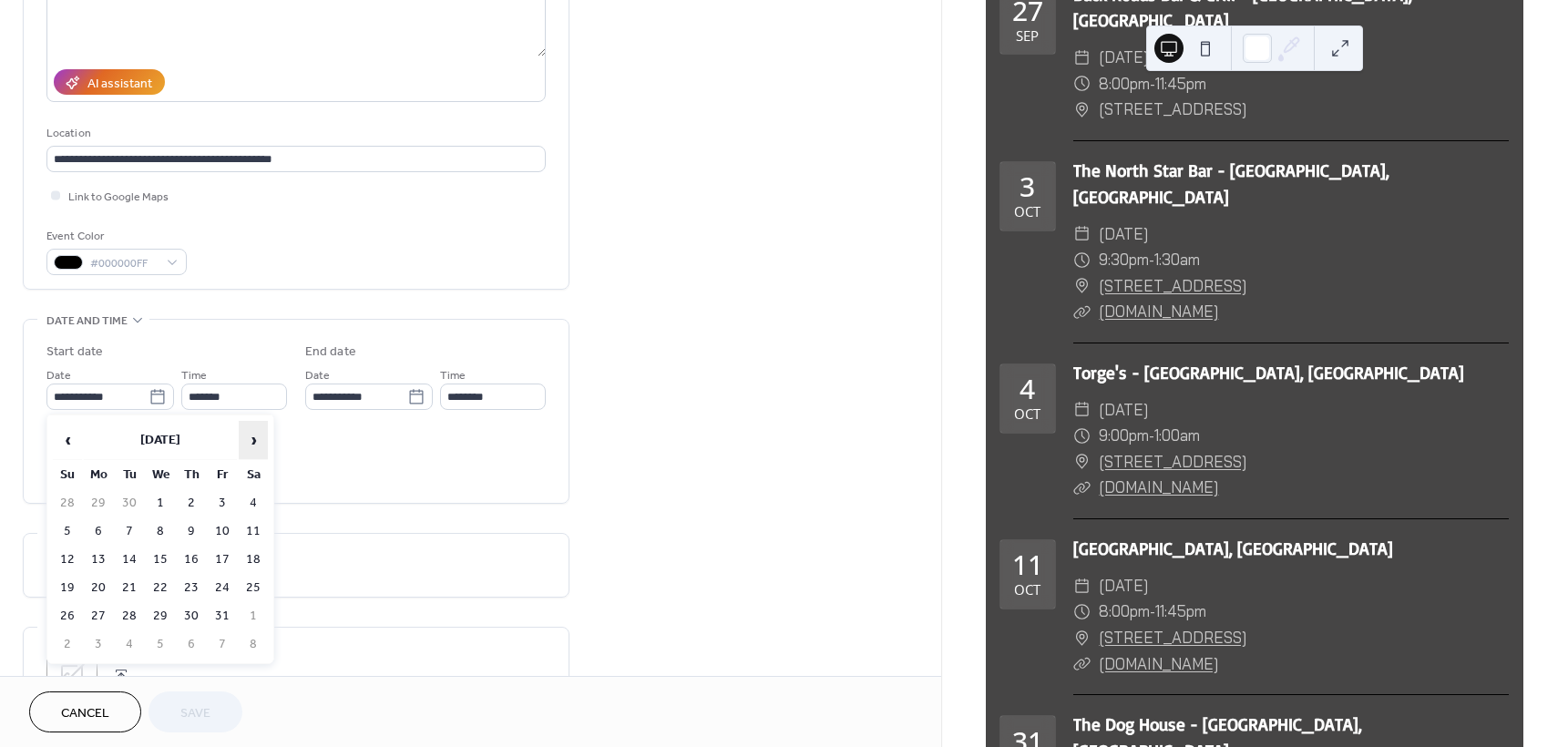 click on "›" at bounding box center [253, 440] 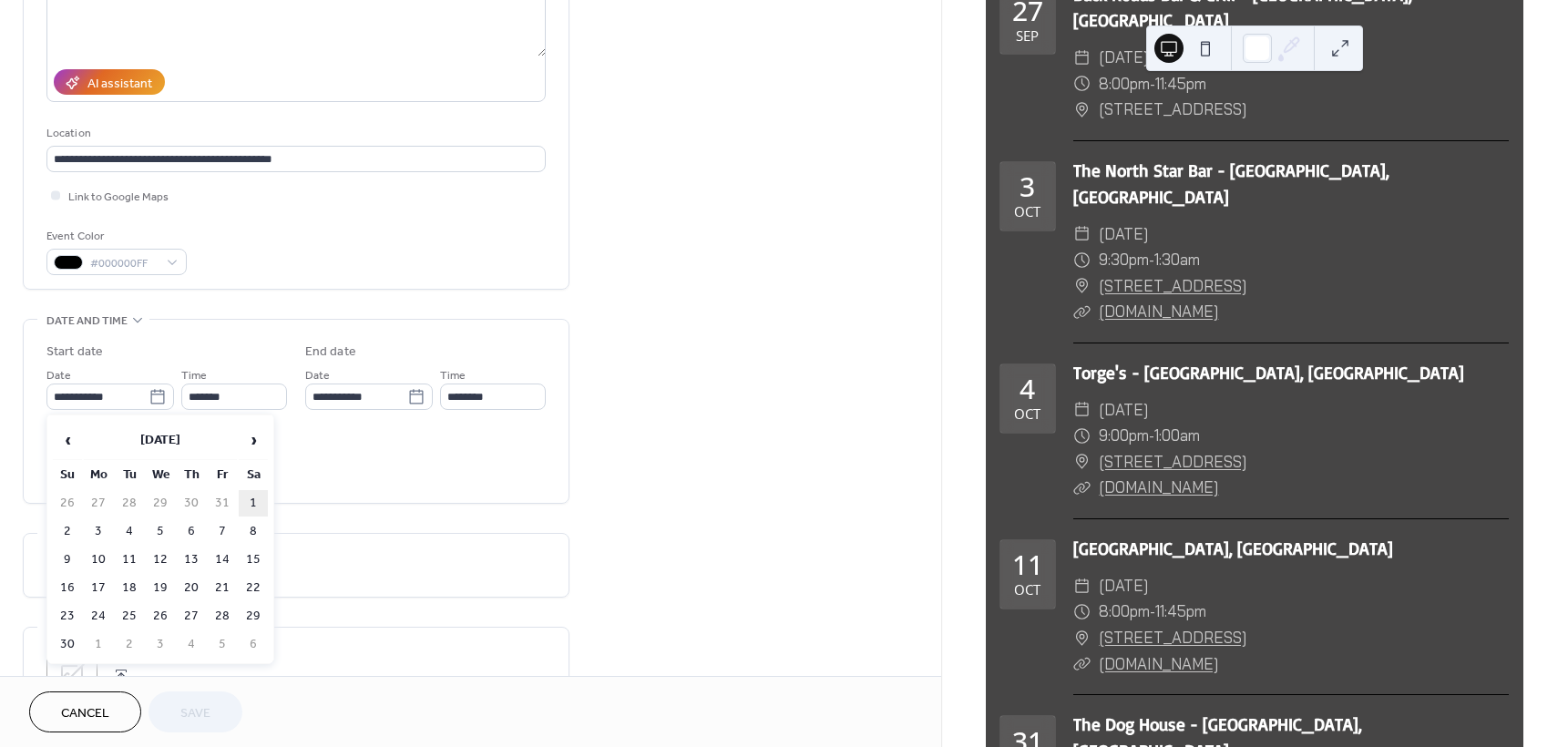 click on "1" at bounding box center [253, 503] 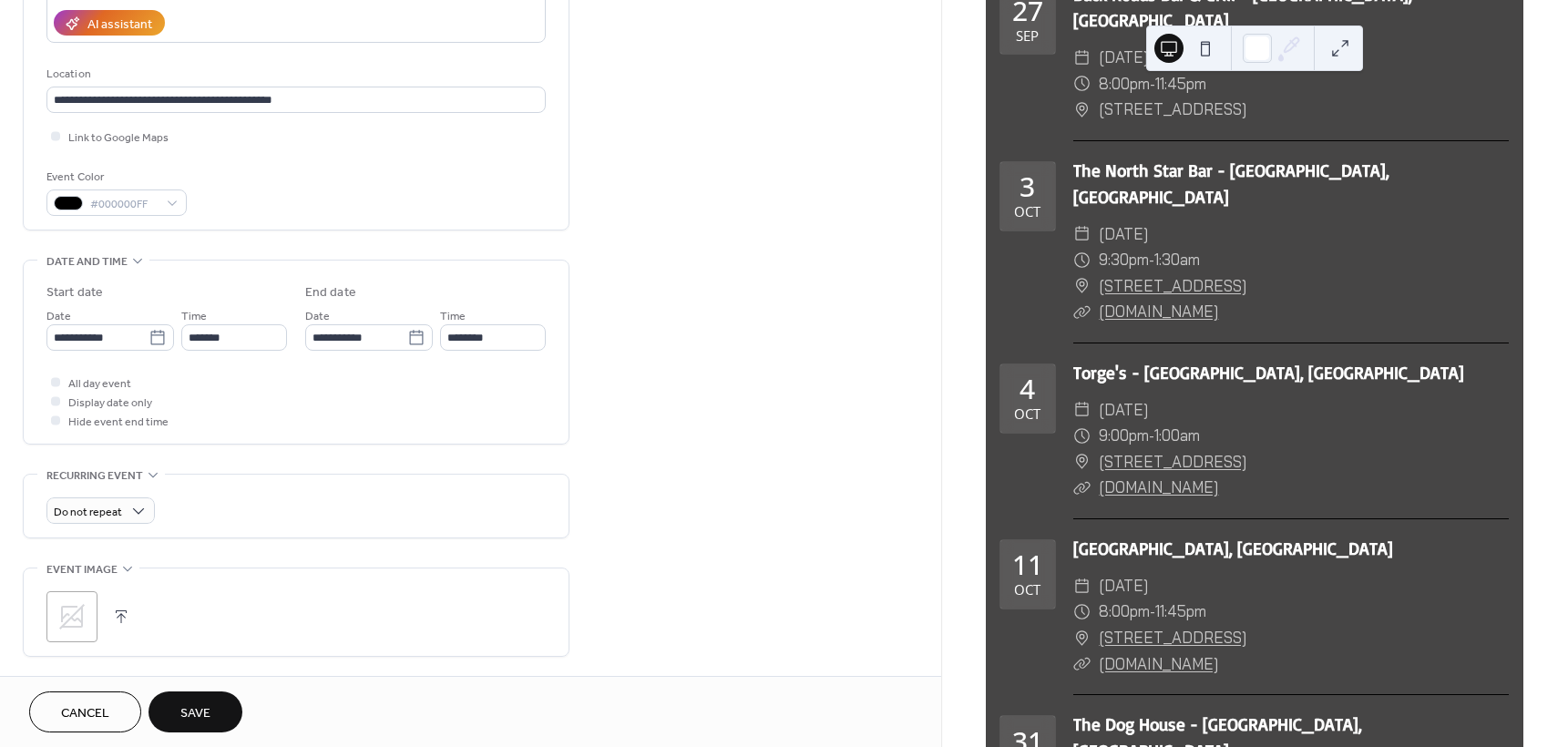scroll, scrollTop: 364, scrollLeft: 0, axis: vertical 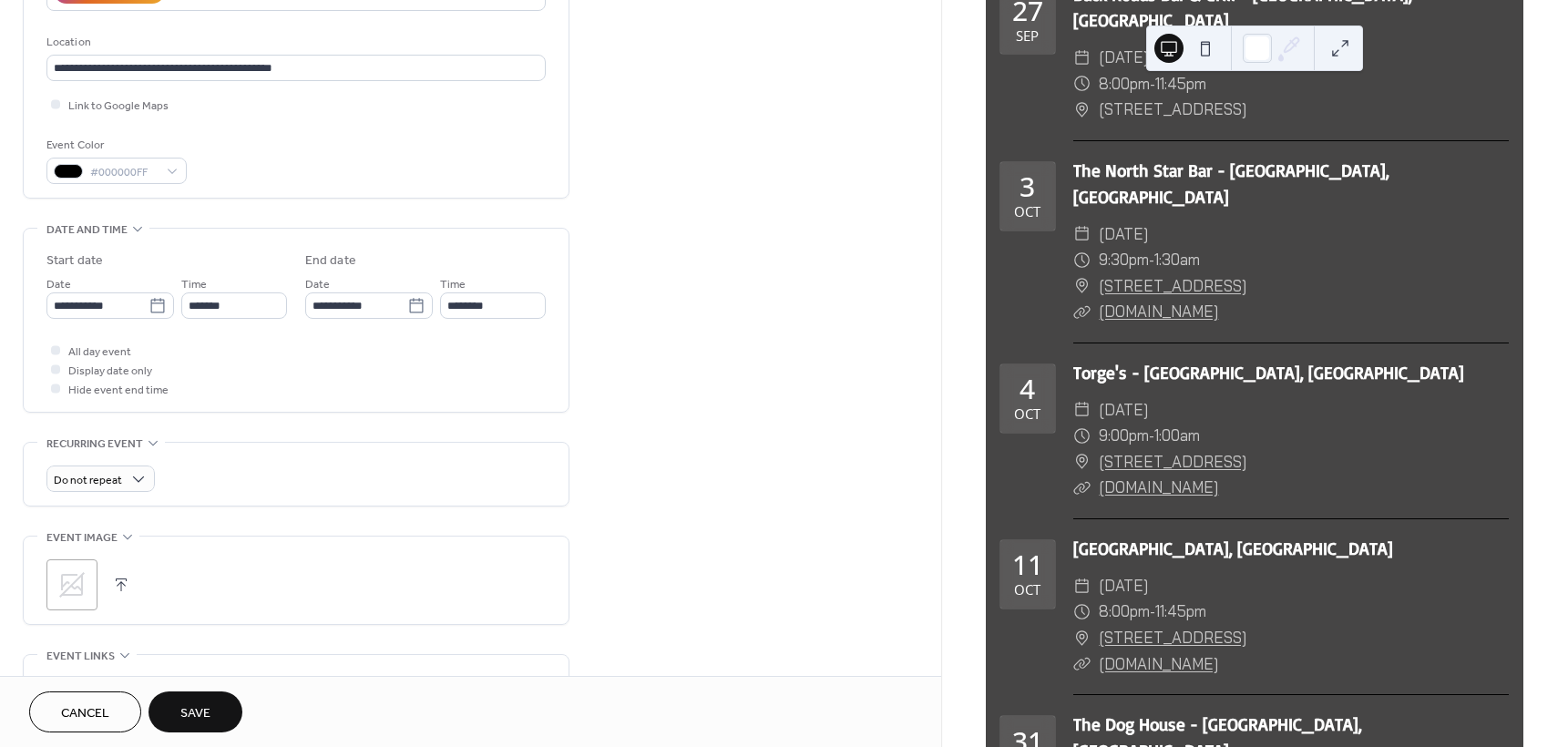 click on "Save" at bounding box center (195, 711) 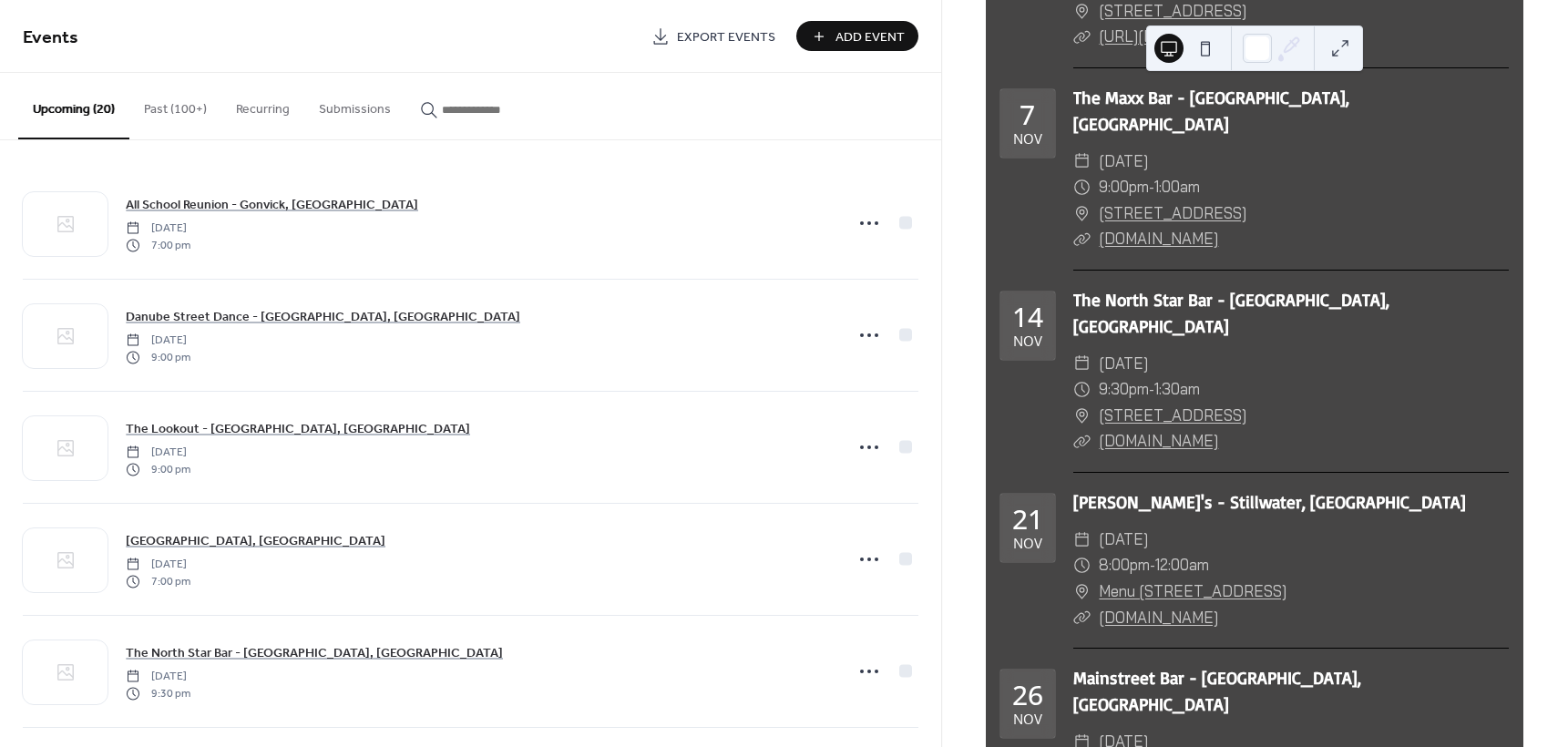 scroll, scrollTop: 2778, scrollLeft: 0, axis: vertical 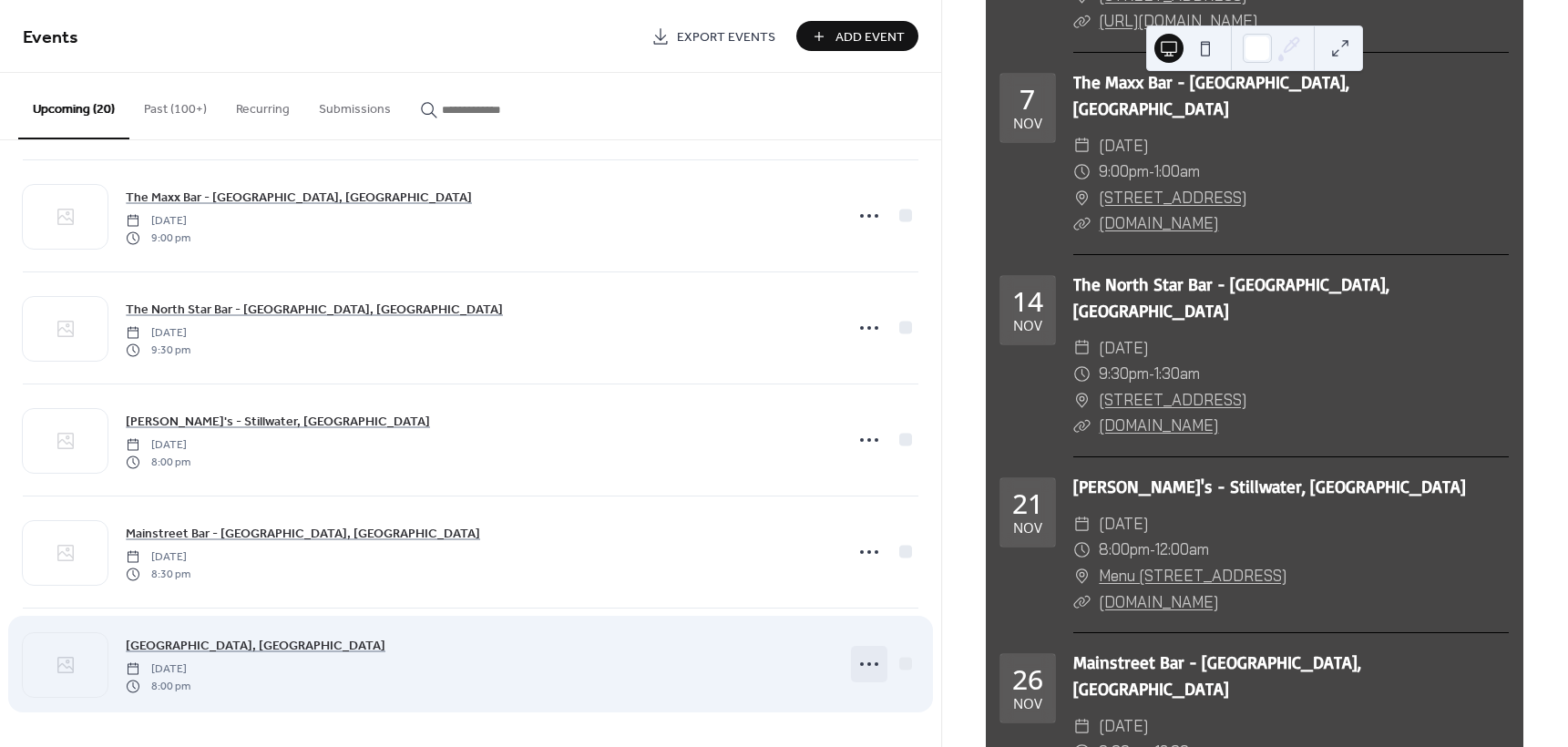 click 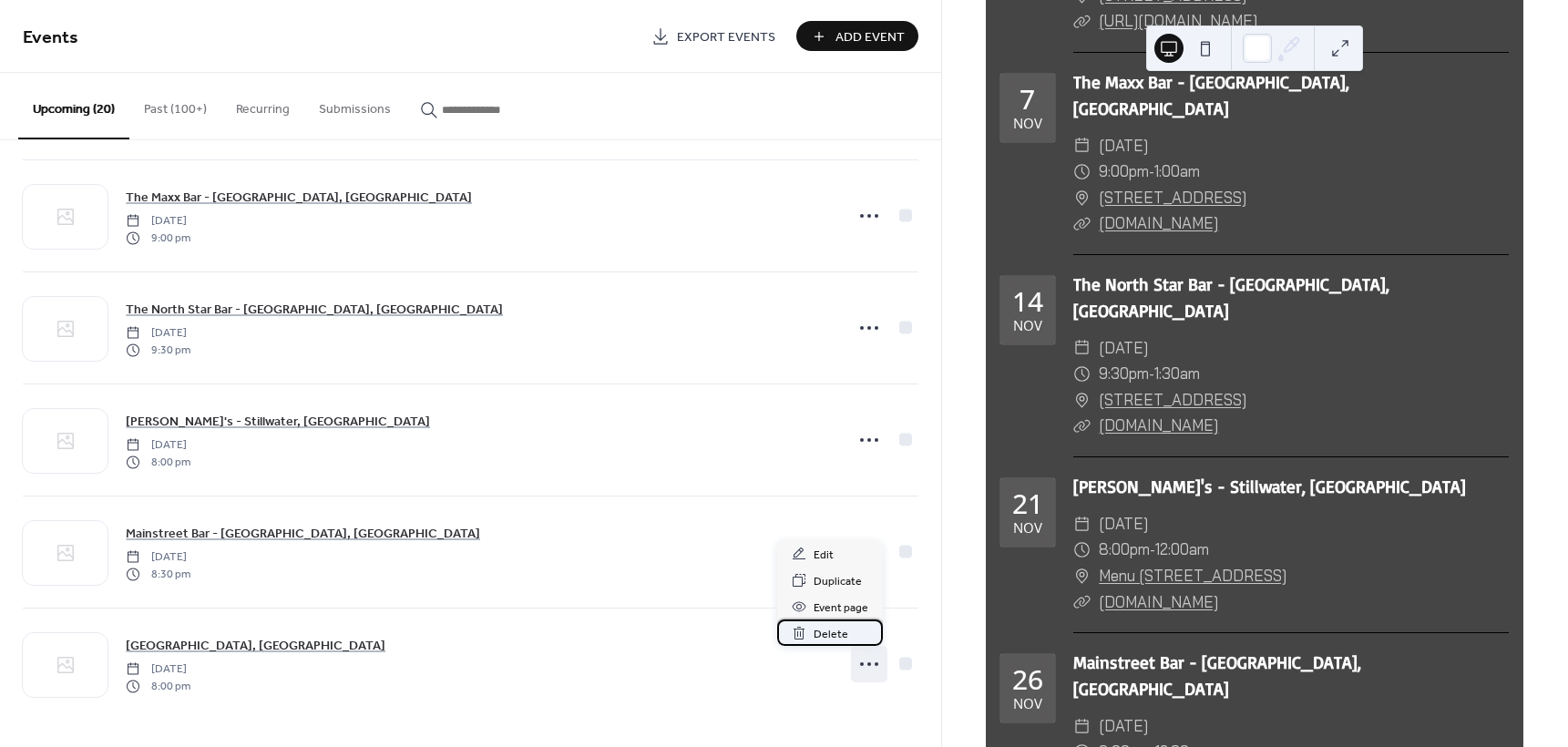 click on "Delete" at bounding box center (831, 634) 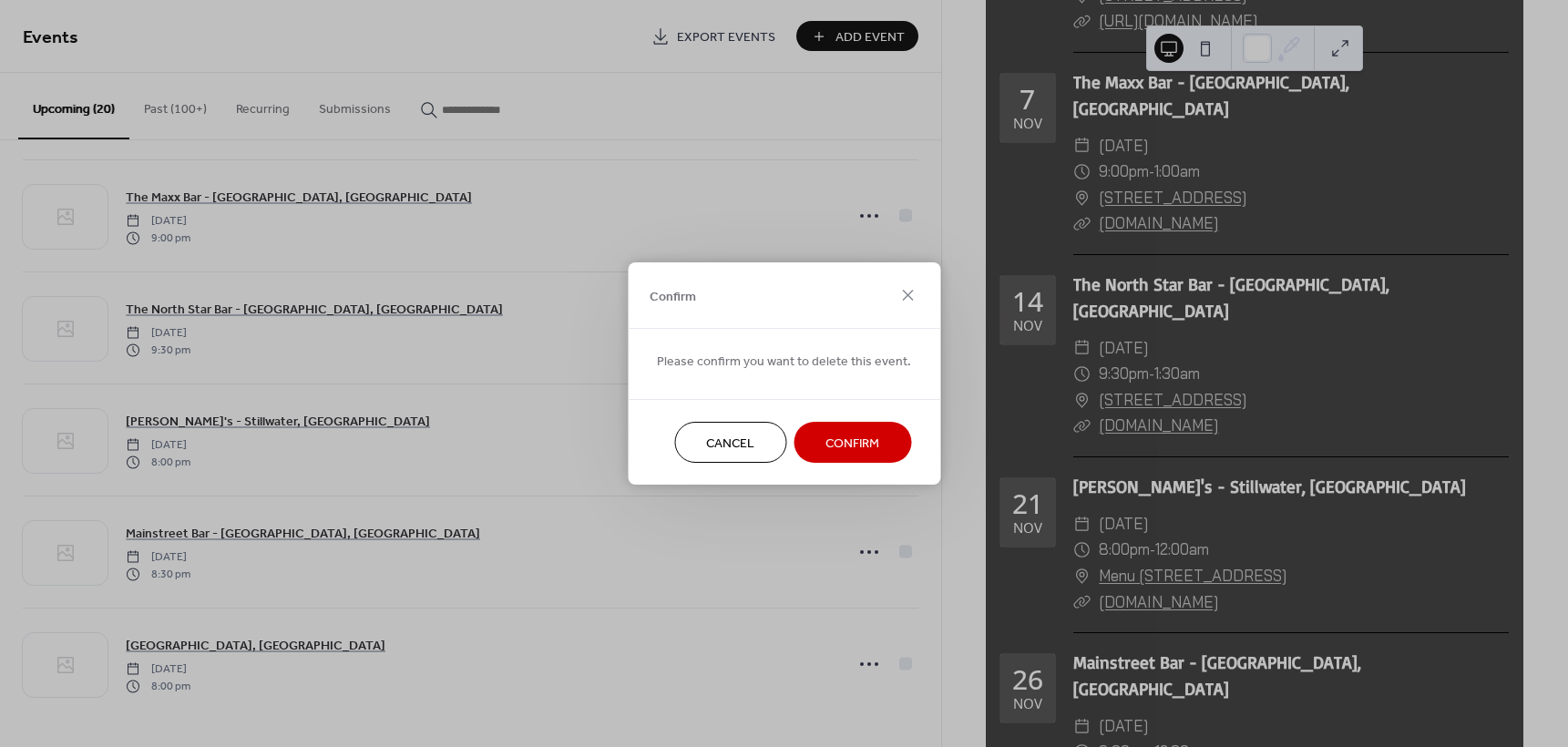 click on "Confirm" at bounding box center (852, 444) 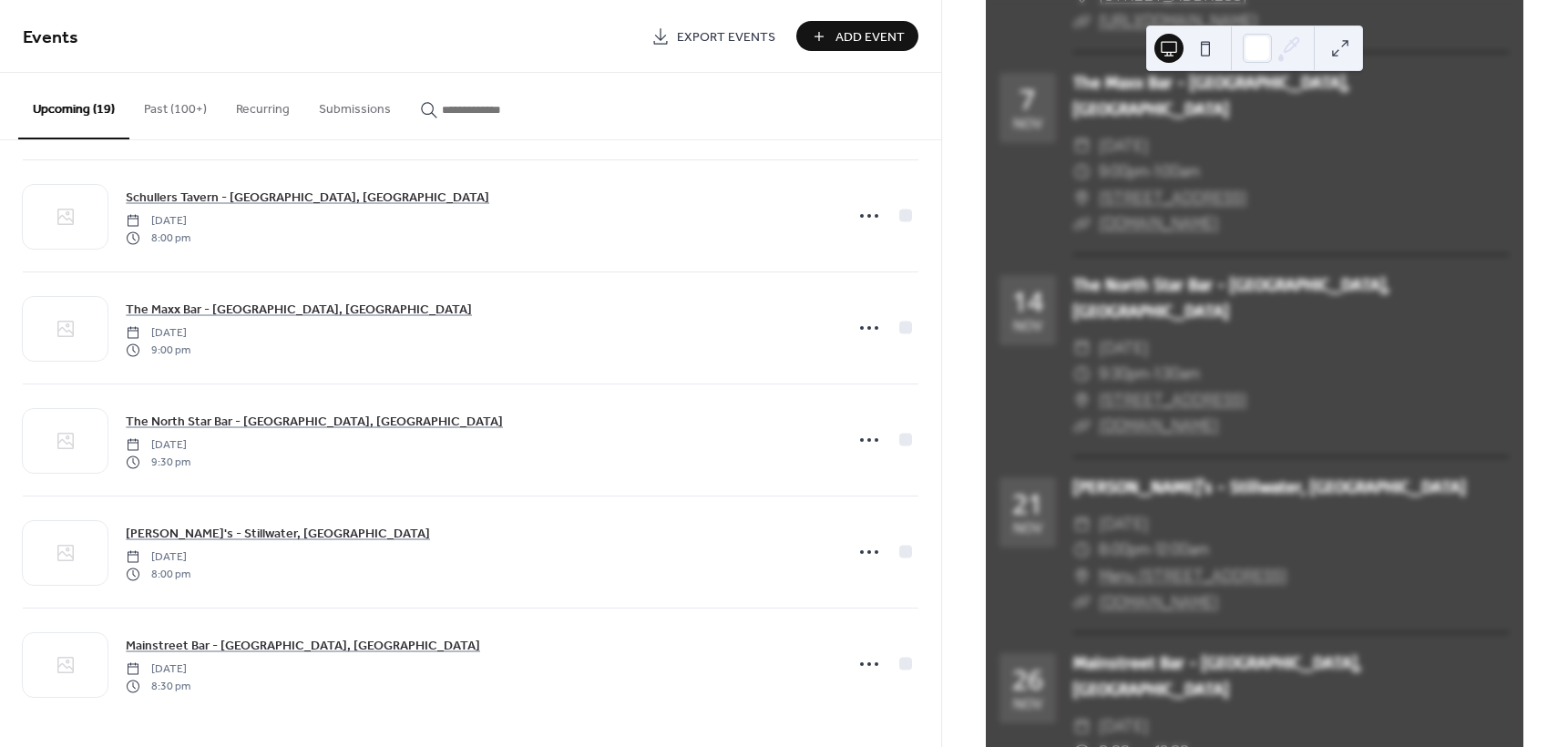 scroll, scrollTop: 1576, scrollLeft: 0, axis: vertical 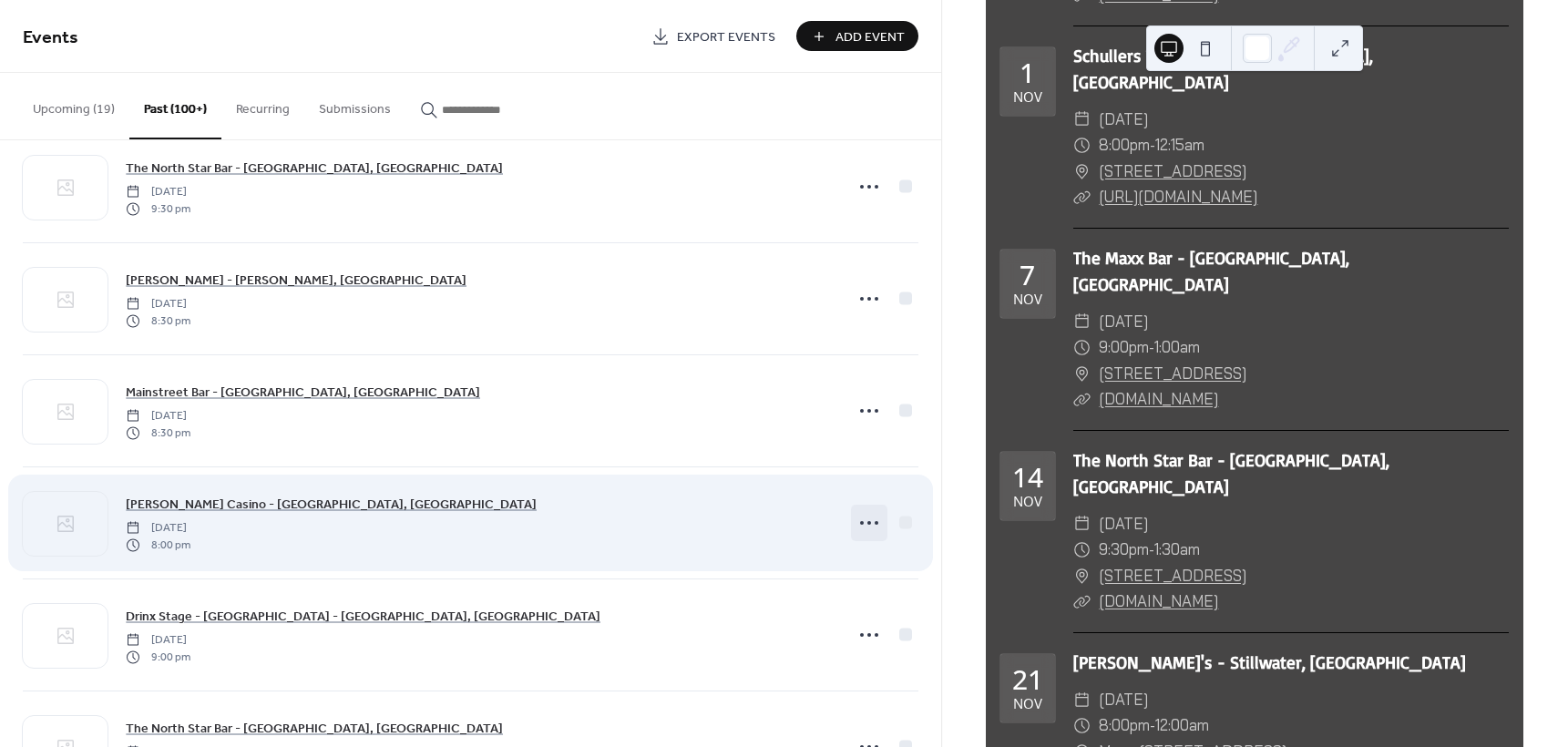 click 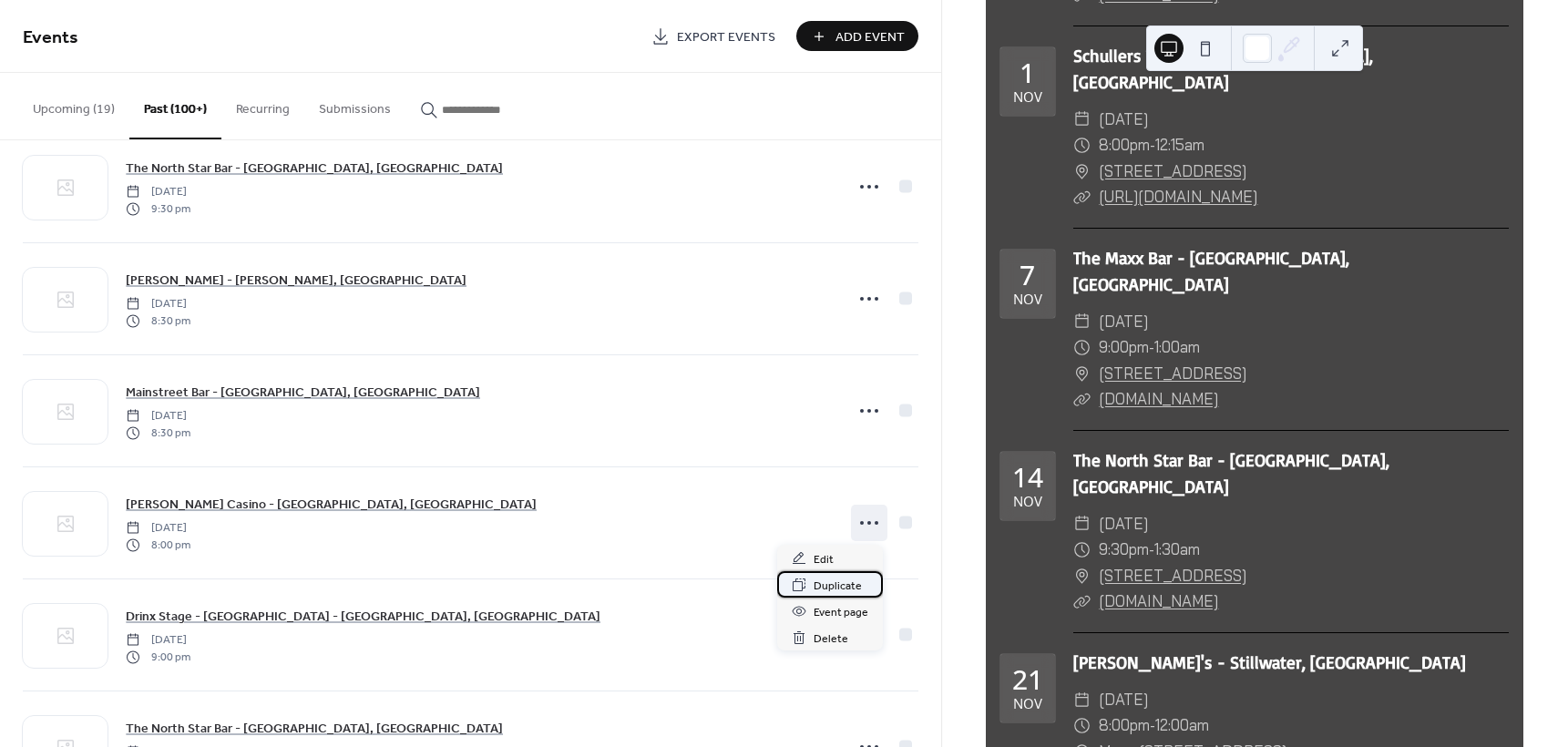 click on "Duplicate" at bounding box center (837, 586) 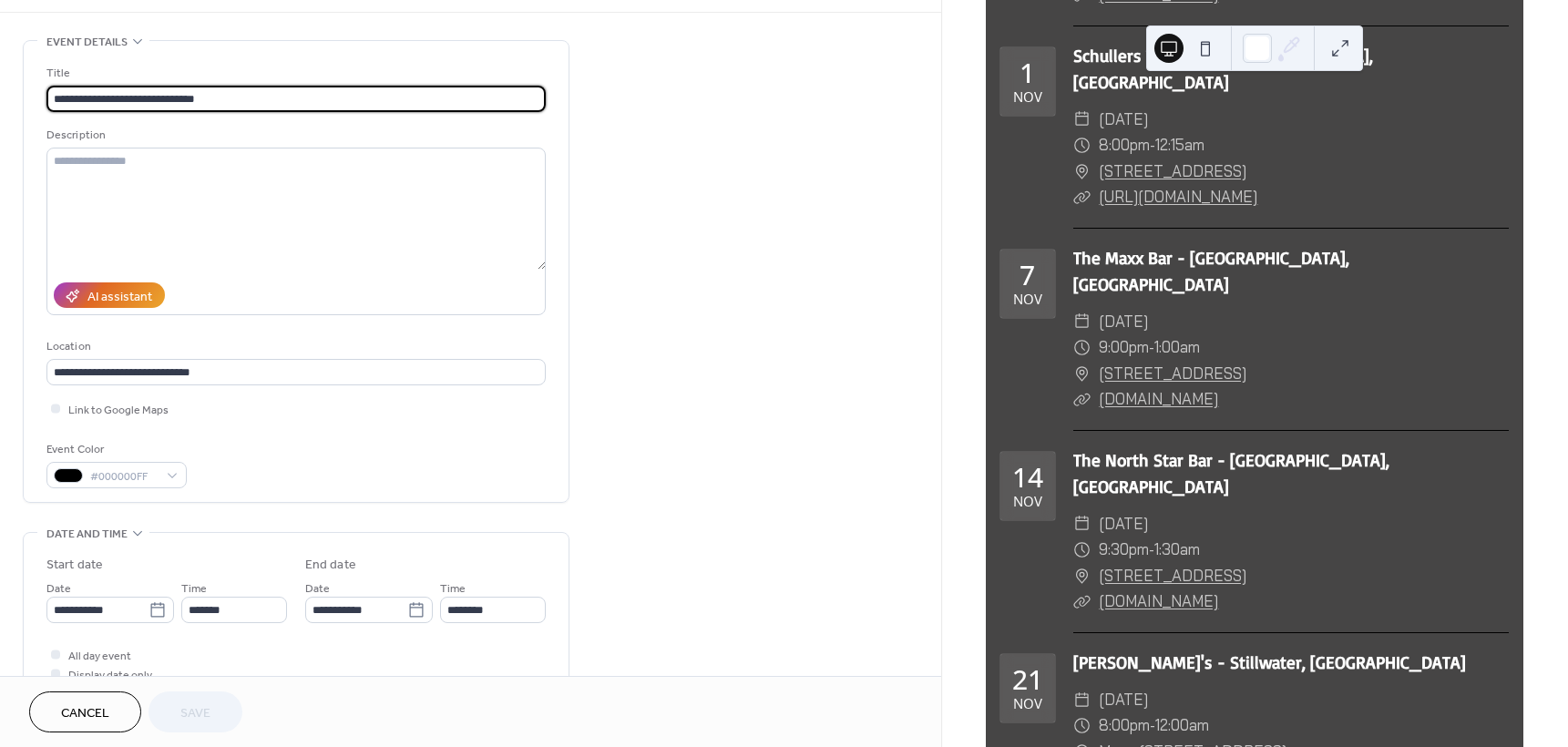 scroll, scrollTop: 91, scrollLeft: 0, axis: vertical 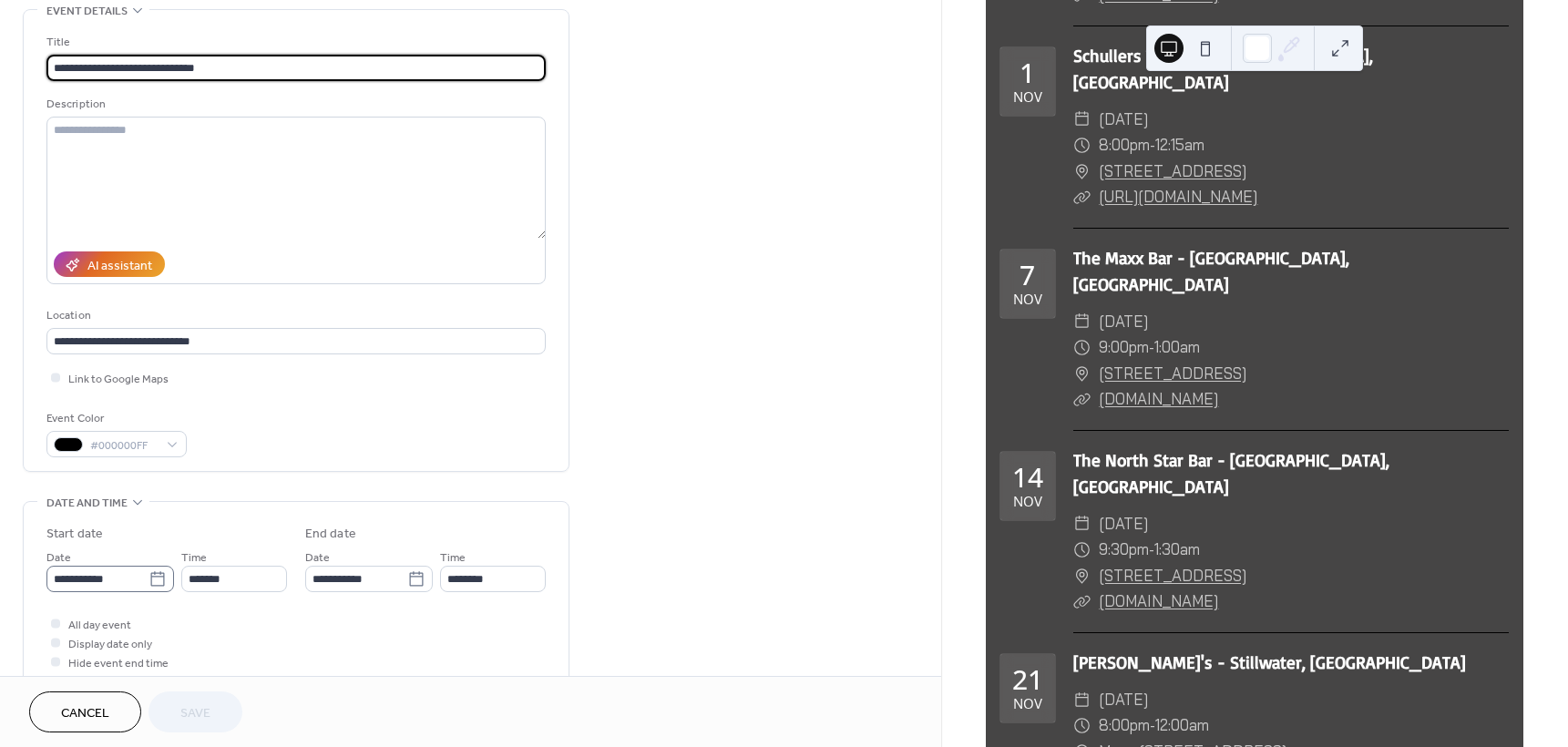 click 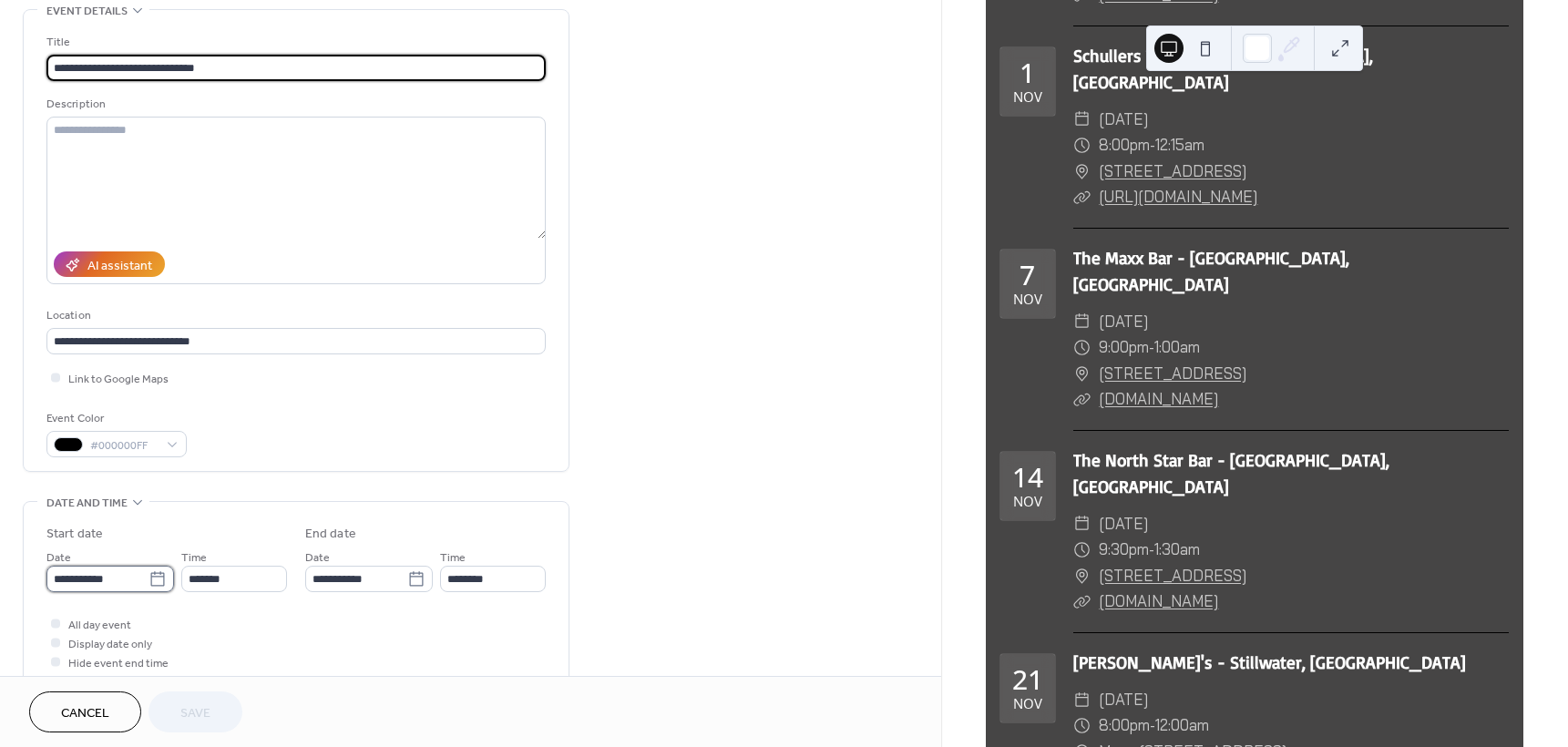 click on "**********" at bounding box center (97, 578) 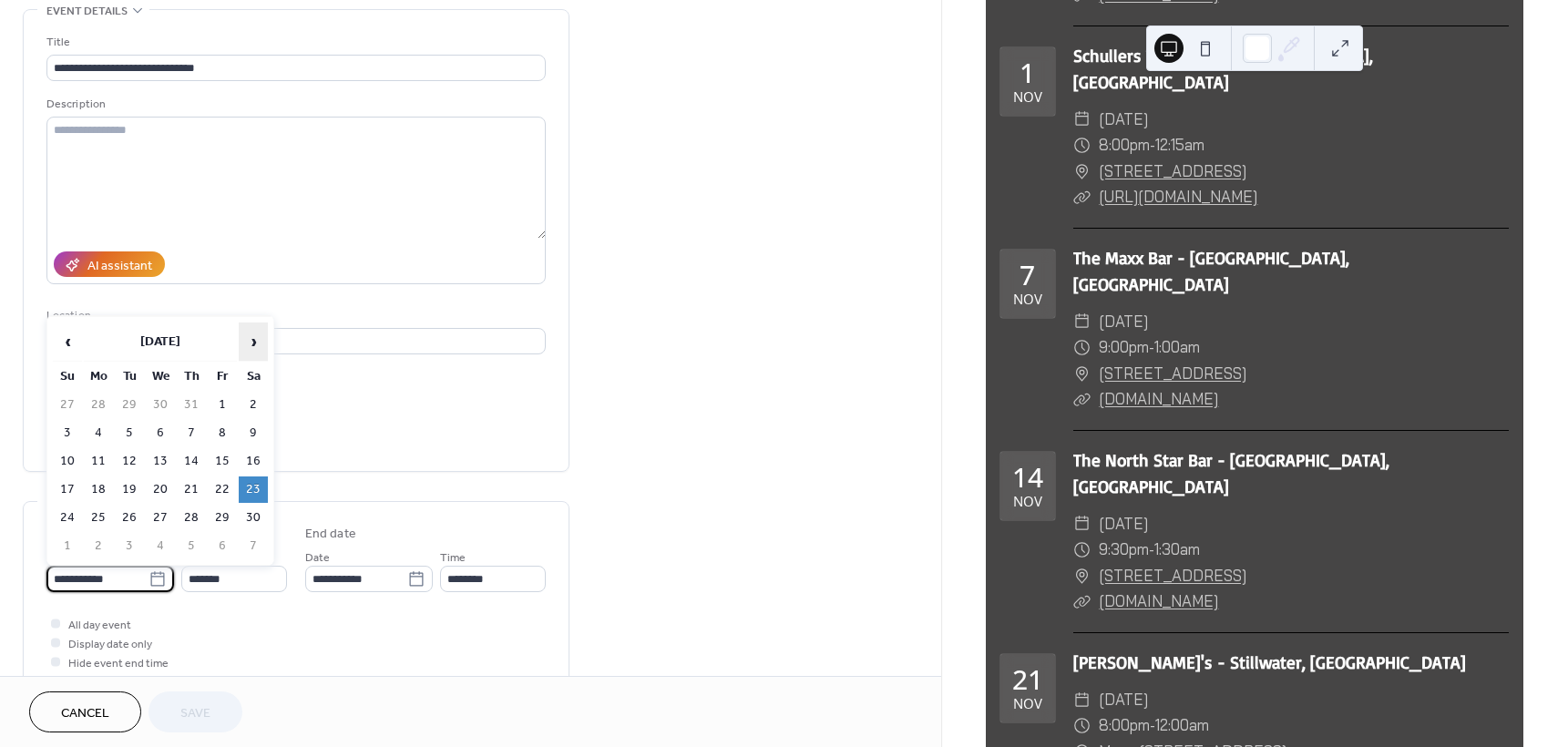 click on "›" at bounding box center [253, 342] 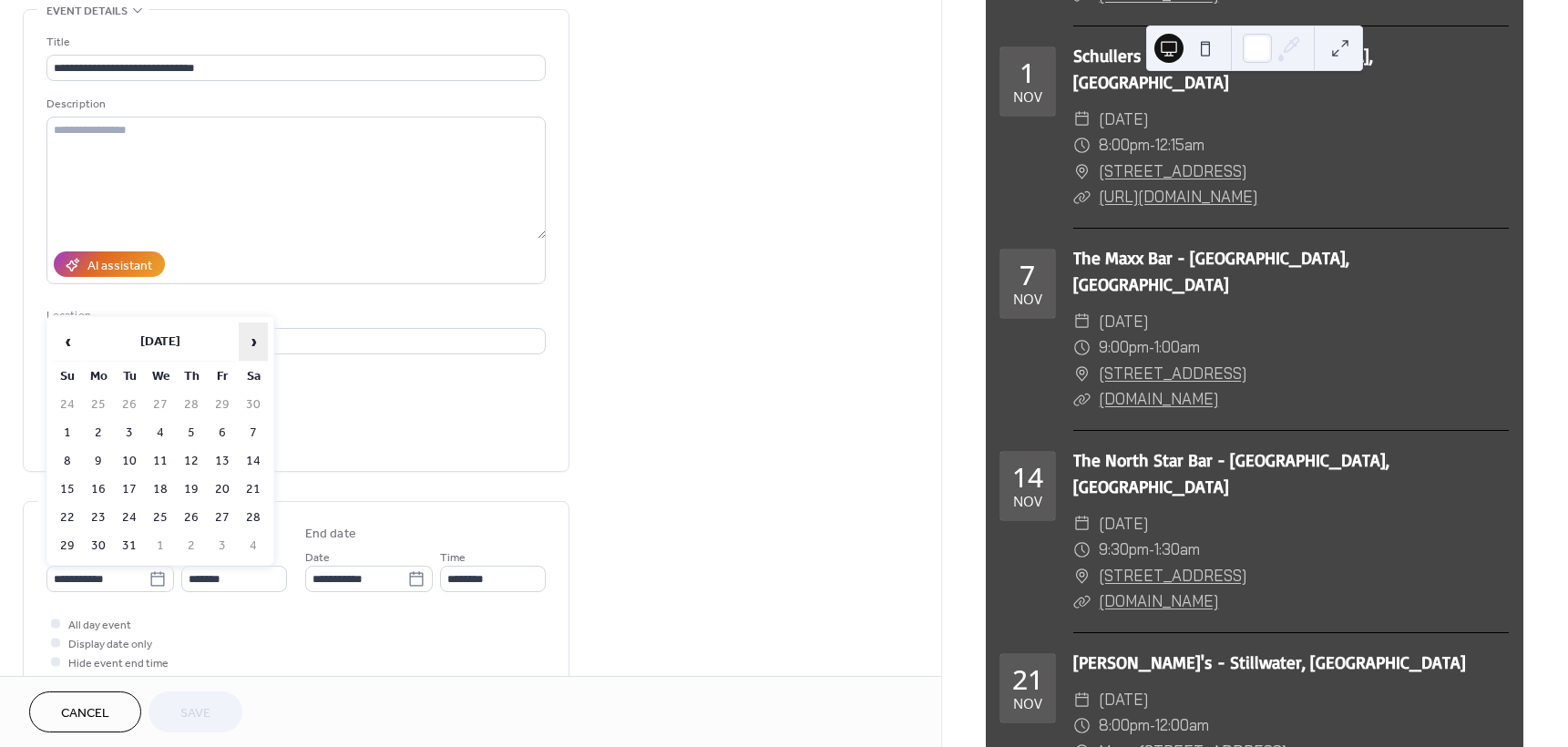 click on "›" at bounding box center (253, 342) 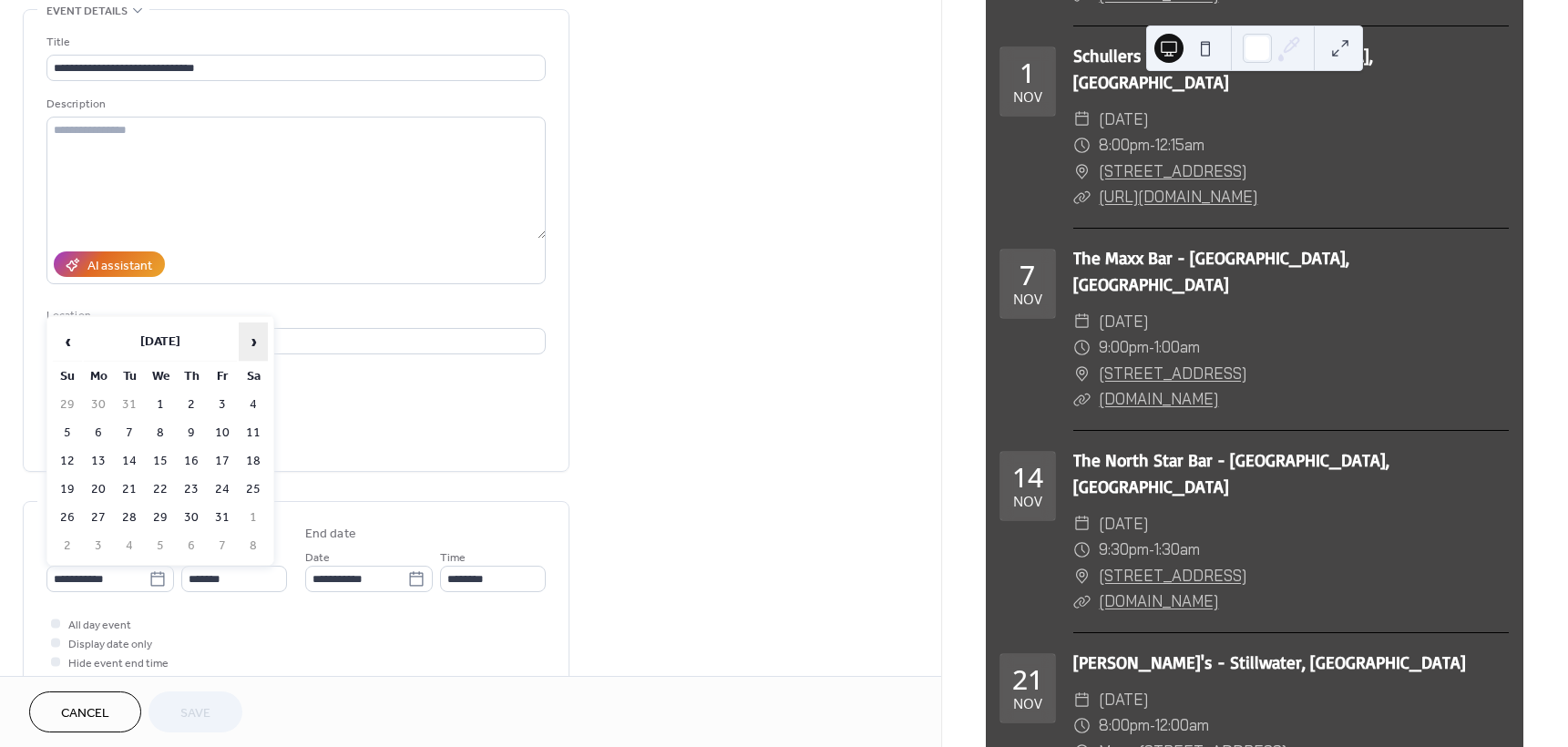 click on "›" at bounding box center [253, 342] 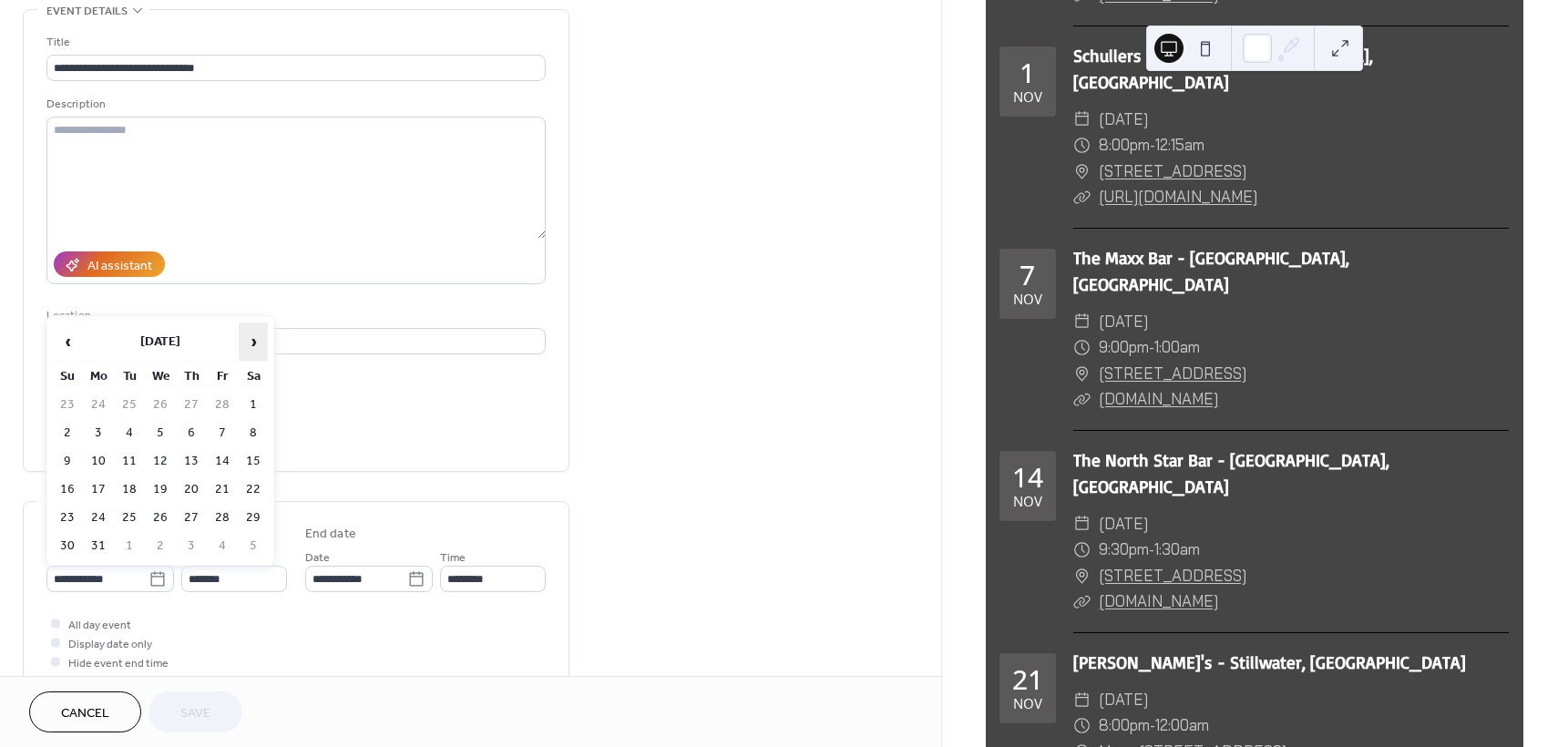 click on "›" at bounding box center (253, 342) 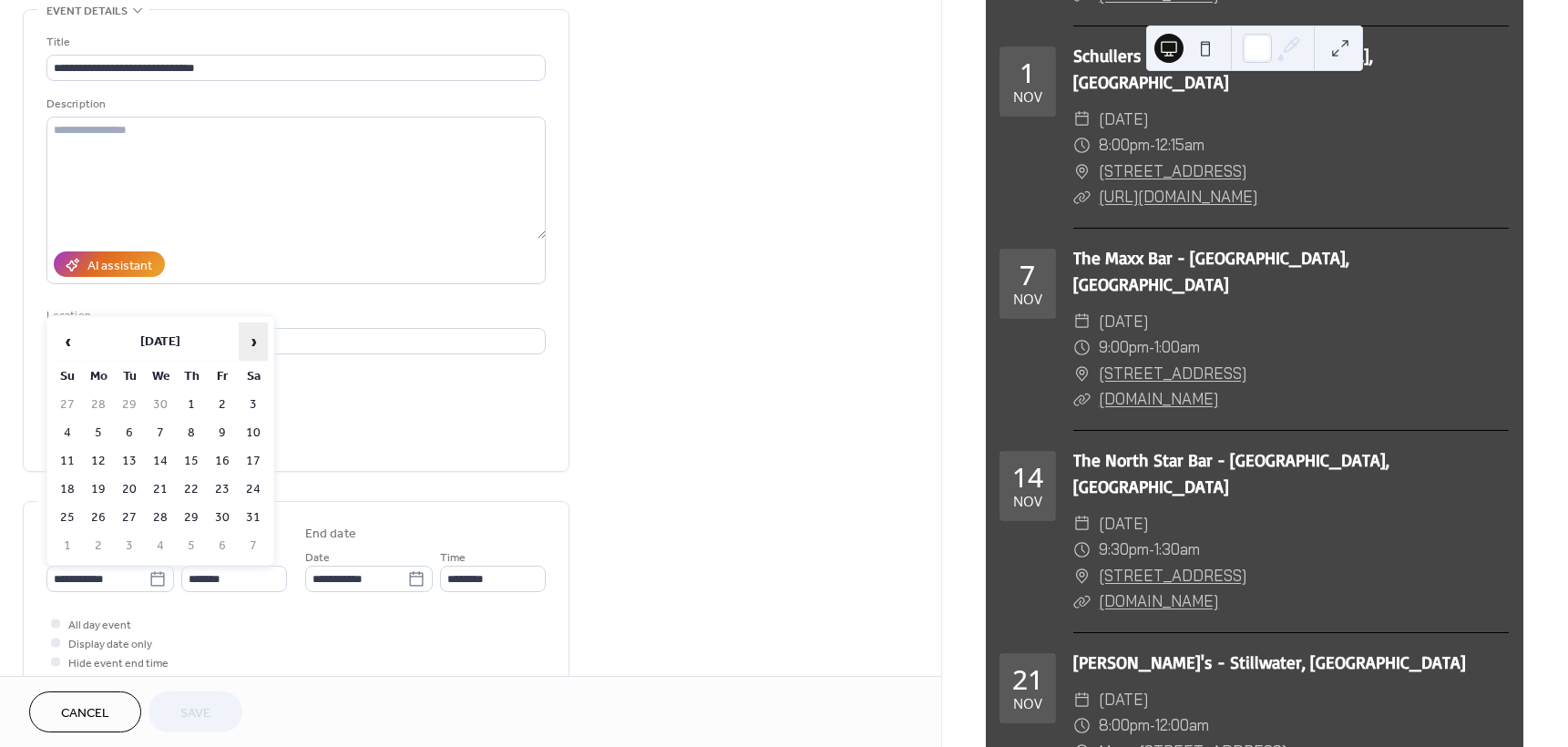 click on "›" at bounding box center [253, 342] 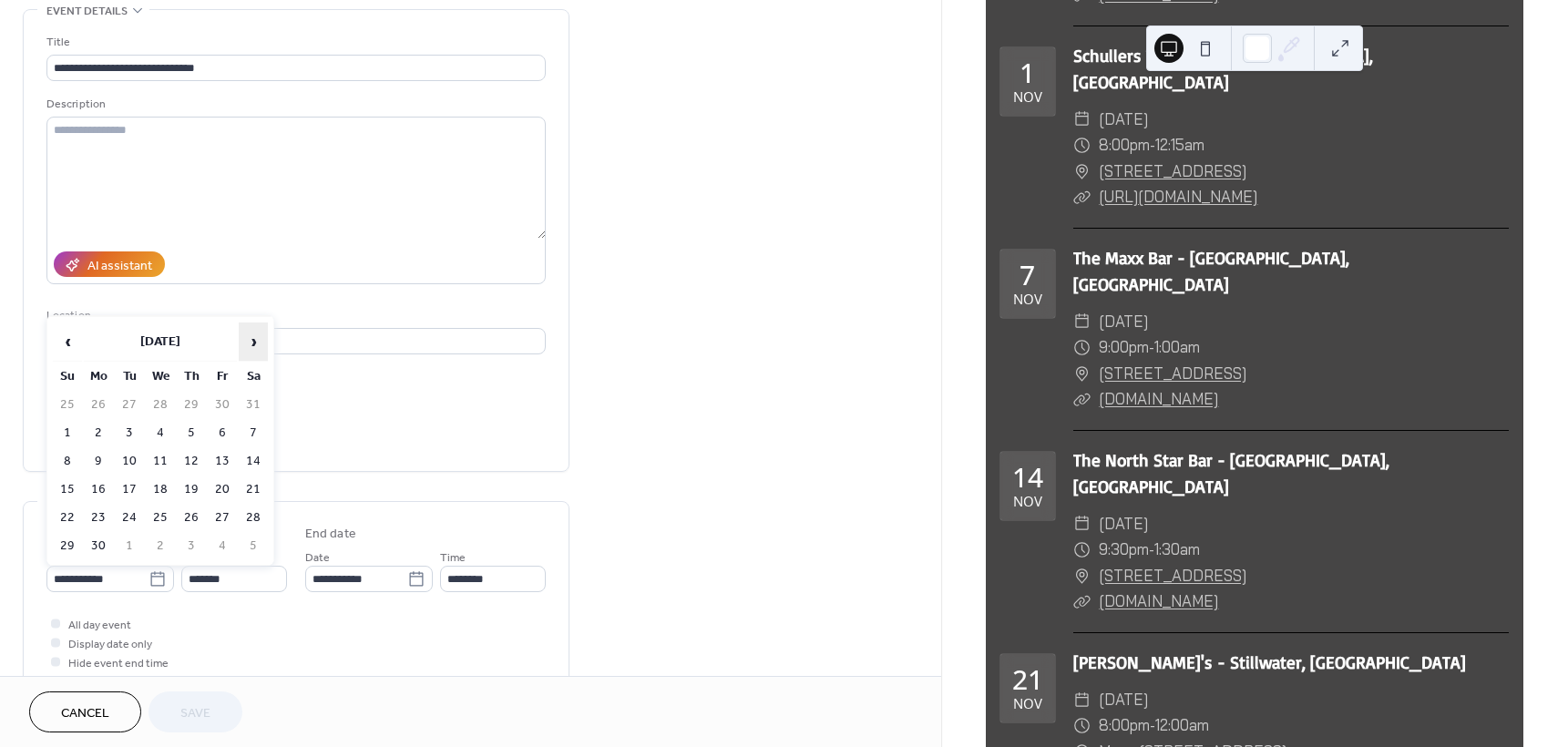click on "›" at bounding box center [253, 342] 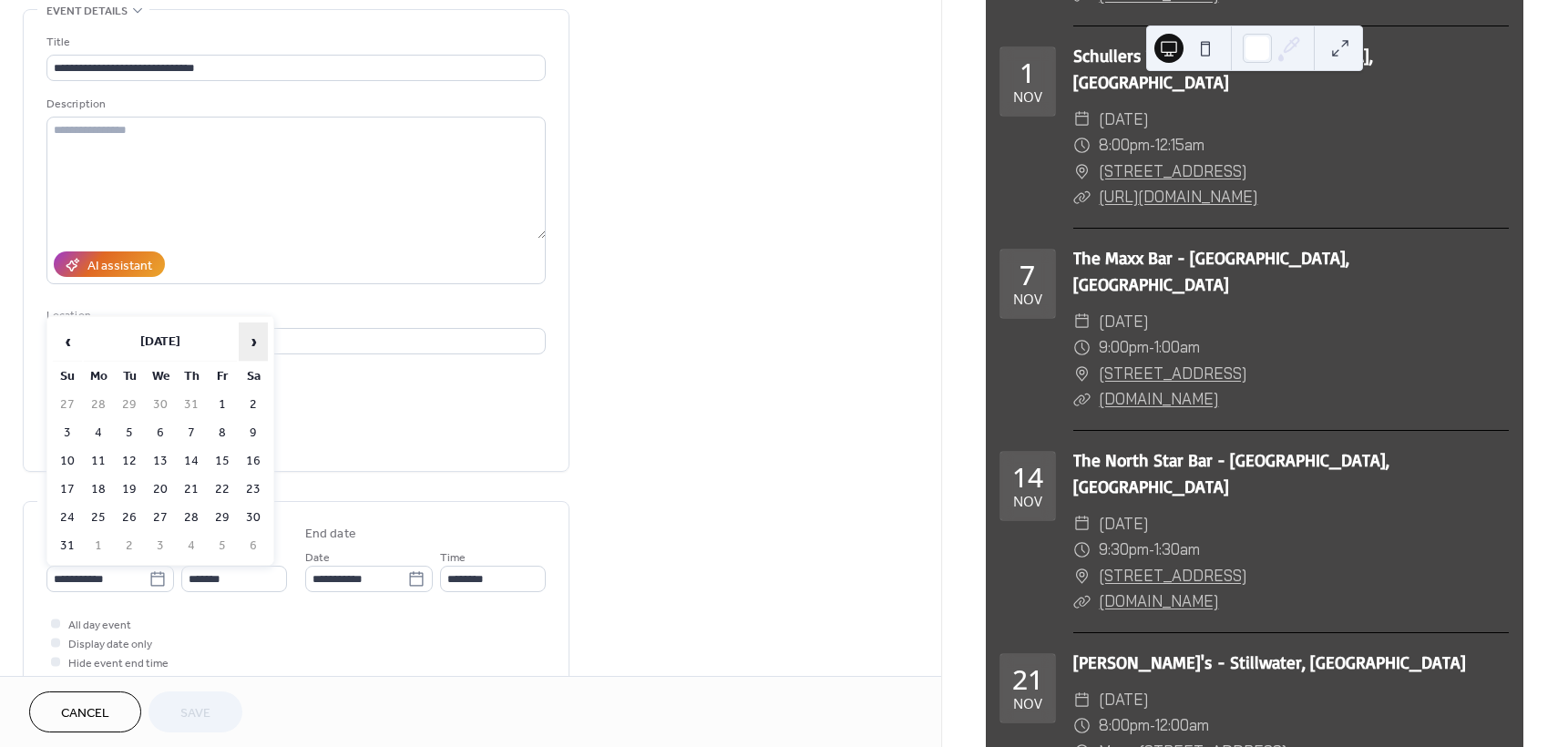 click on "›" at bounding box center [253, 342] 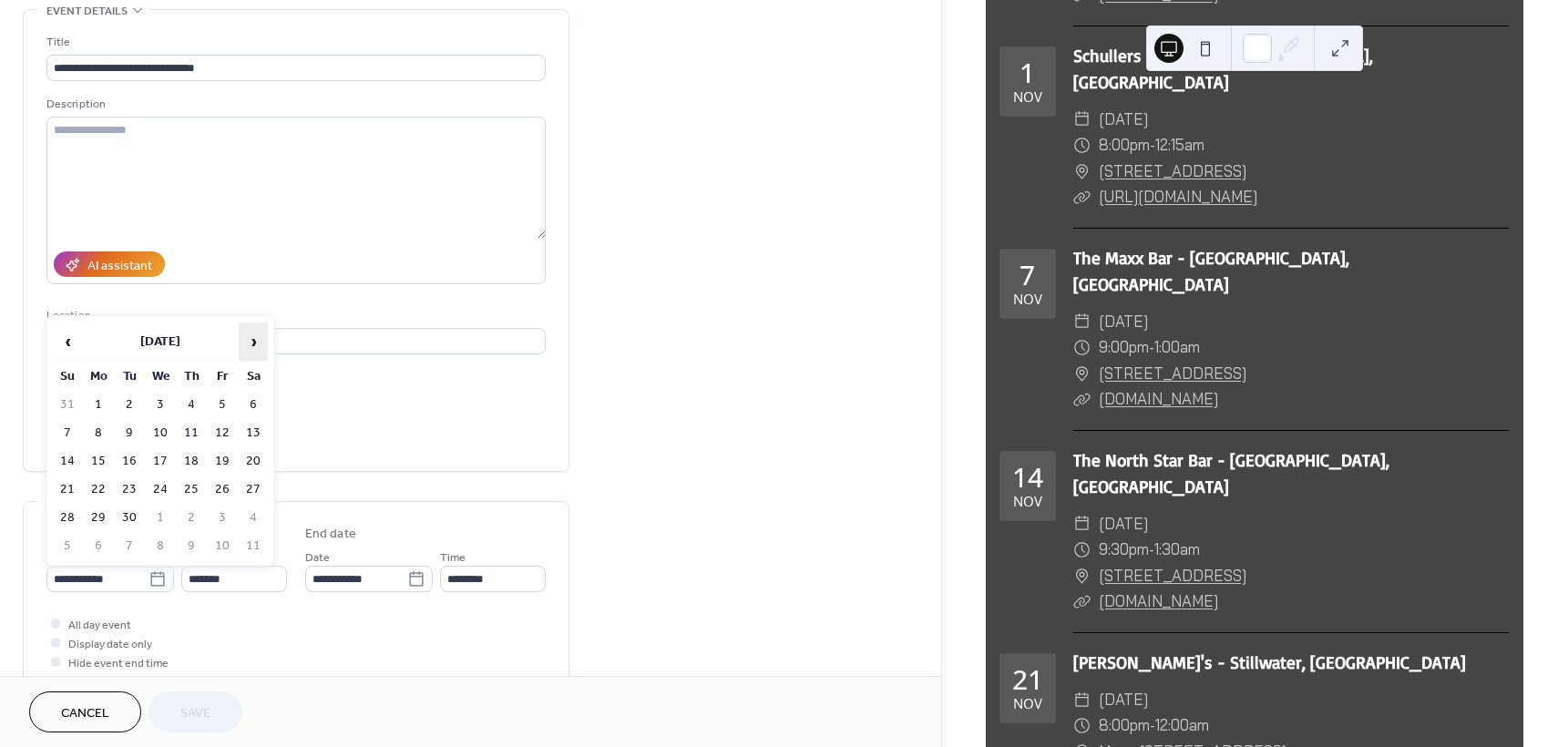 click on "›" at bounding box center (253, 342) 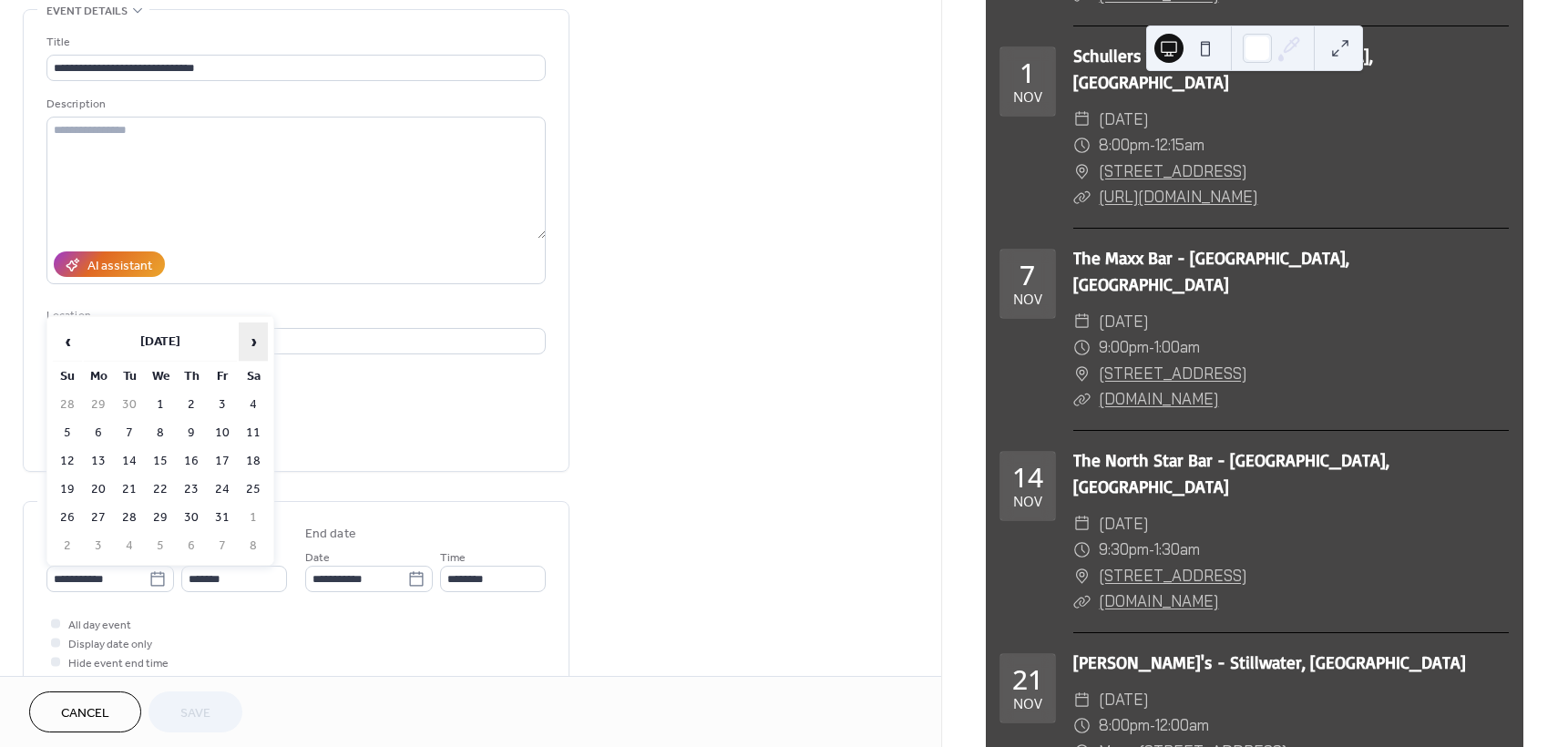 click on "›" at bounding box center [253, 342] 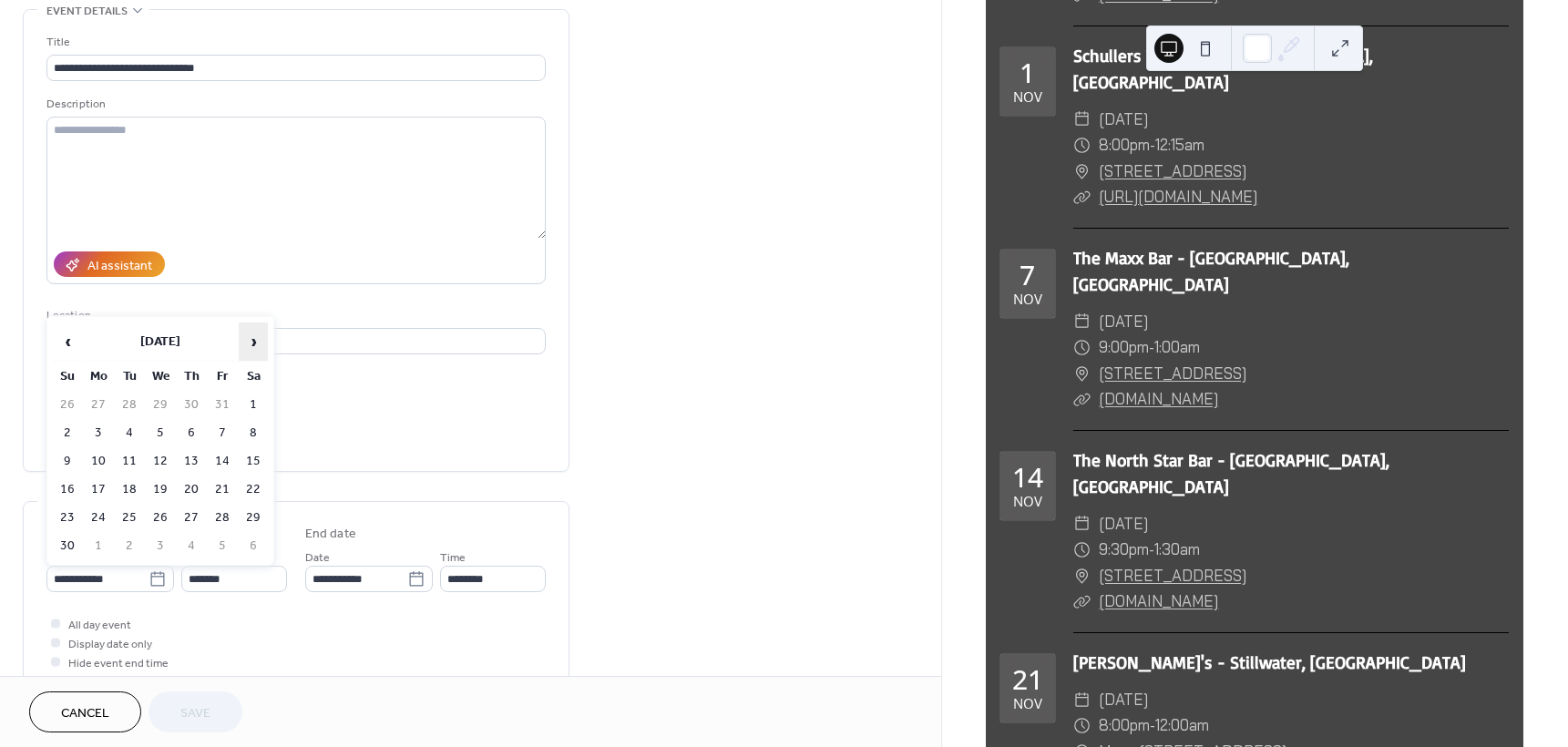 click on "›" at bounding box center (253, 342) 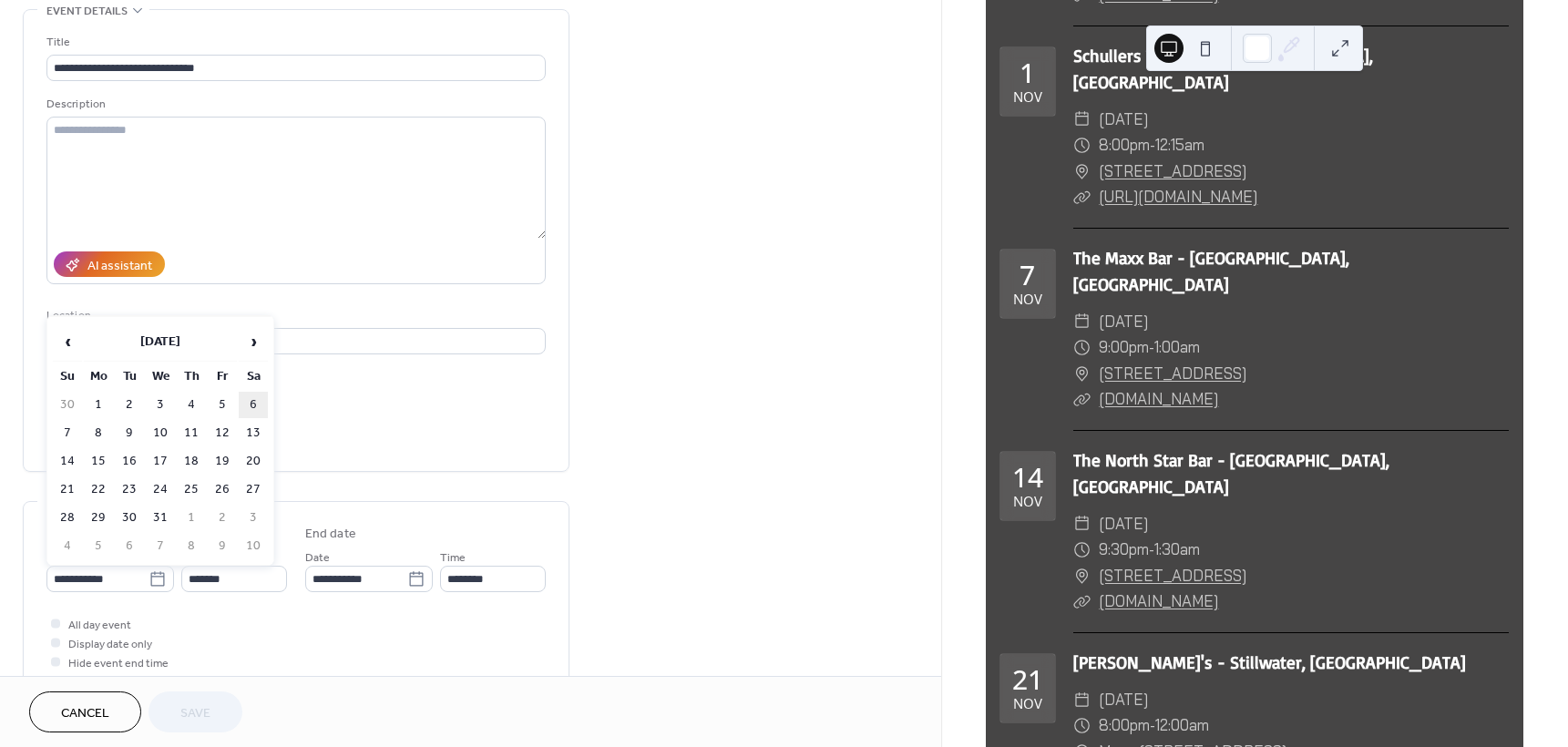 click on "6" at bounding box center [253, 404] 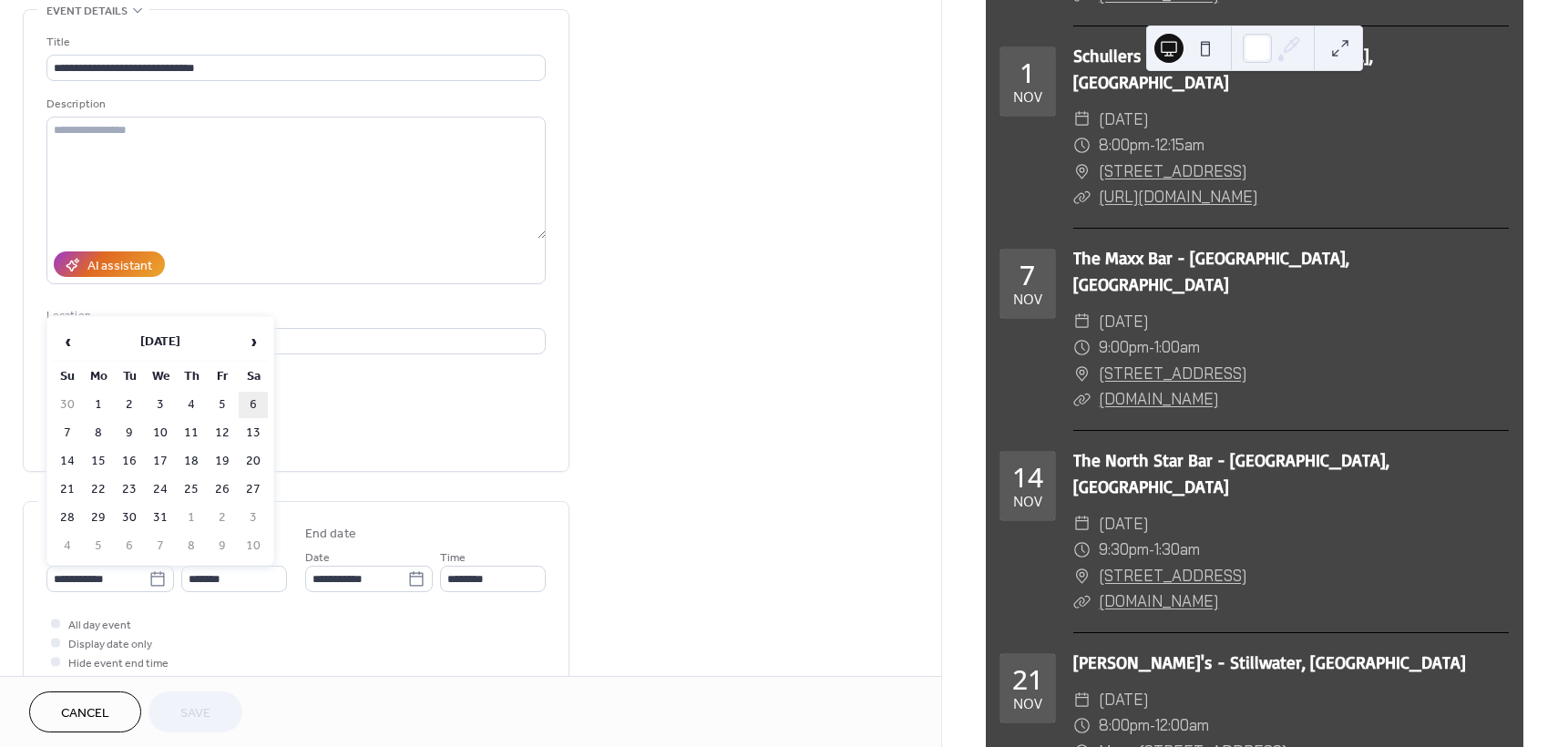 type on "**********" 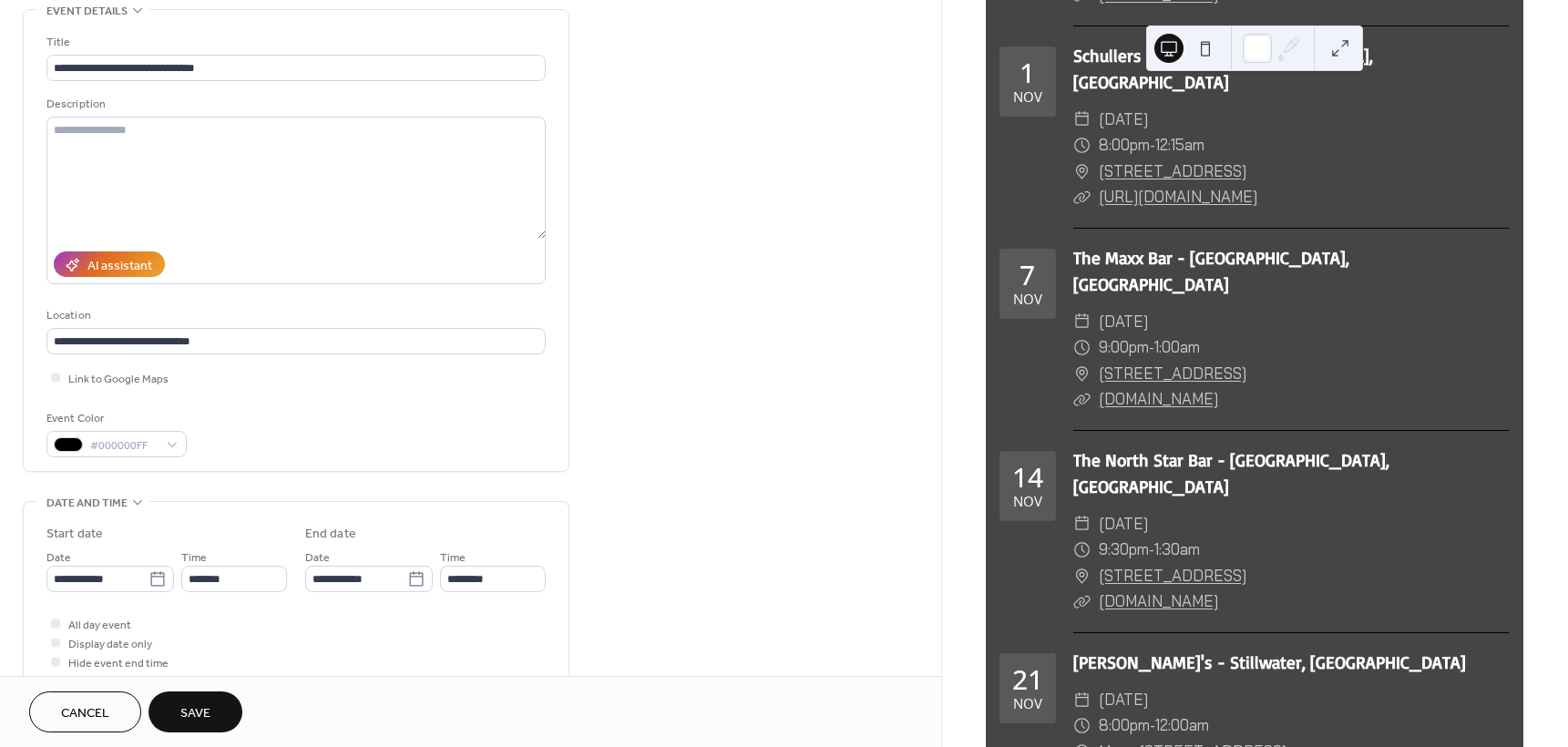 click on "Save" at bounding box center [195, 713] 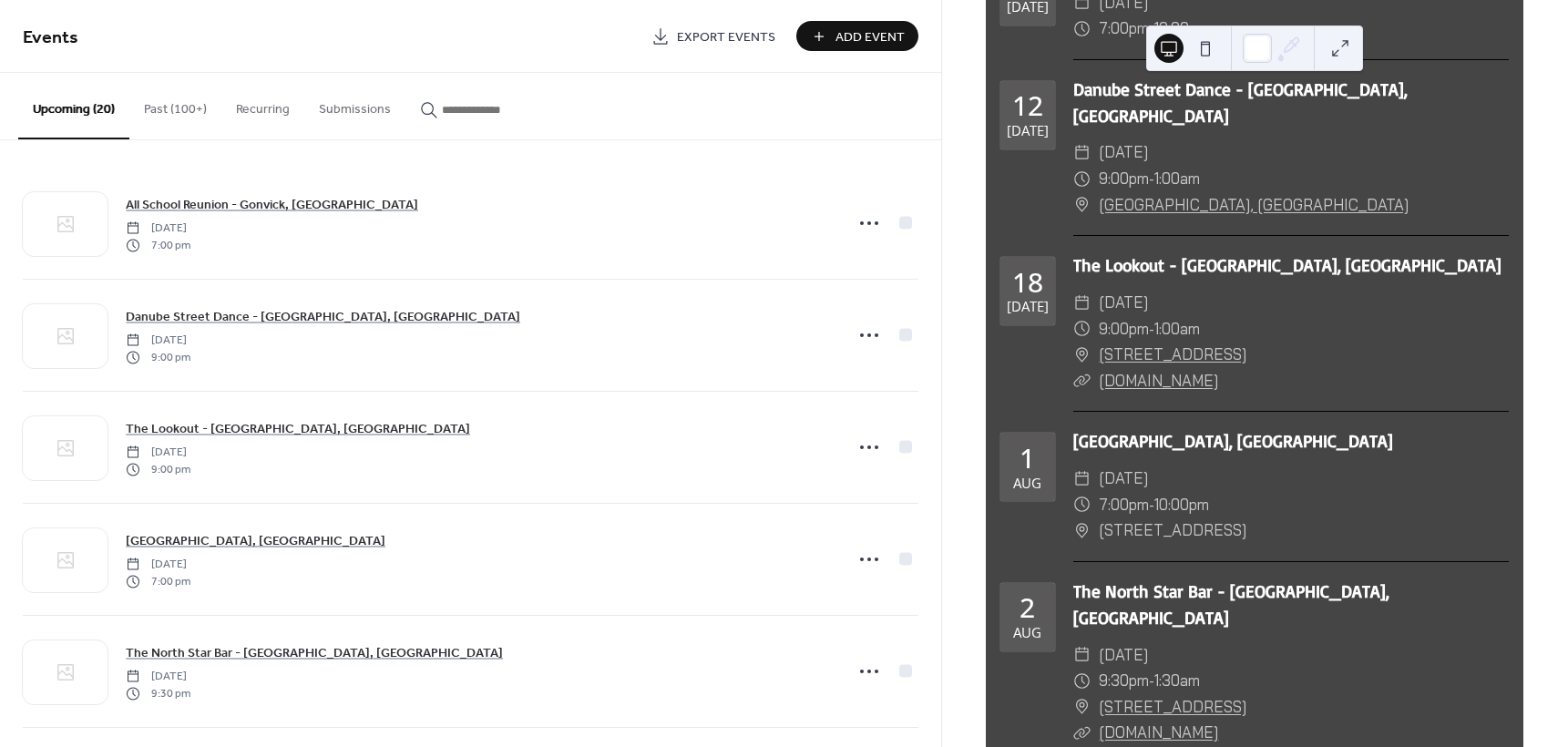 scroll, scrollTop: 0, scrollLeft: 0, axis: both 